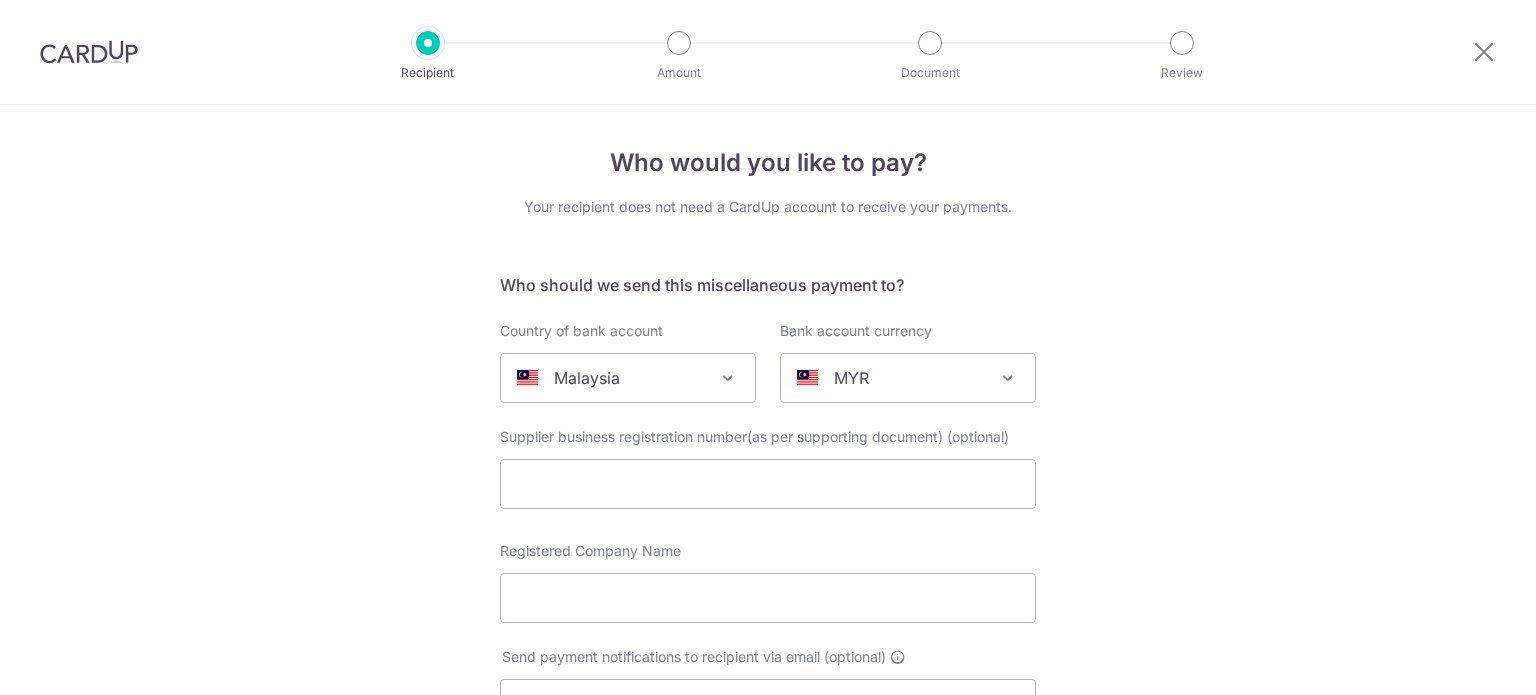 select on "159" 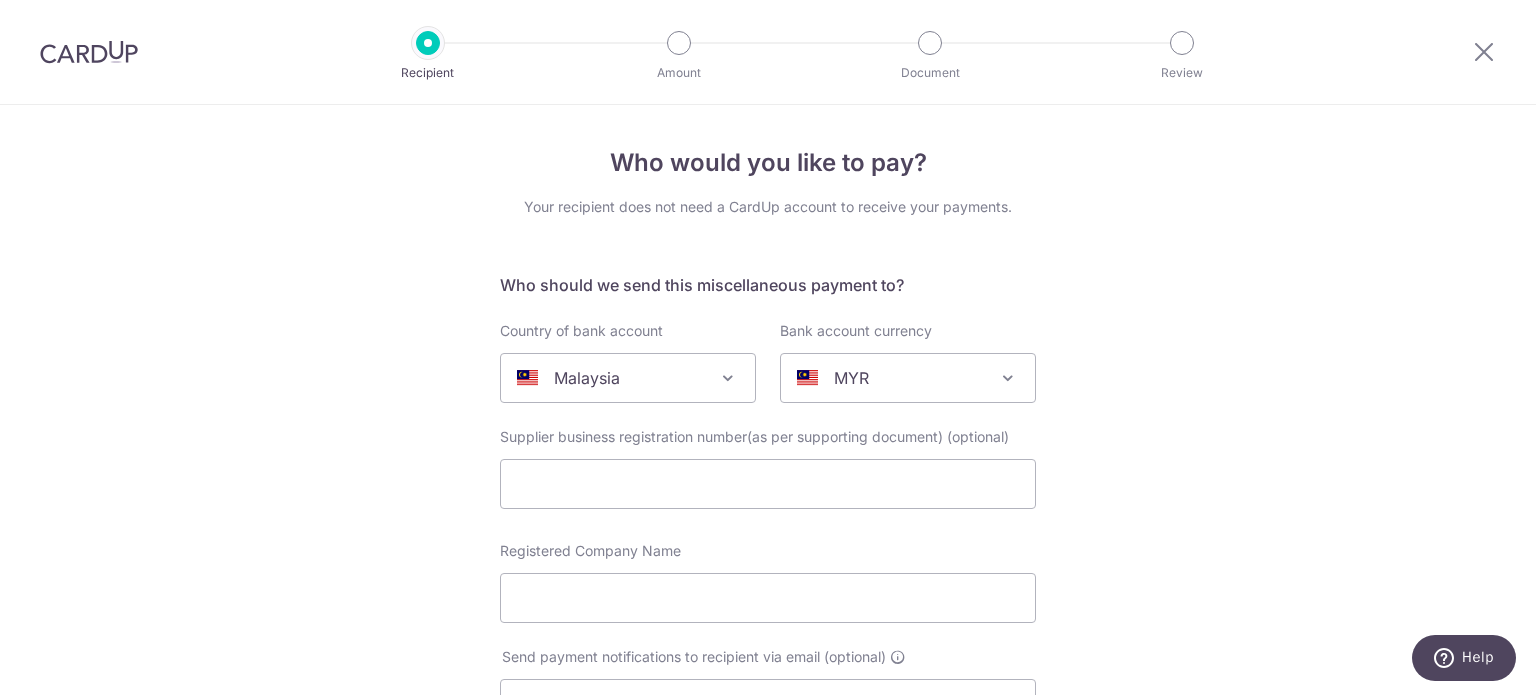 scroll, scrollTop: 0, scrollLeft: 0, axis: both 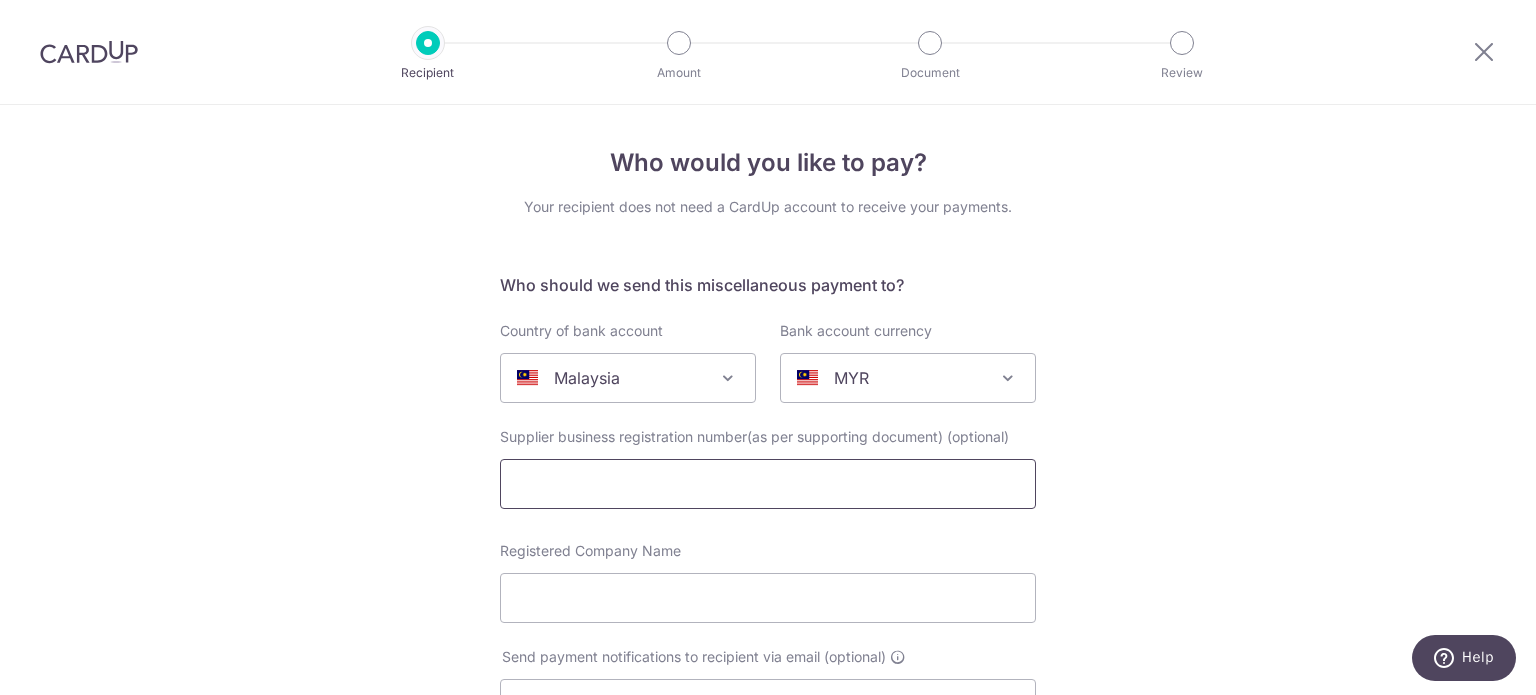 click at bounding box center (768, 484) 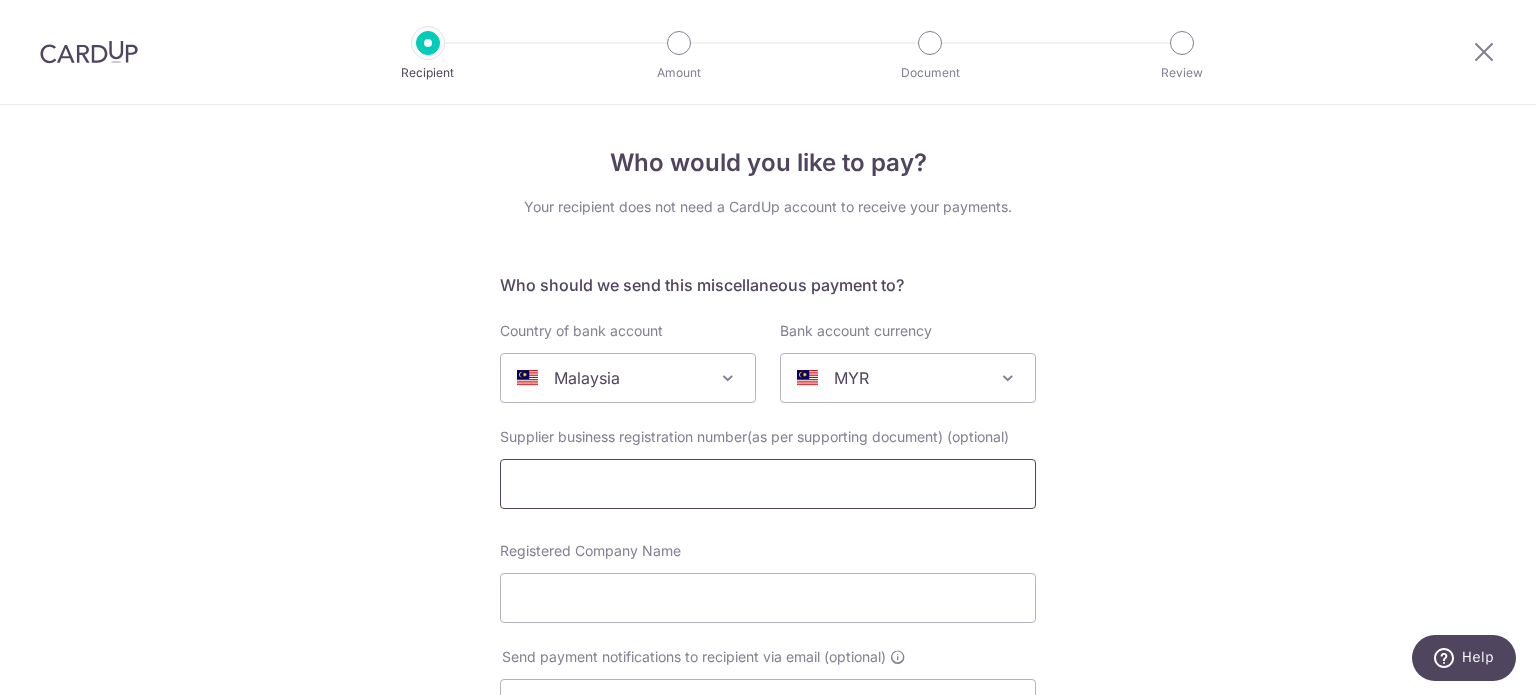 paste on "202103340532" 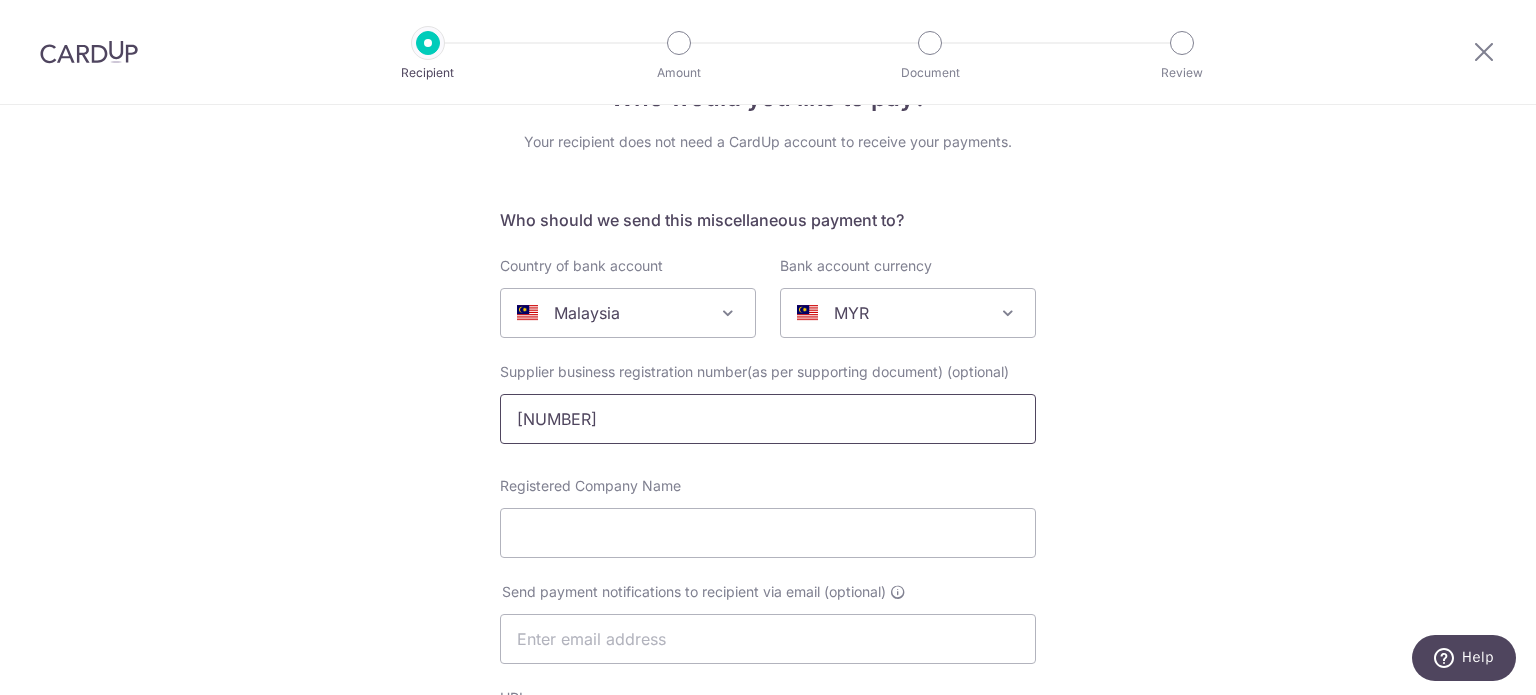 scroll, scrollTop: 100, scrollLeft: 0, axis: vertical 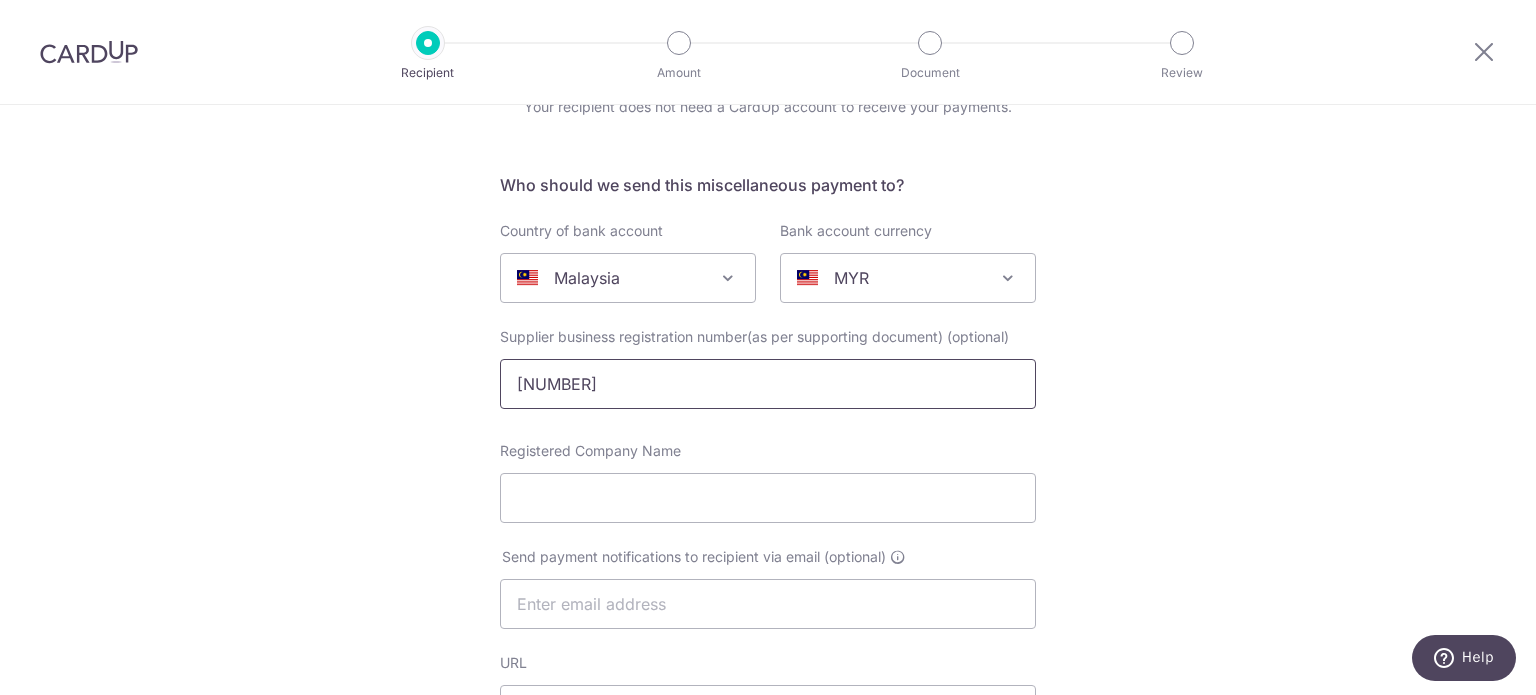 type on "202103340532" 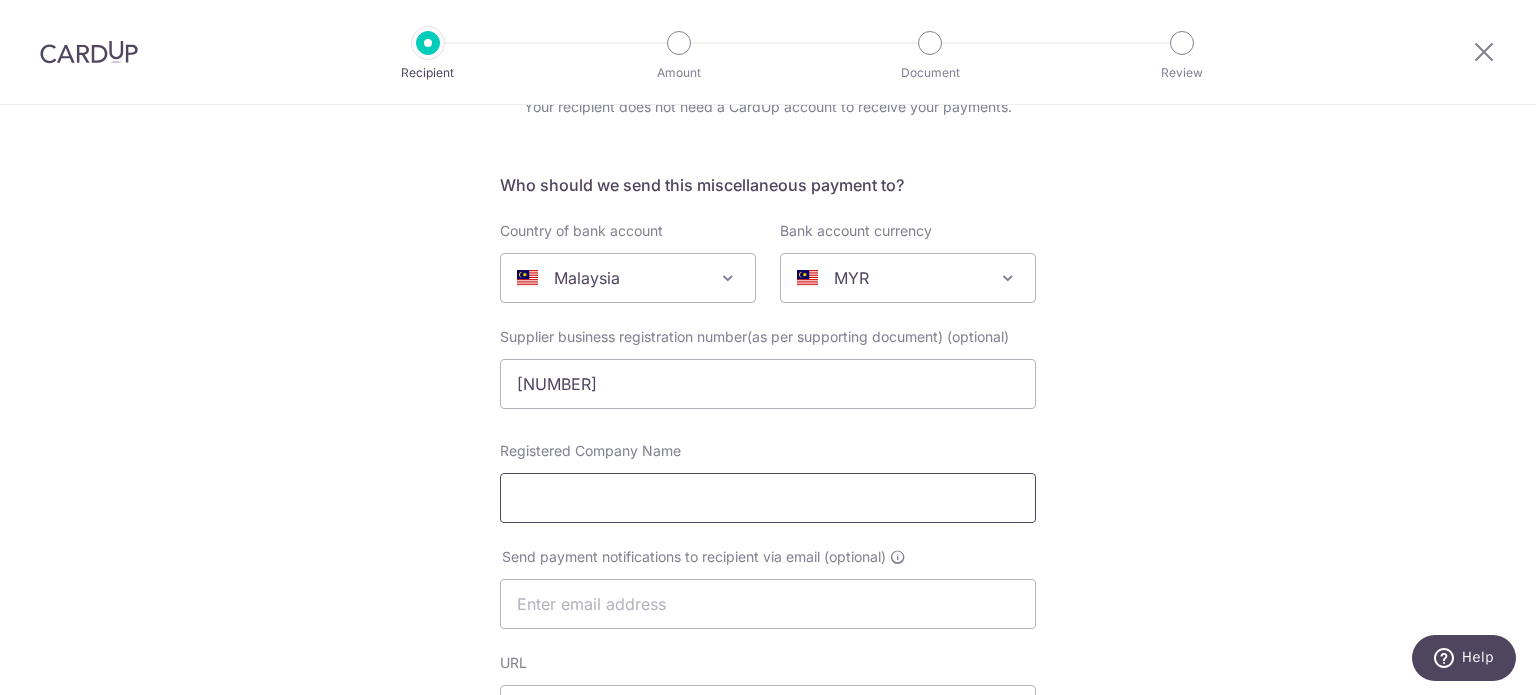 click on "Registered Company Name" at bounding box center (768, 498) 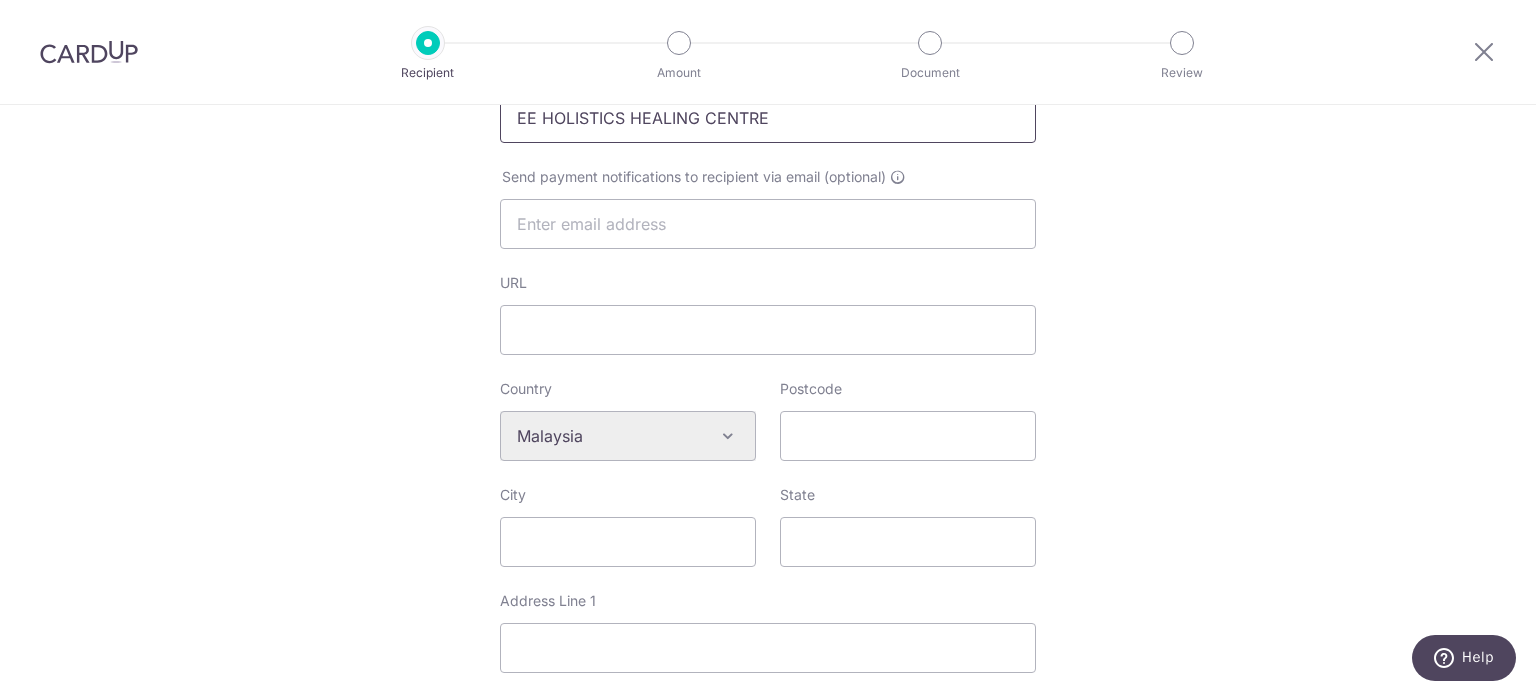 scroll, scrollTop: 600, scrollLeft: 0, axis: vertical 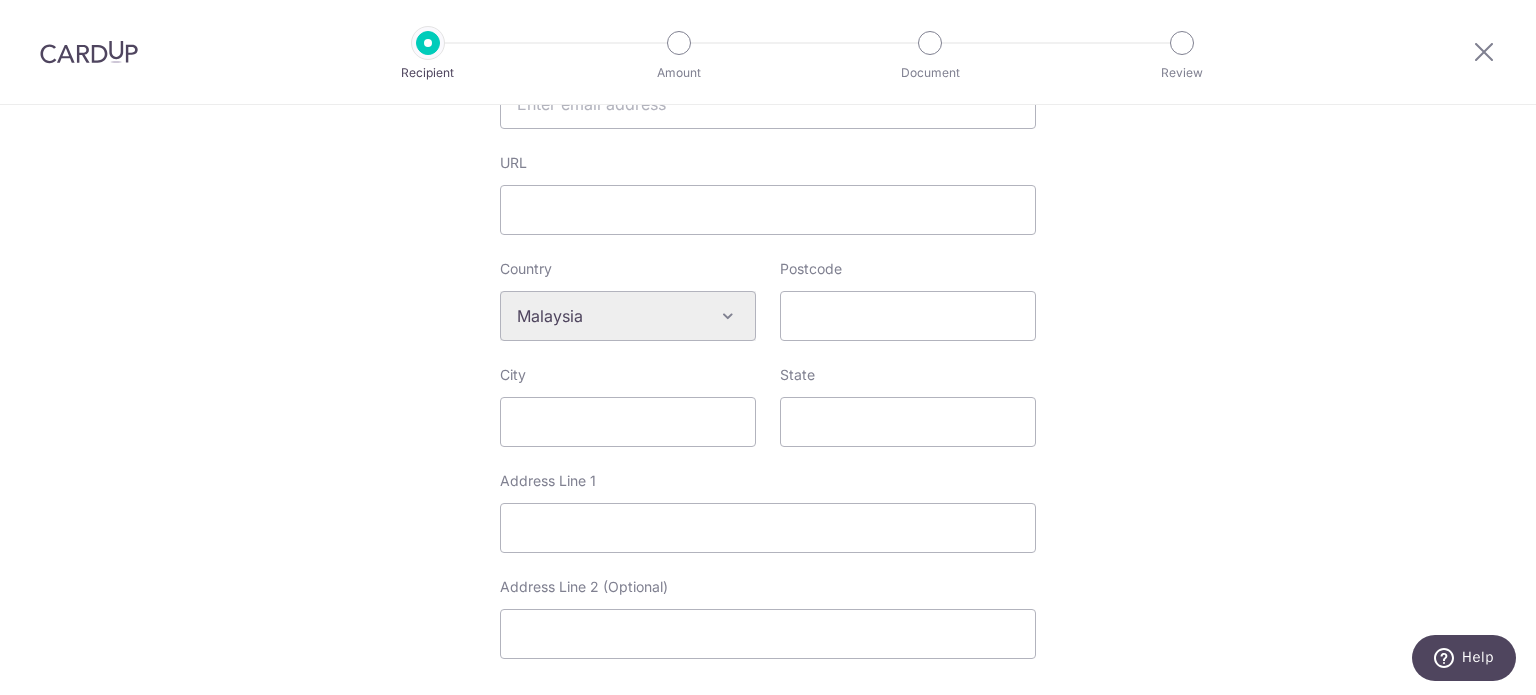 type on "EE HOLISTICS HEALING CENTRE" 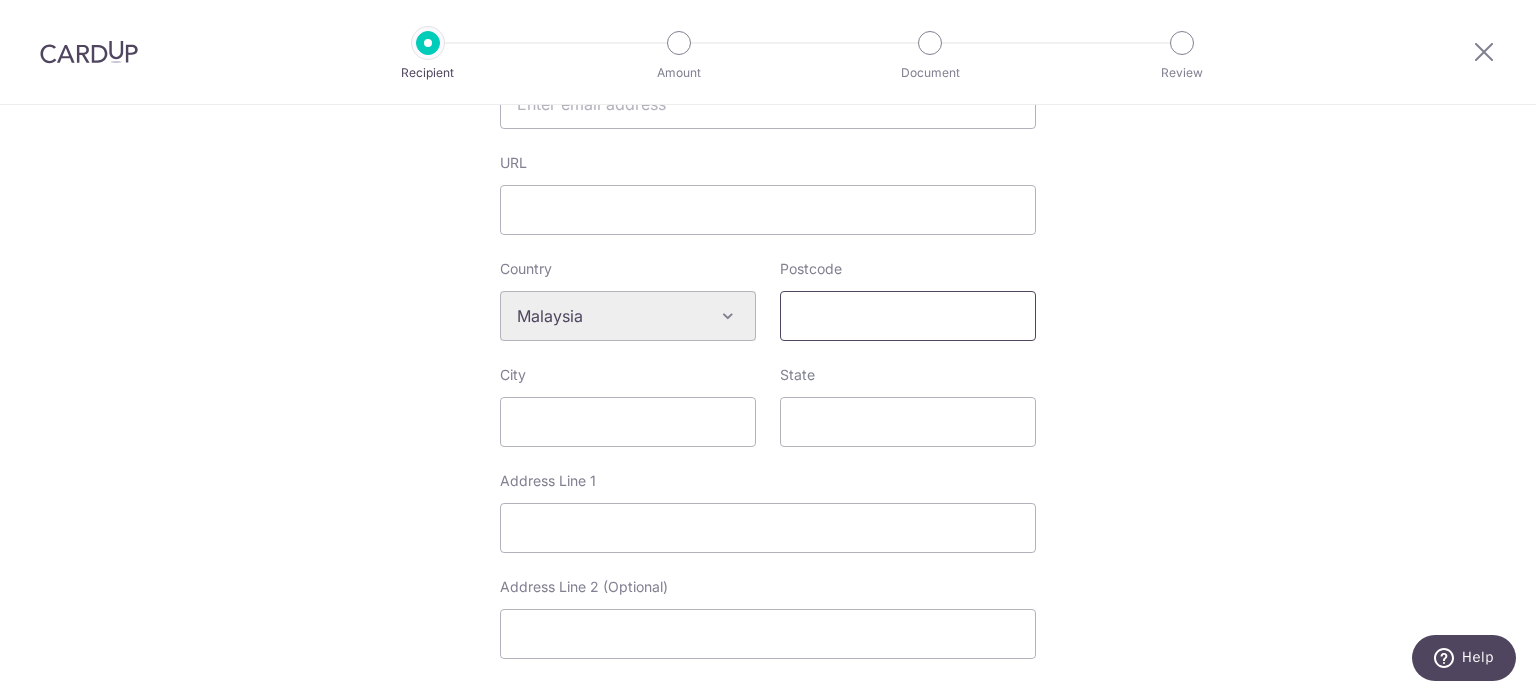 click on "Postcode" at bounding box center [908, 316] 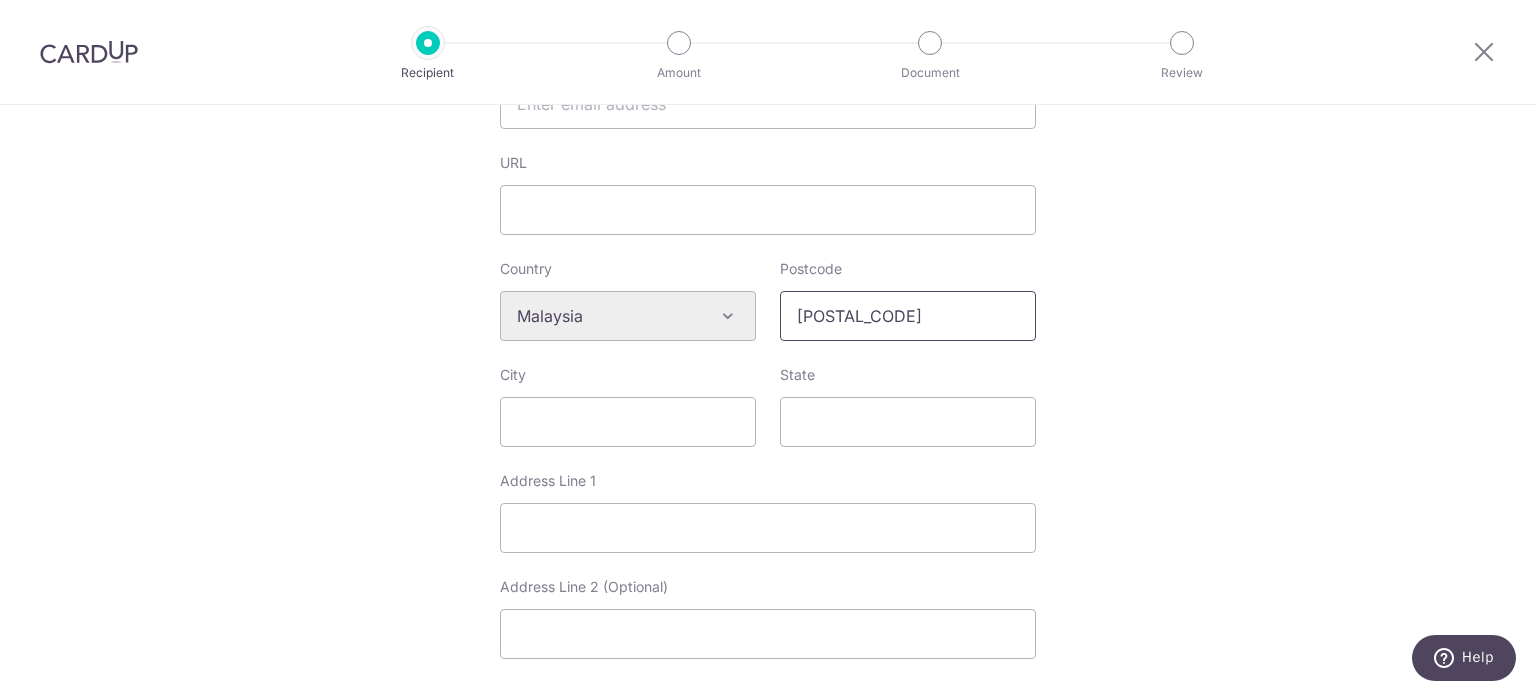 type on "43000" 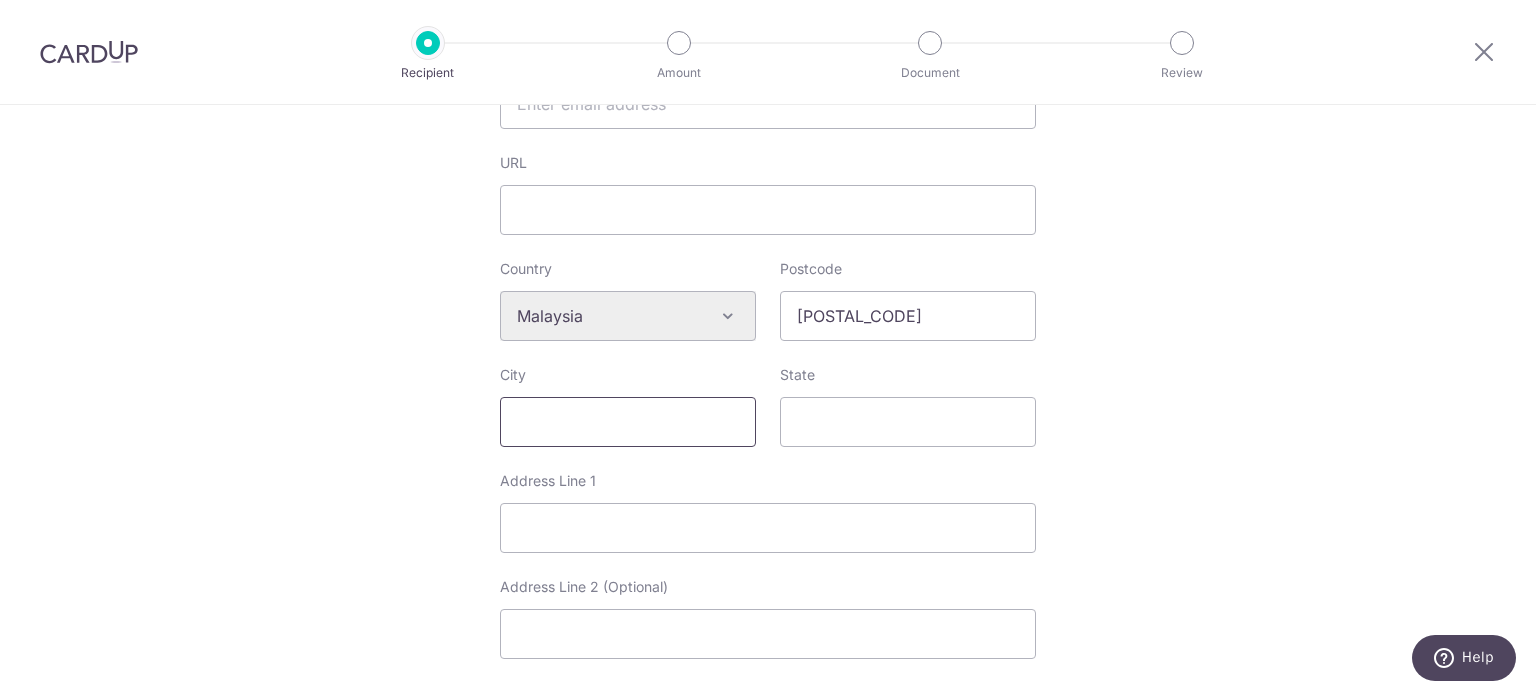 click on "City" at bounding box center [628, 422] 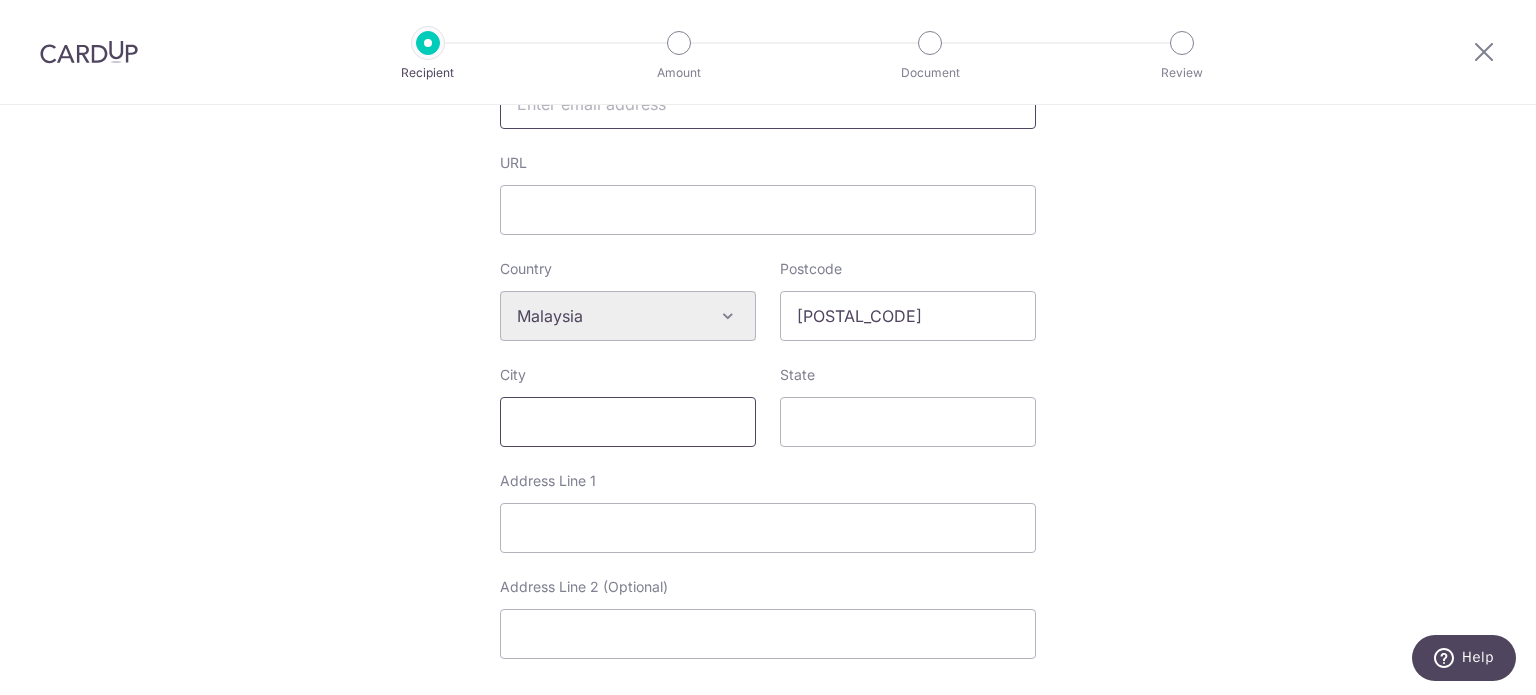 paste on "Kajang" 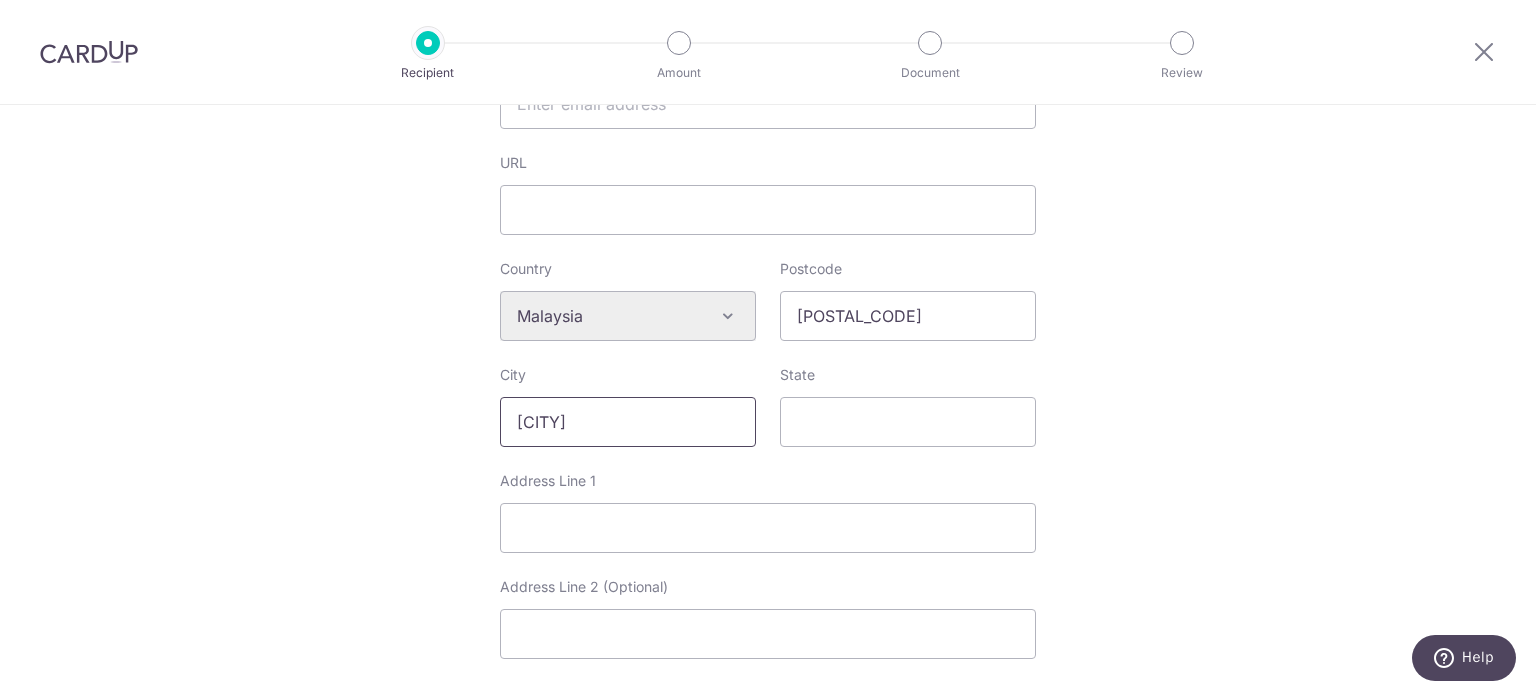 type on "Kajang" 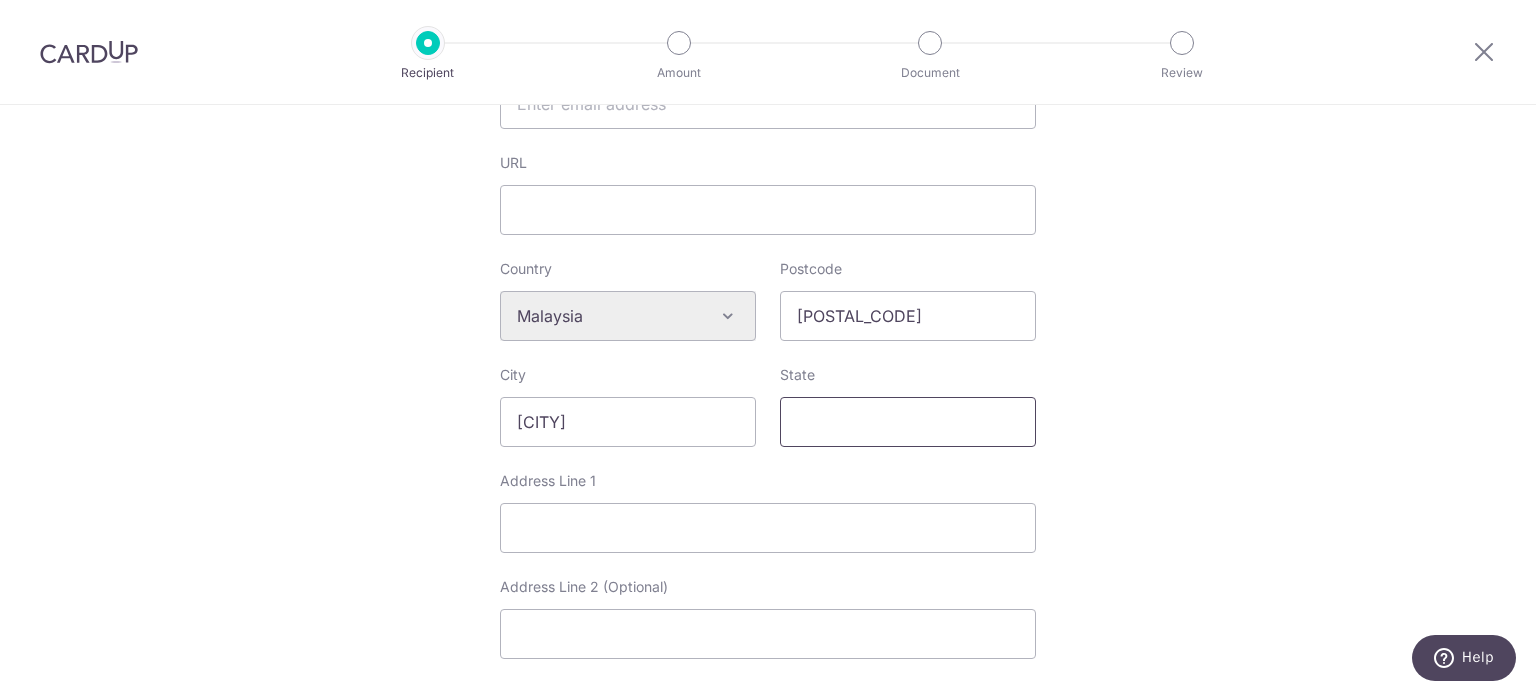 click on "State" at bounding box center [908, 422] 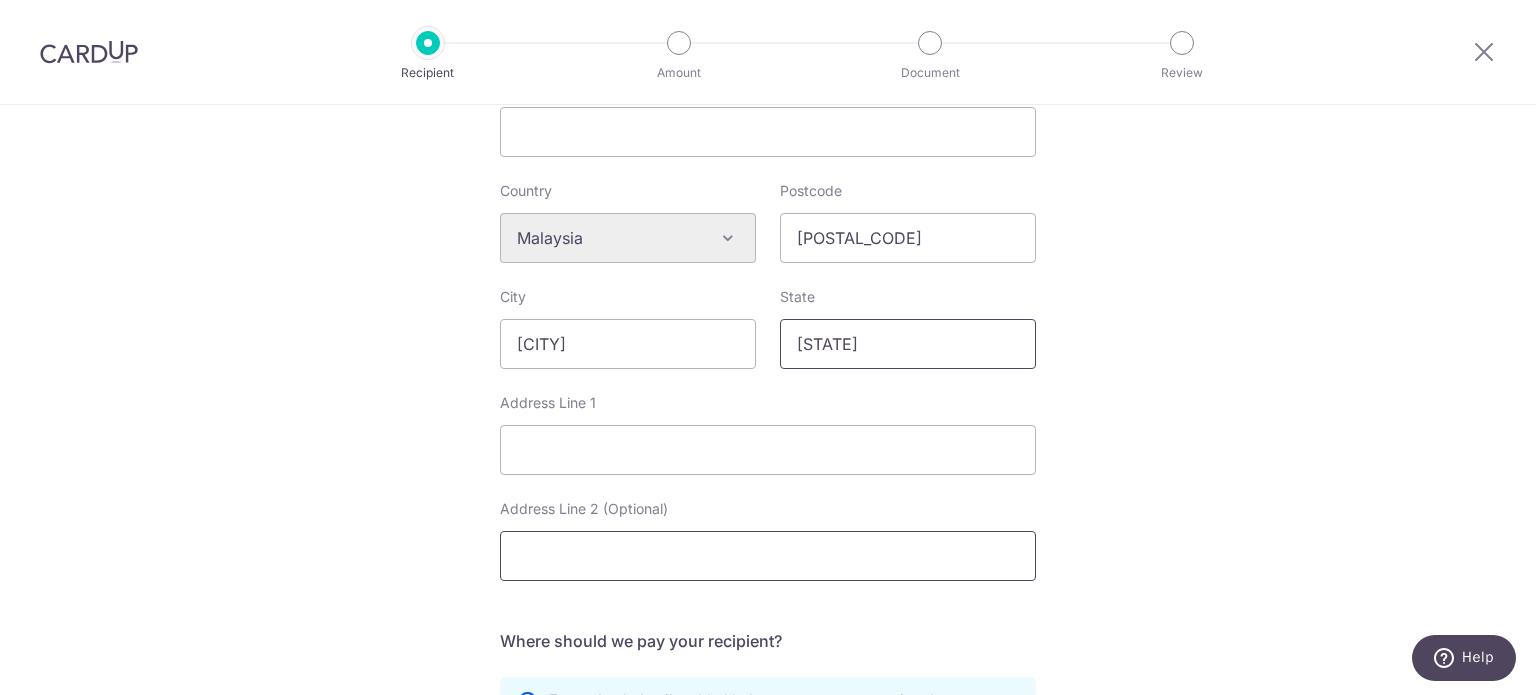 scroll, scrollTop: 800, scrollLeft: 0, axis: vertical 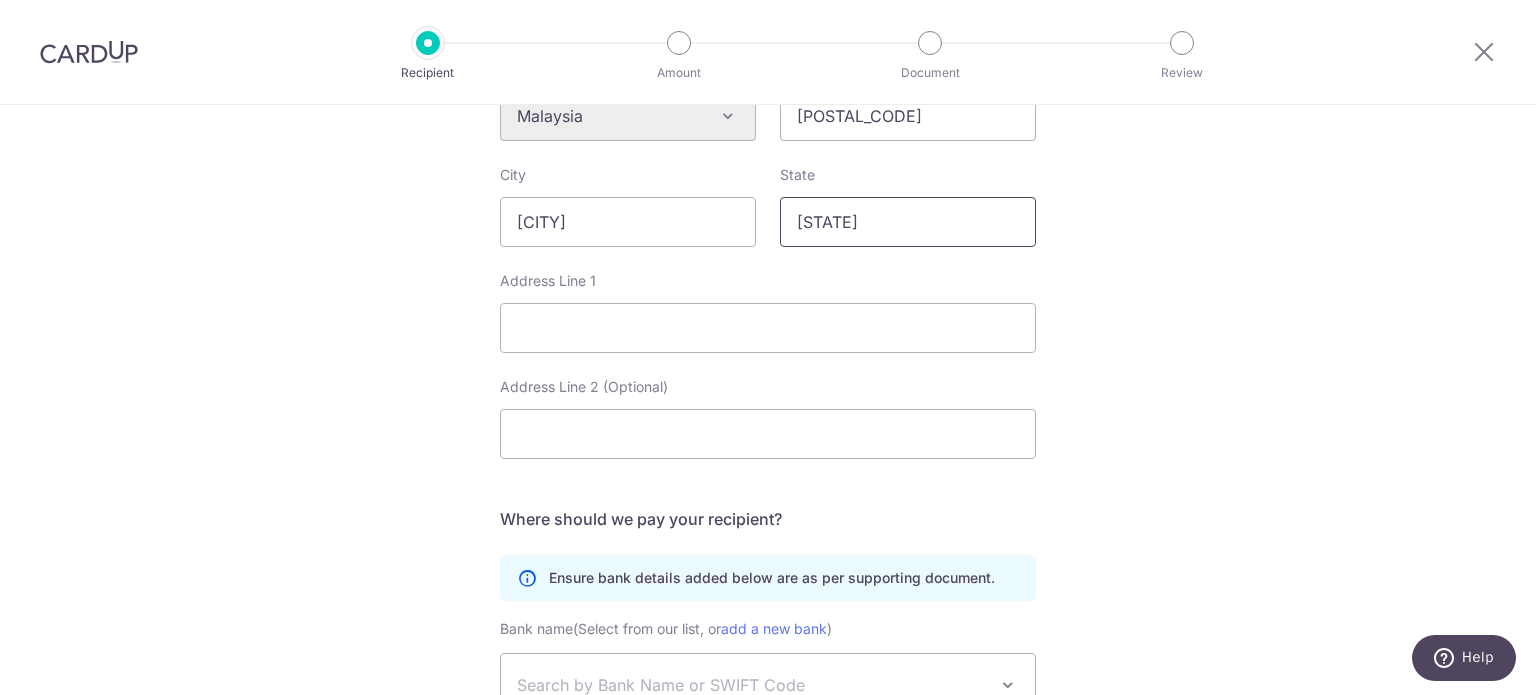 type on "Selangor" 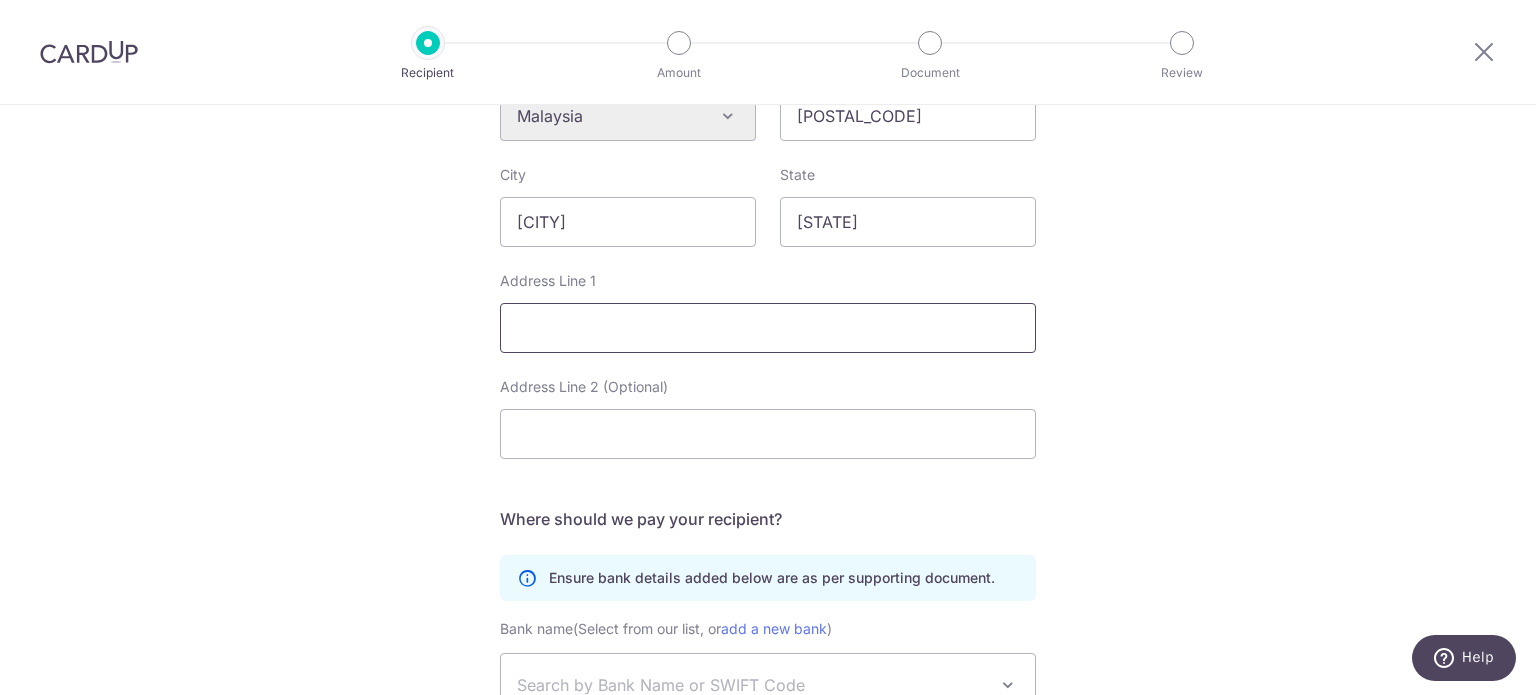 click on "Address Line 1" at bounding box center [768, 328] 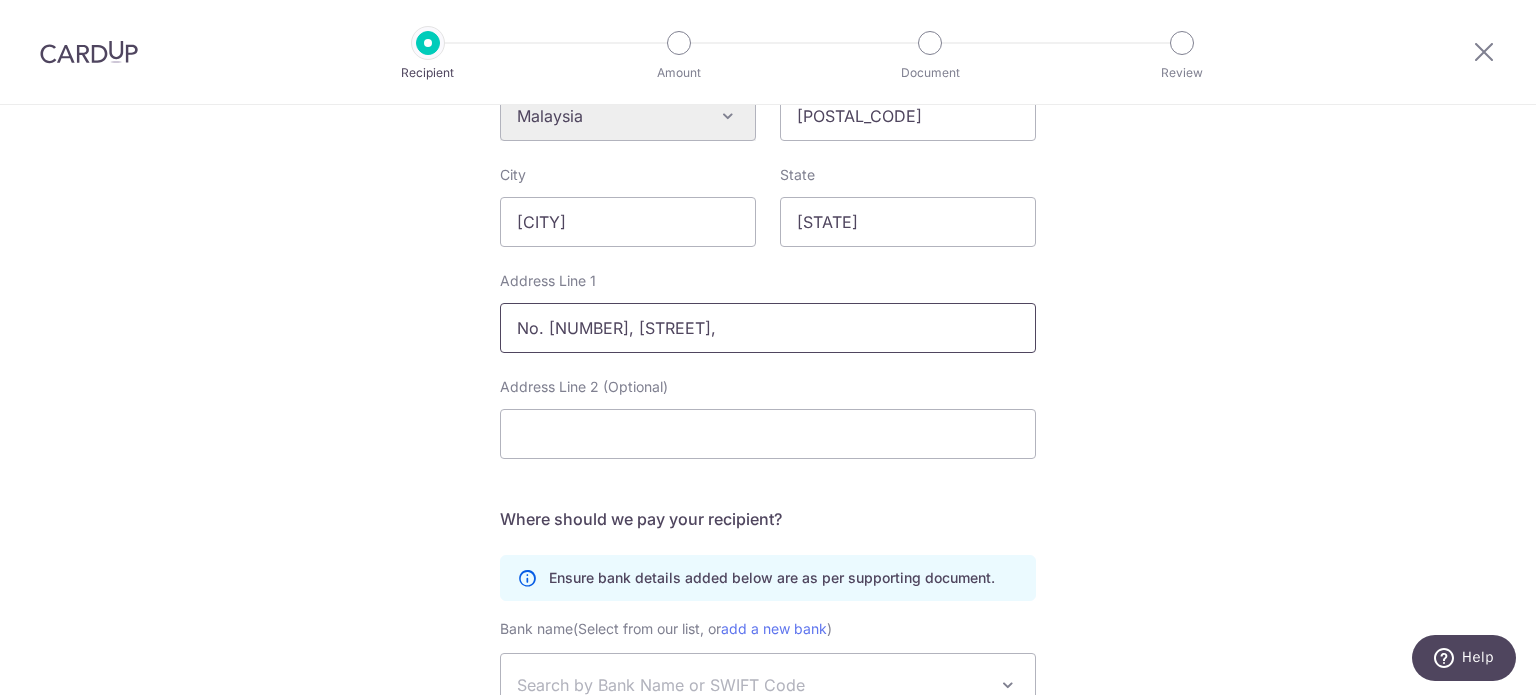click on "No. 7, Jalan Tengah," at bounding box center [768, 328] 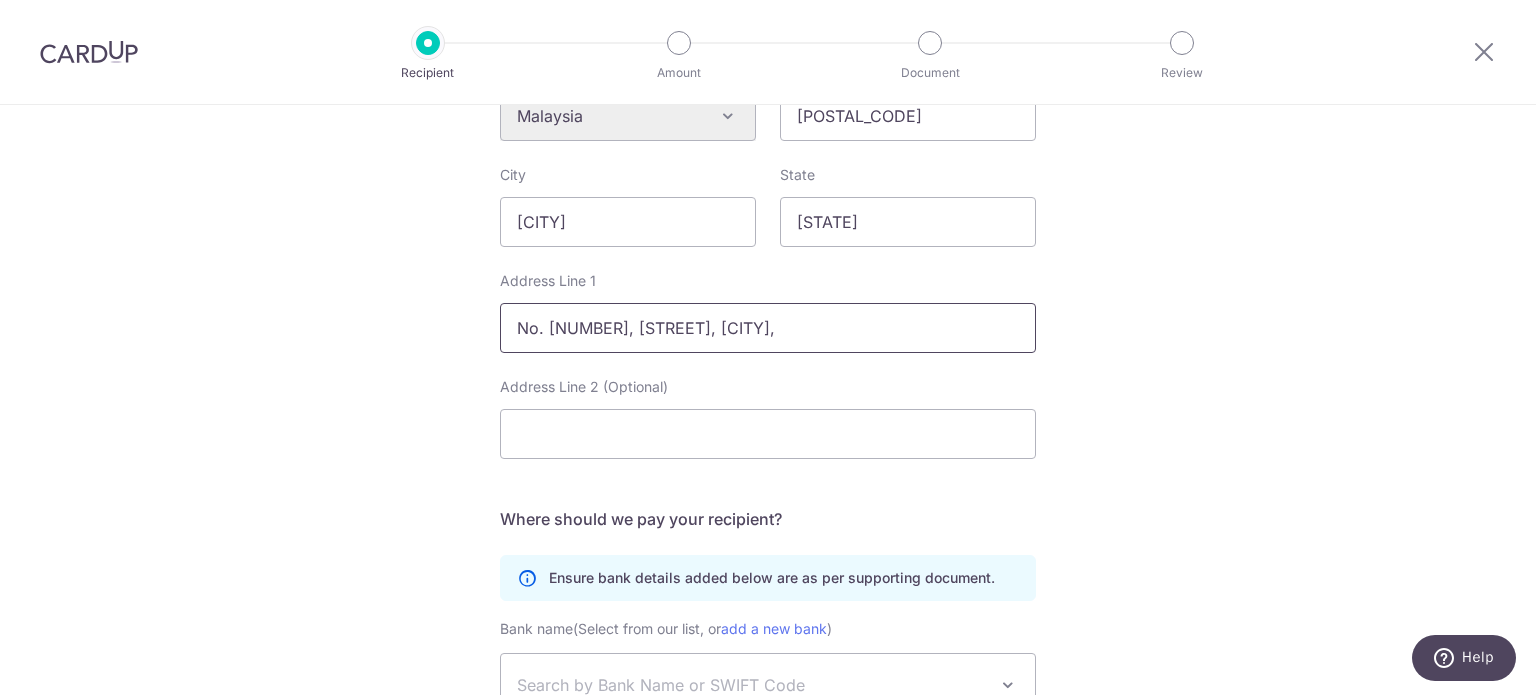 click on "No. 7, Jalan Tengah,Bandar Kajang," at bounding box center [768, 328] 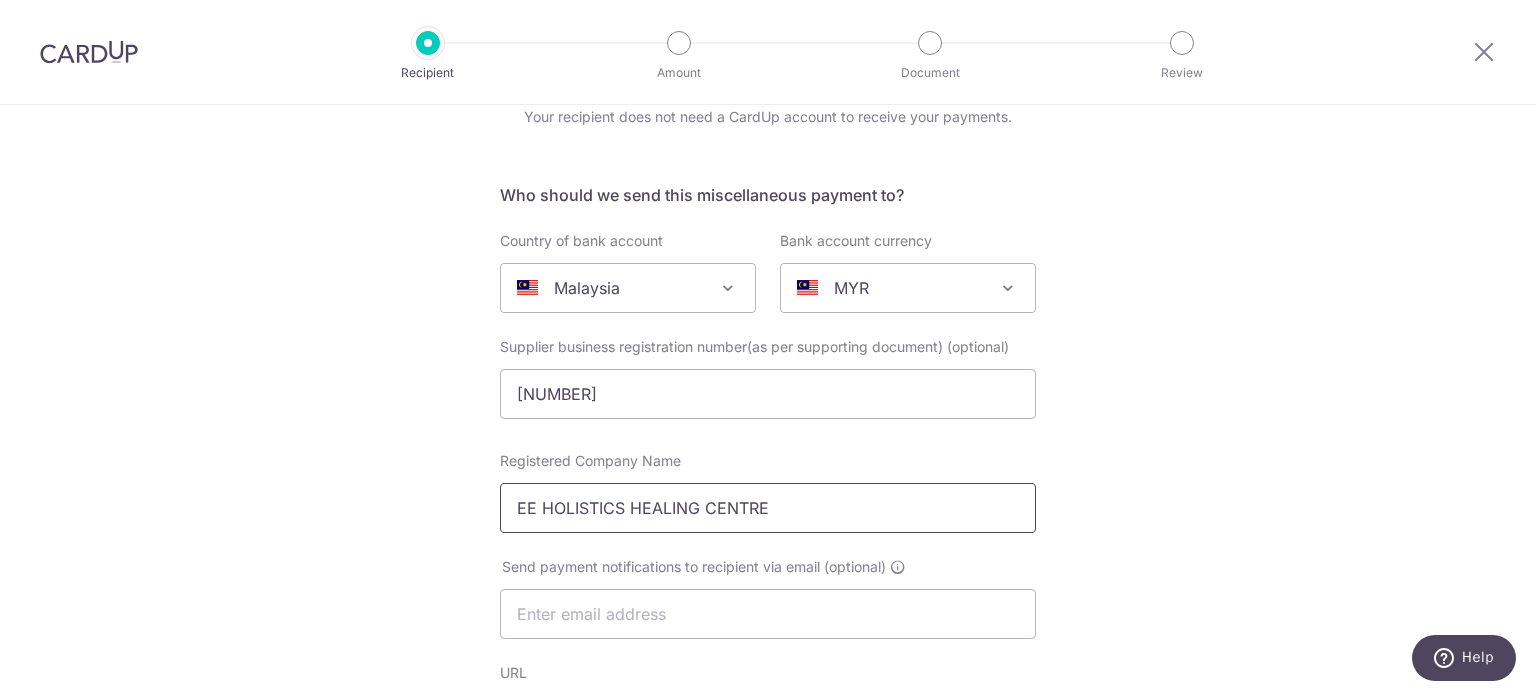 scroll, scrollTop: 87, scrollLeft: 0, axis: vertical 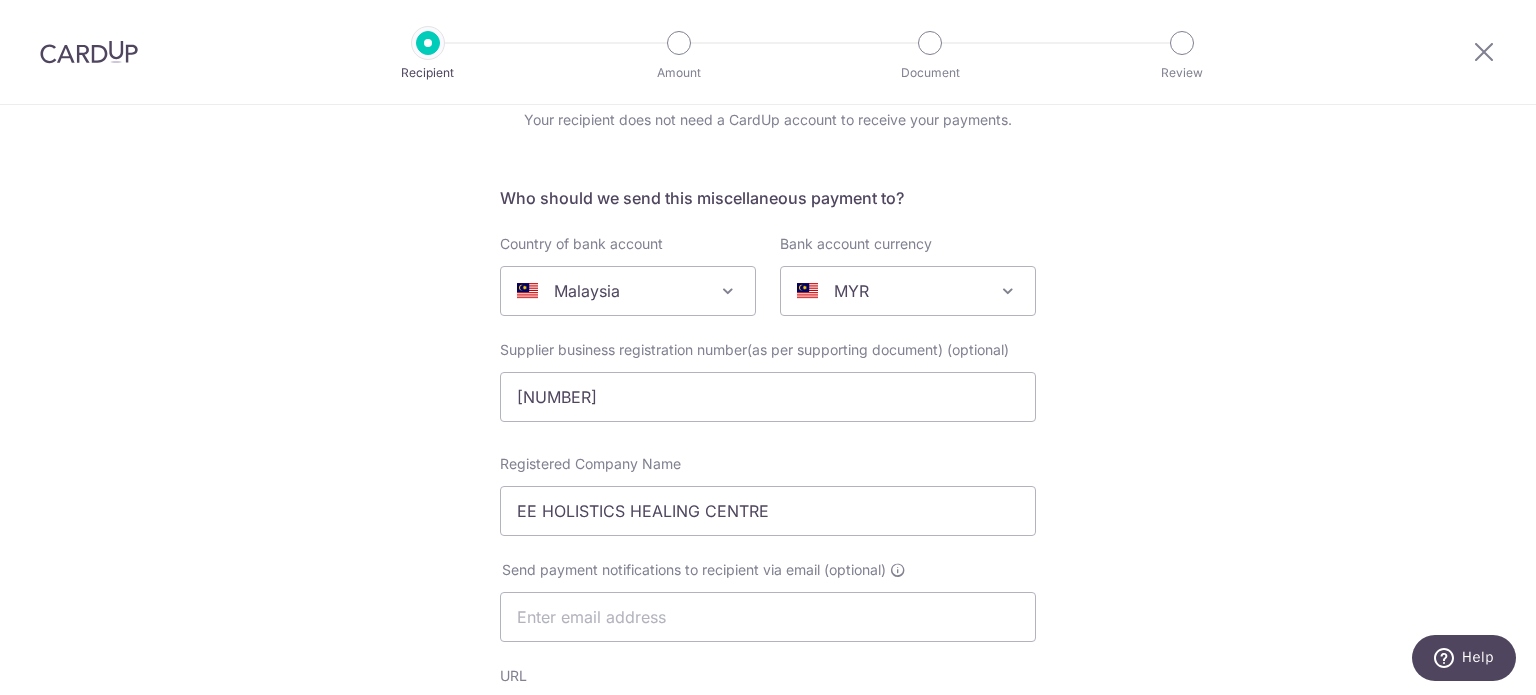 type on "No. 7, Jalan Tengah, Bandar Kajang," 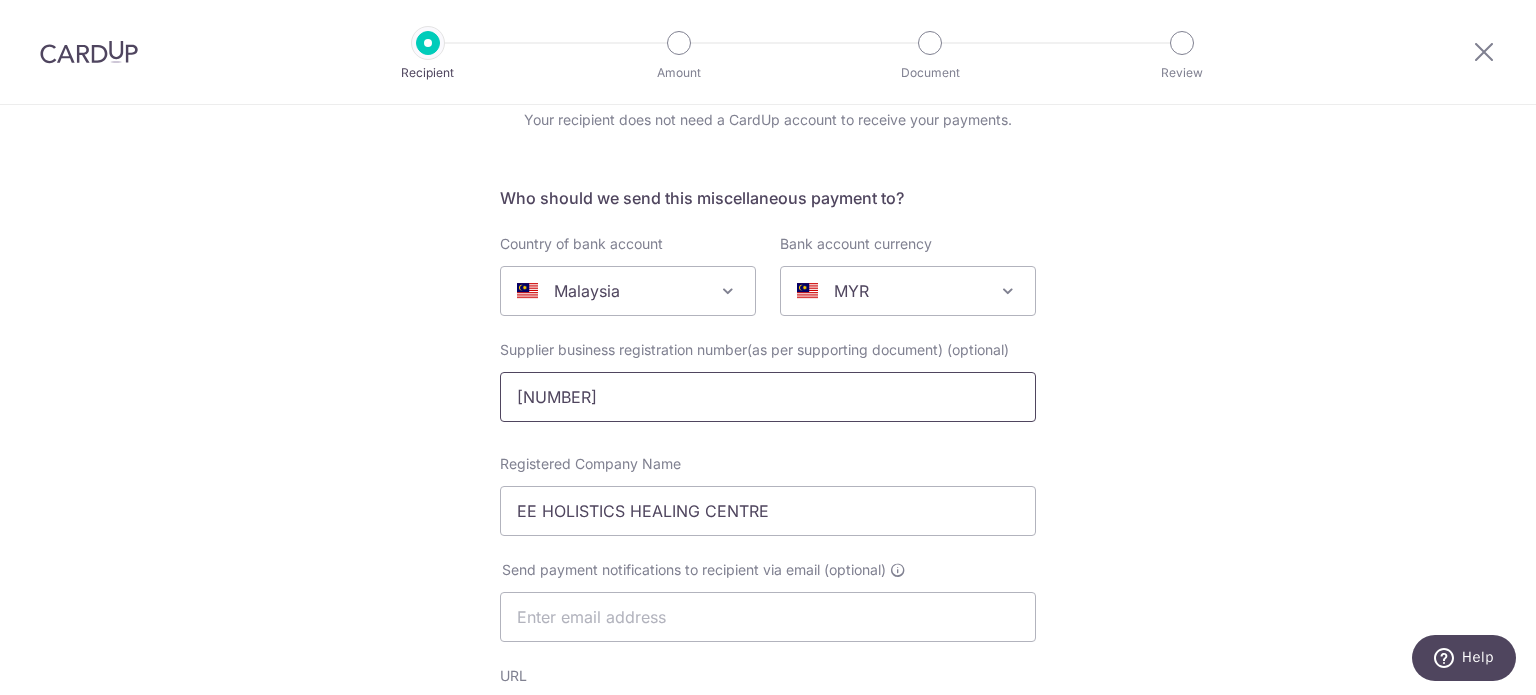 drag, startPoint x: 681, startPoint y: 392, endPoint x: 416, endPoint y: 357, distance: 267.30133 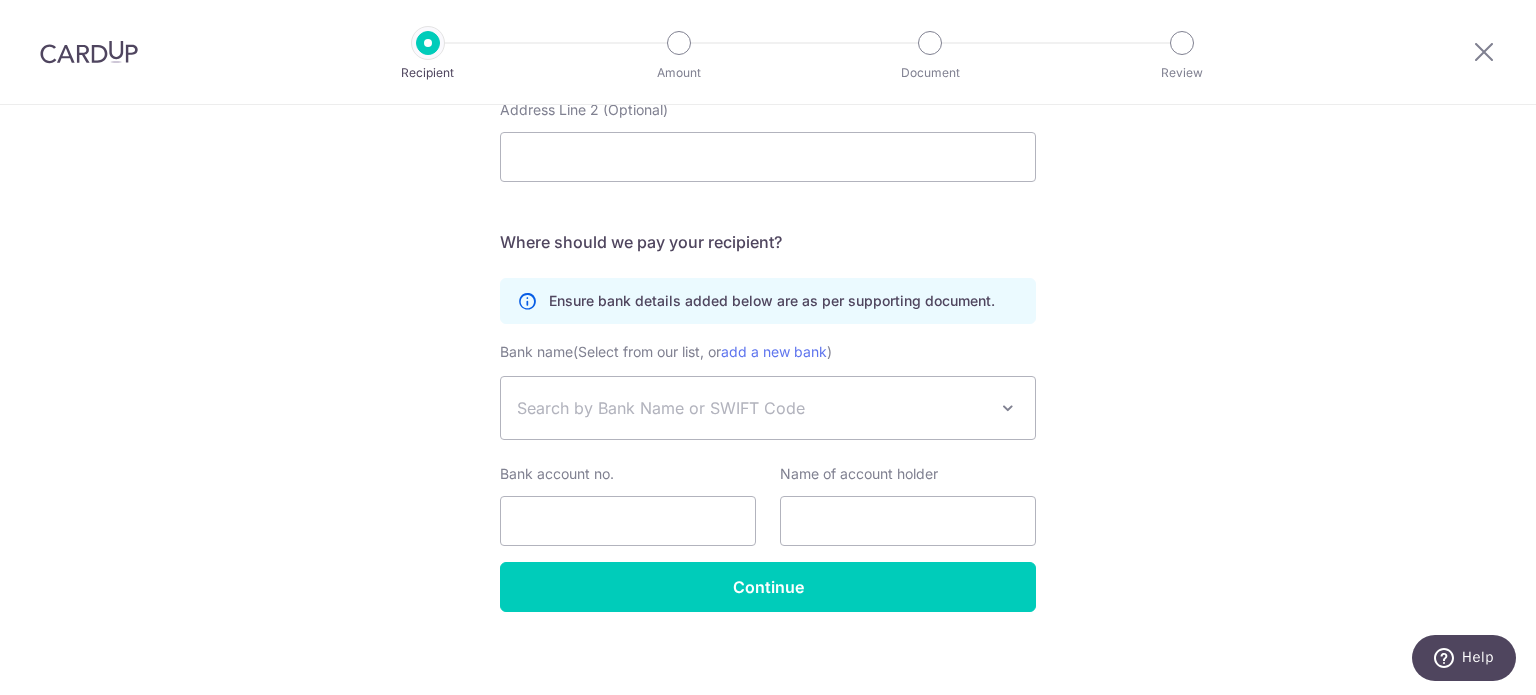scroll, scrollTop: 1087, scrollLeft: 0, axis: vertical 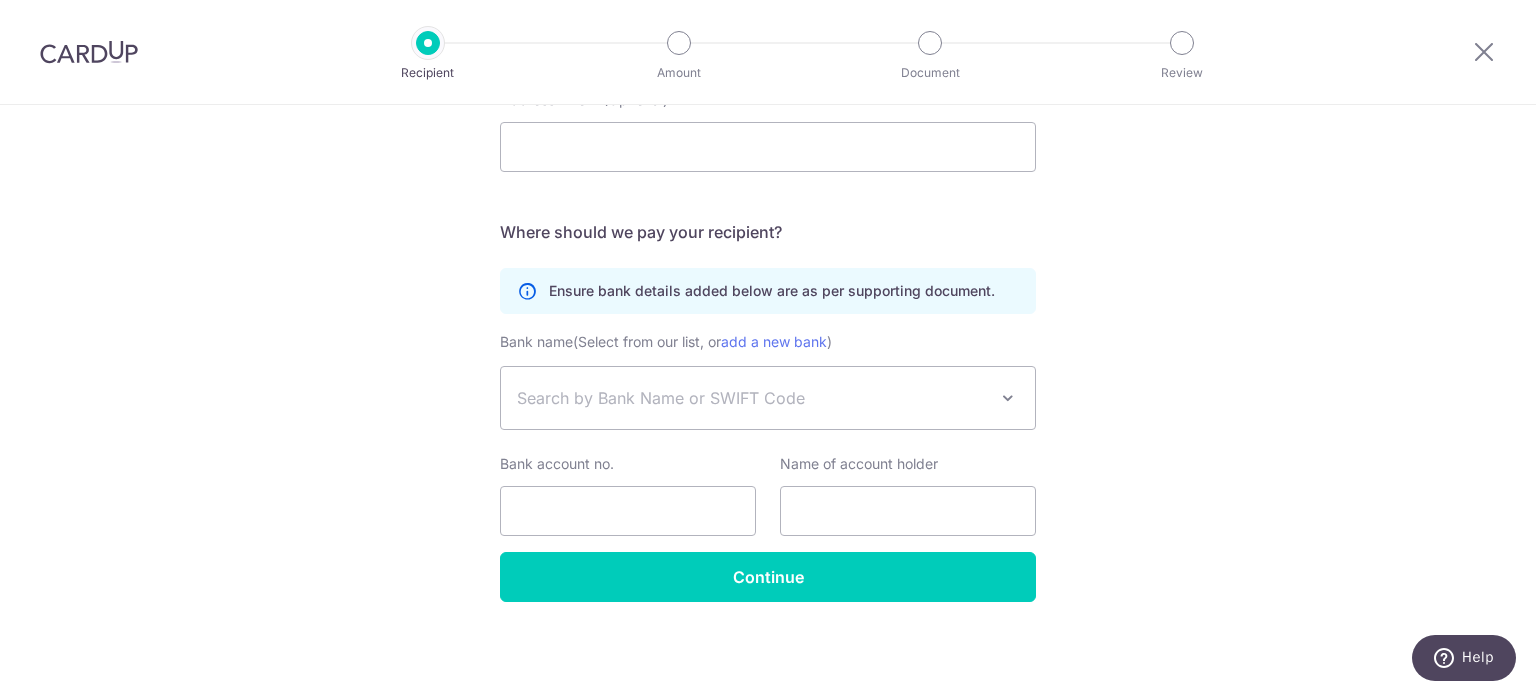 type on "202103340532 (003341040-M)" 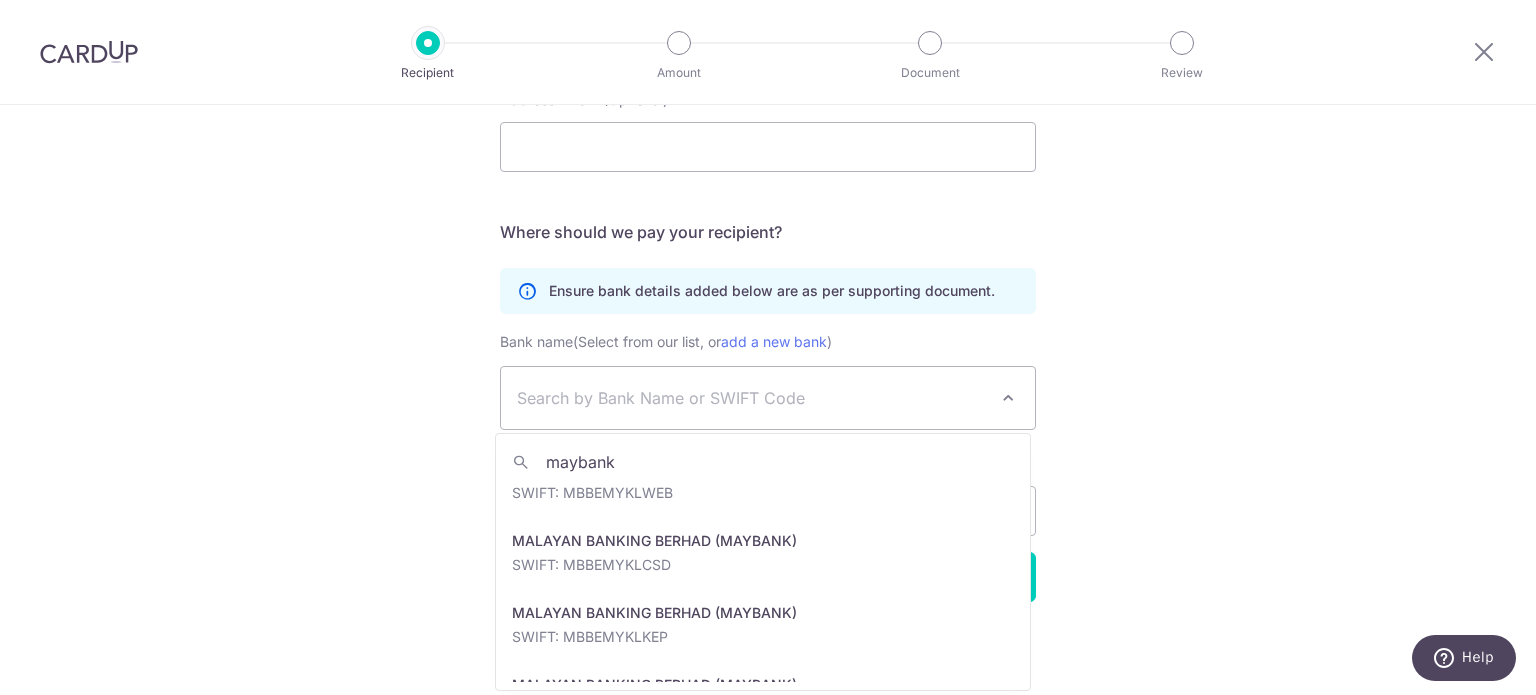 scroll, scrollTop: 134, scrollLeft: 0, axis: vertical 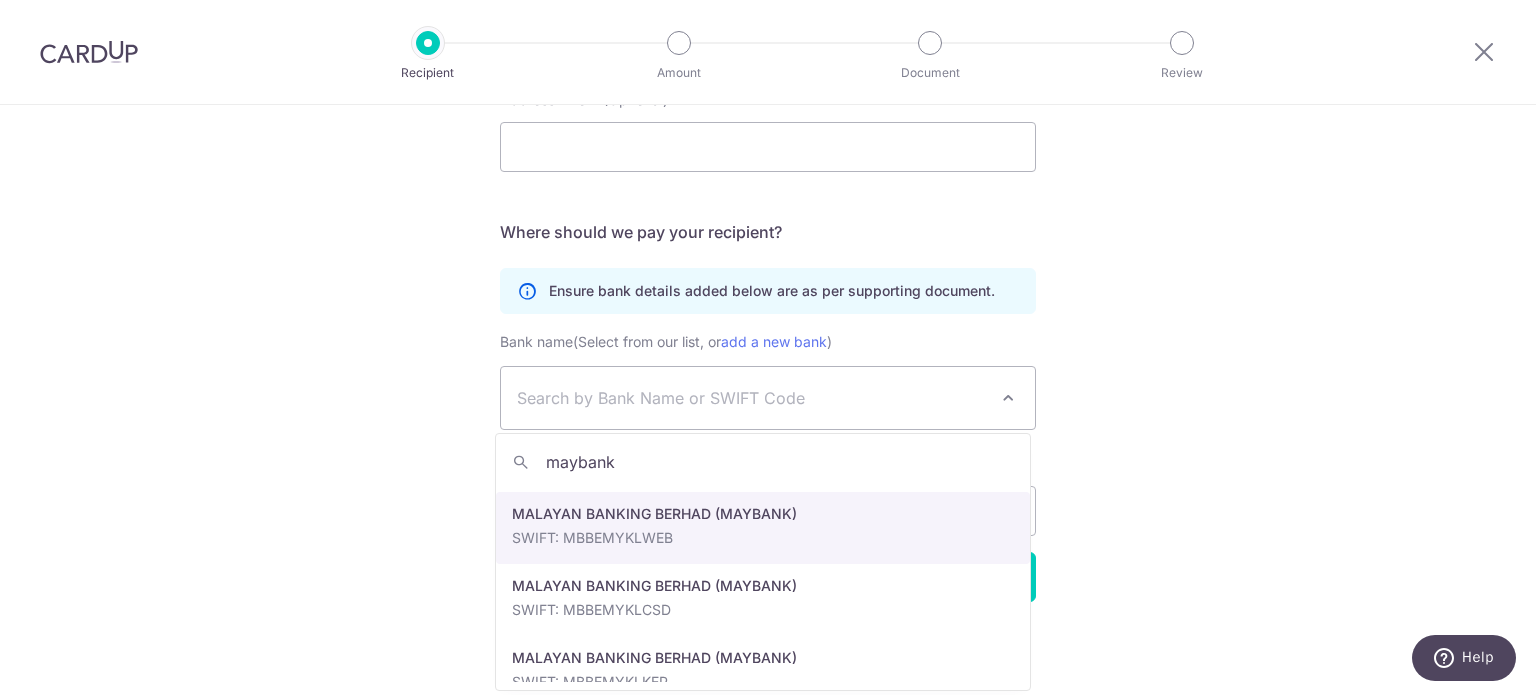 type on "maybank" 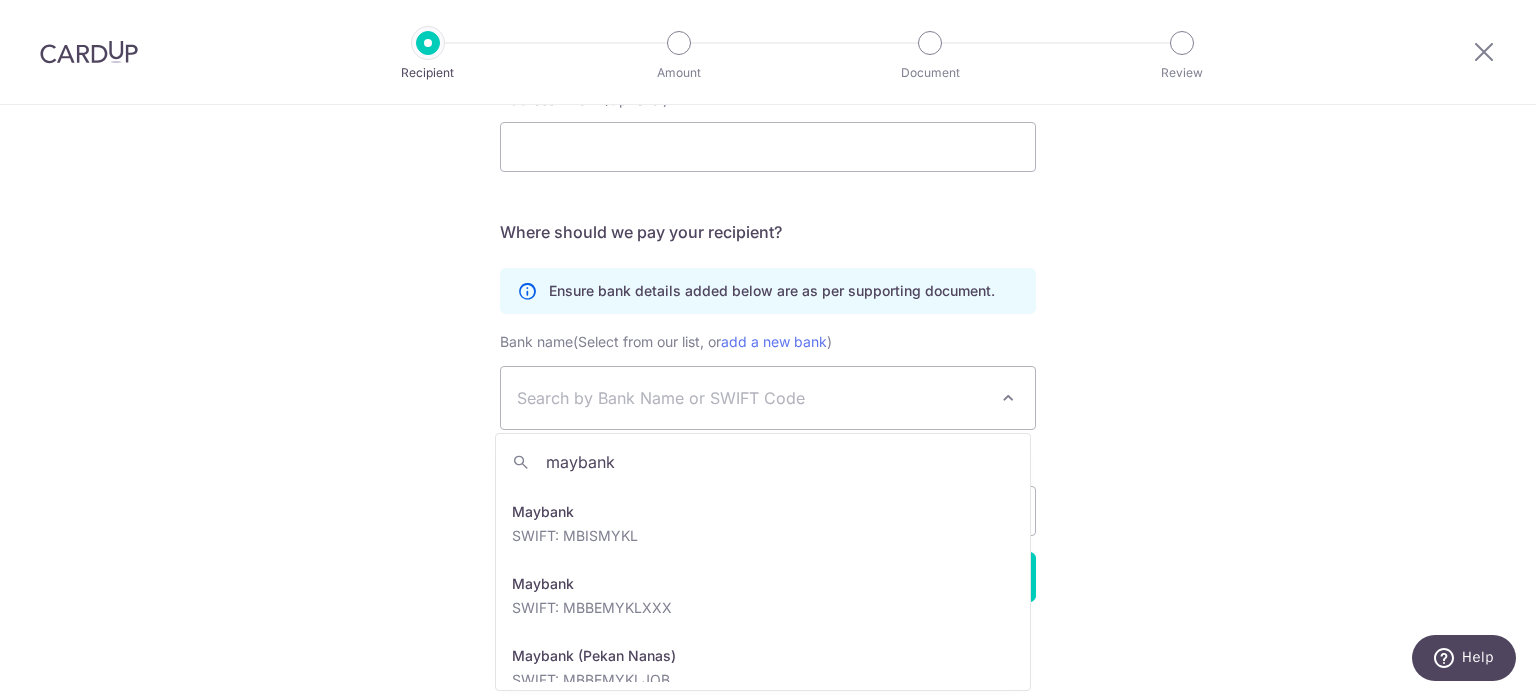 scroll, scrollTop: 725, scrollLeft: 0, axis: vertical 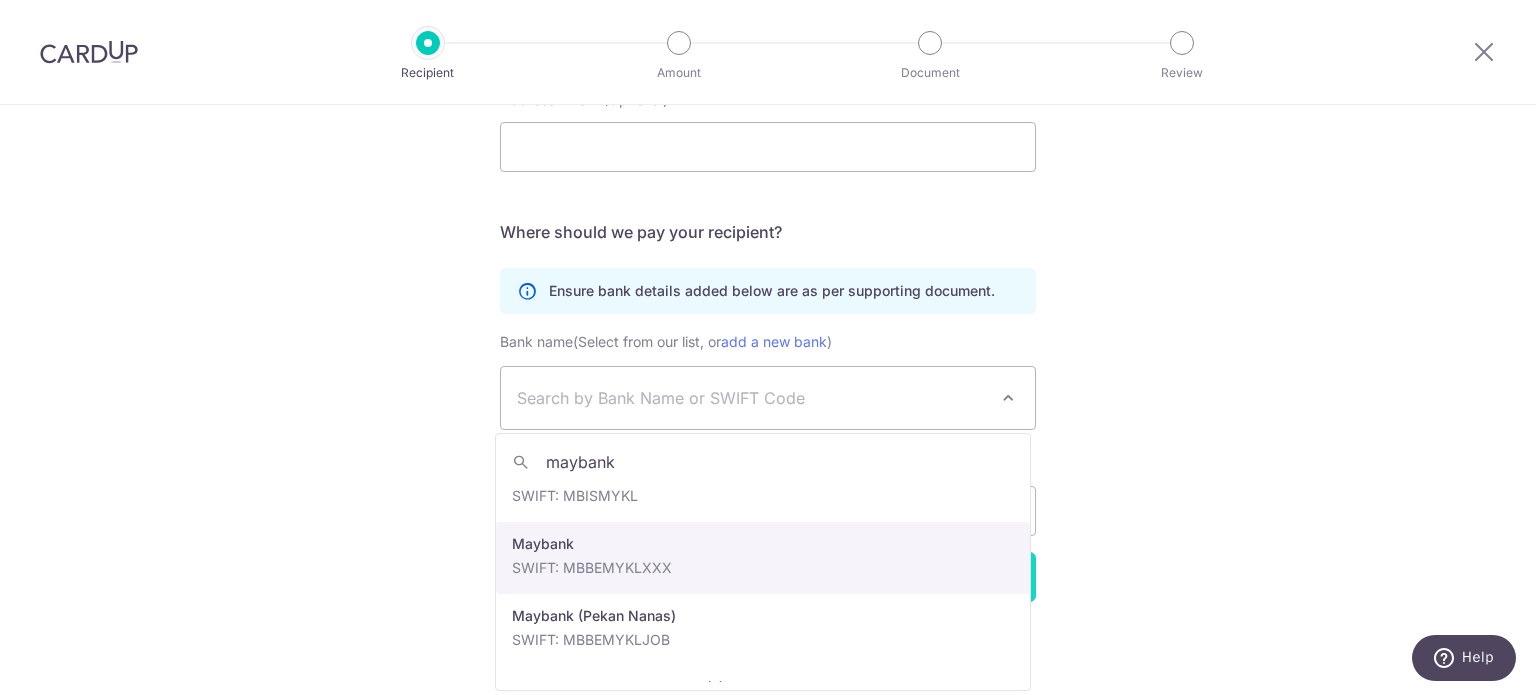 drag, startPoint x: 655, startPoint y: 571, endPoint x: 662, endPoint y: 563, distance: 10.630146 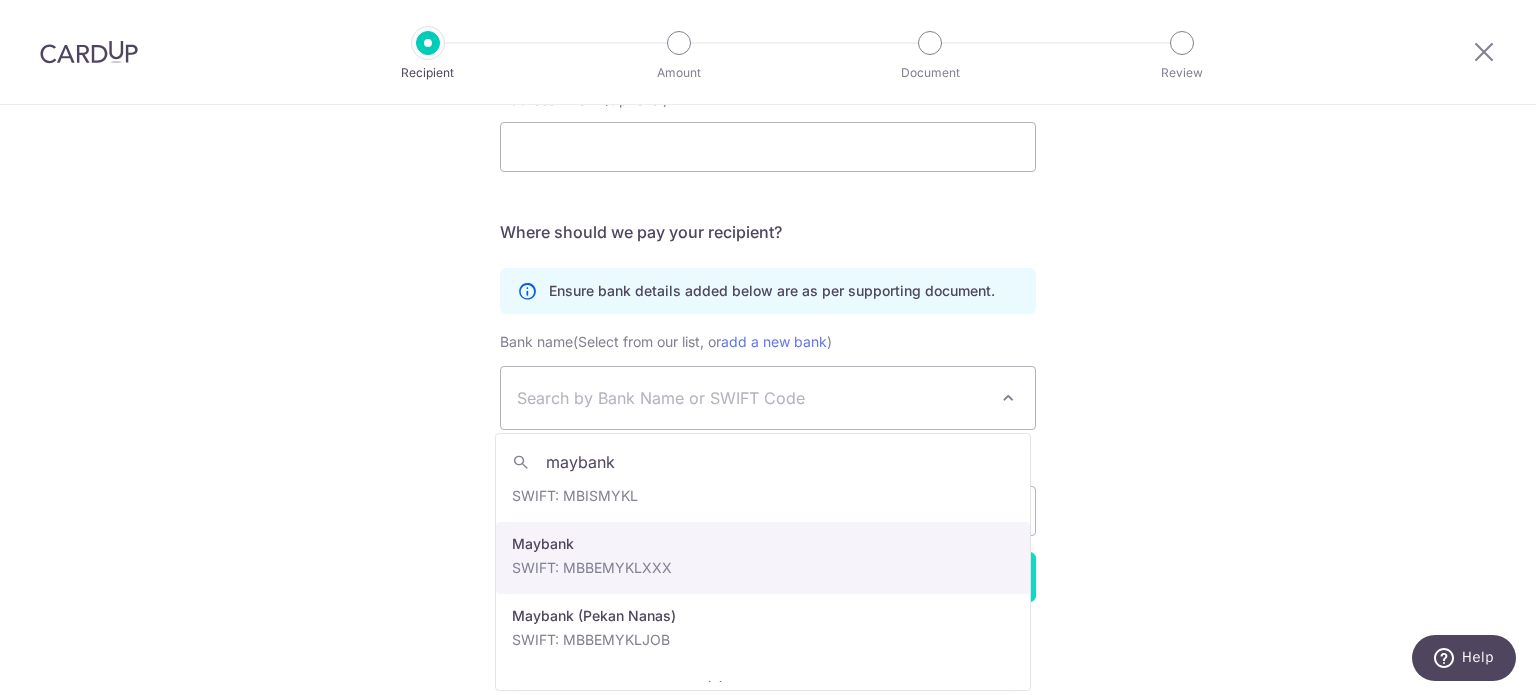 select on "44" 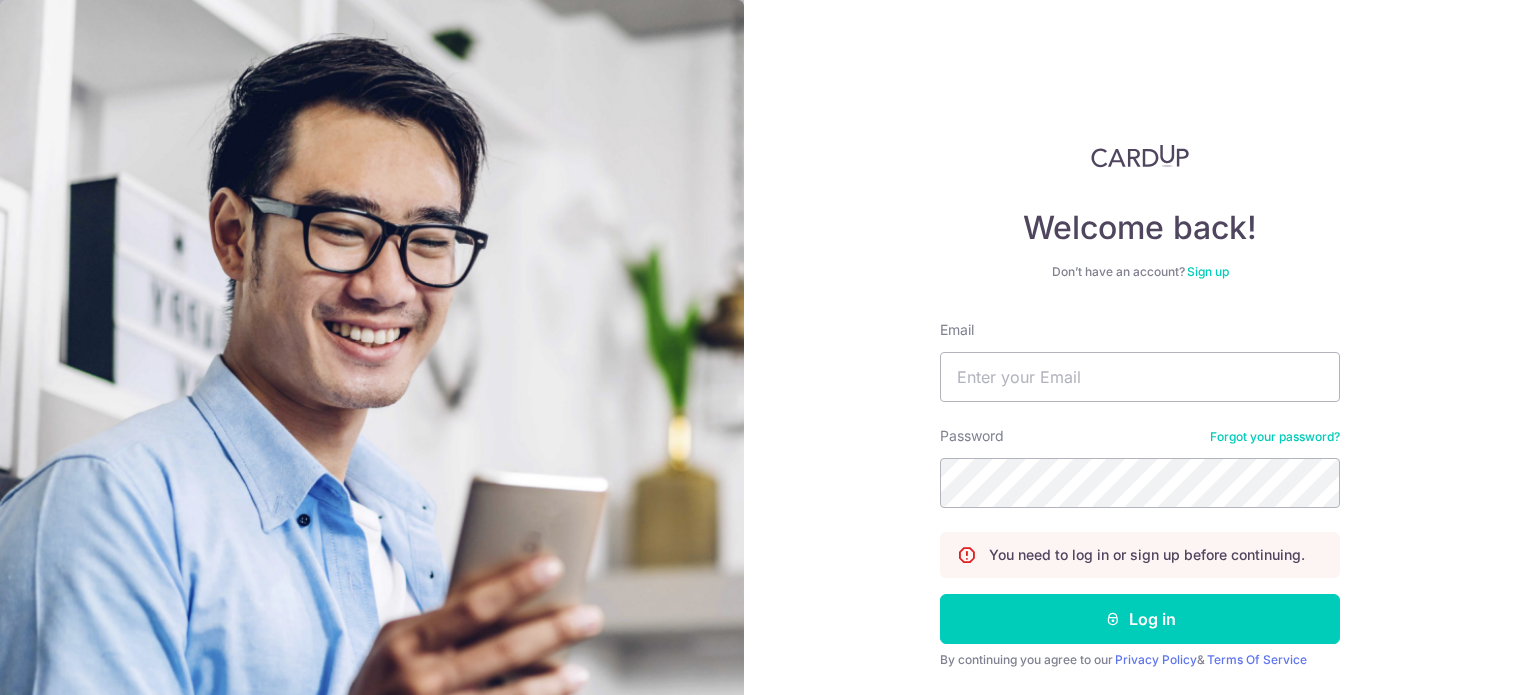 scroll, scrollTop: 0, scrollLeft: 0, axis: both 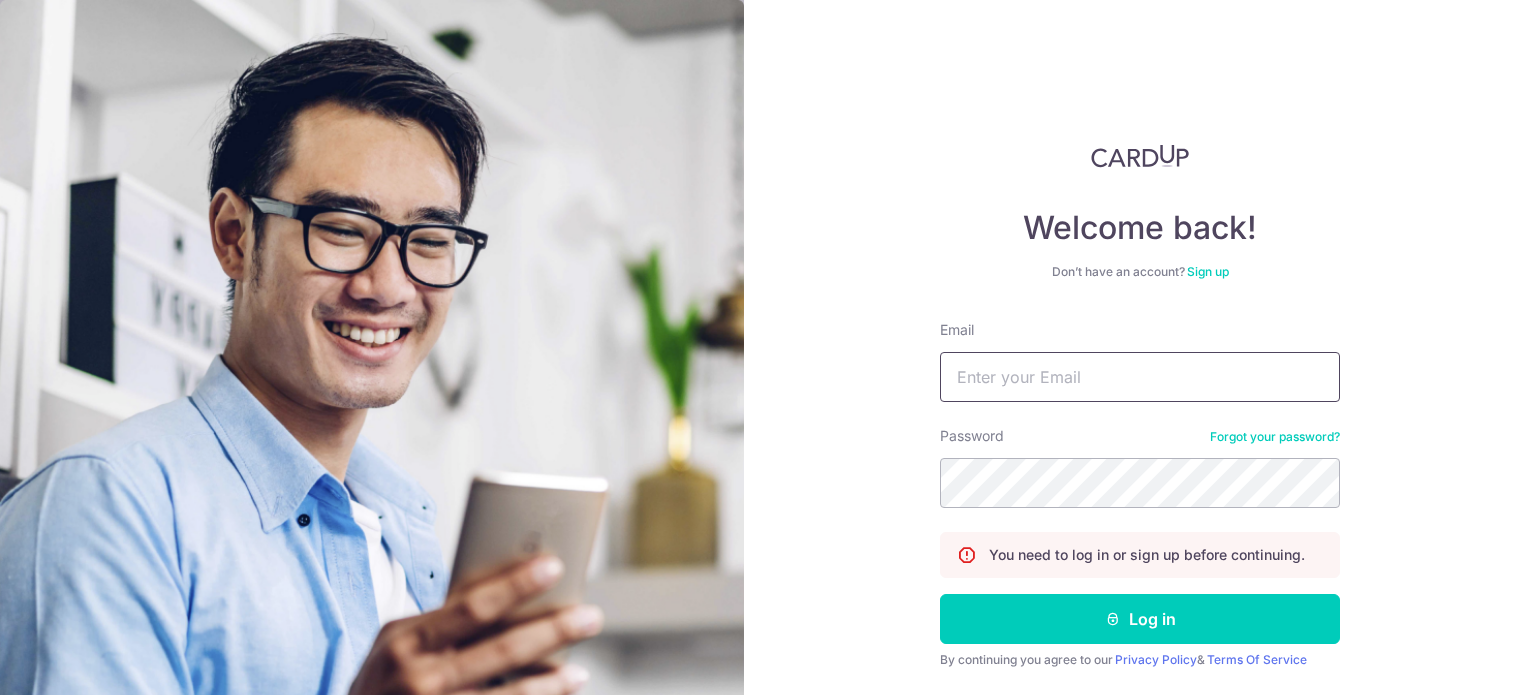 click on "Email" at bounding box center [1140, 377] 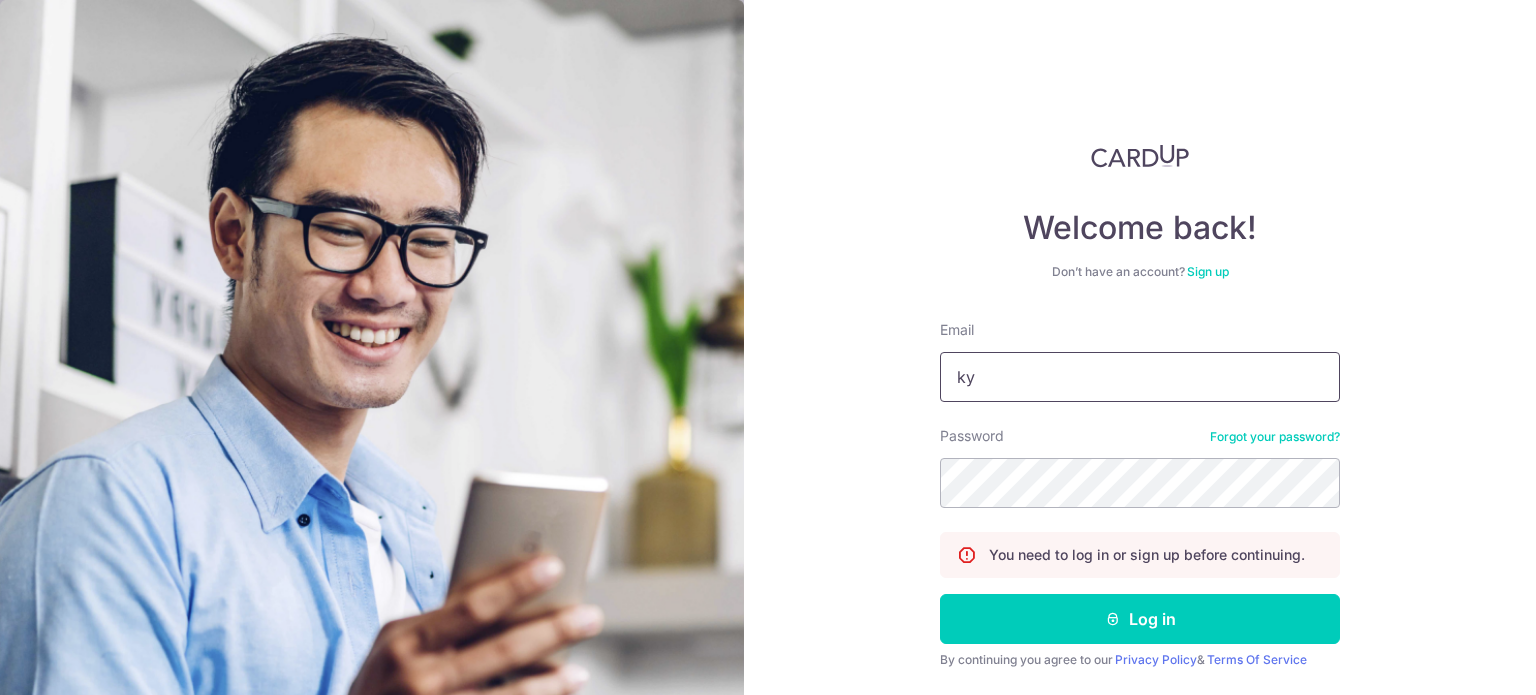 type on "k" 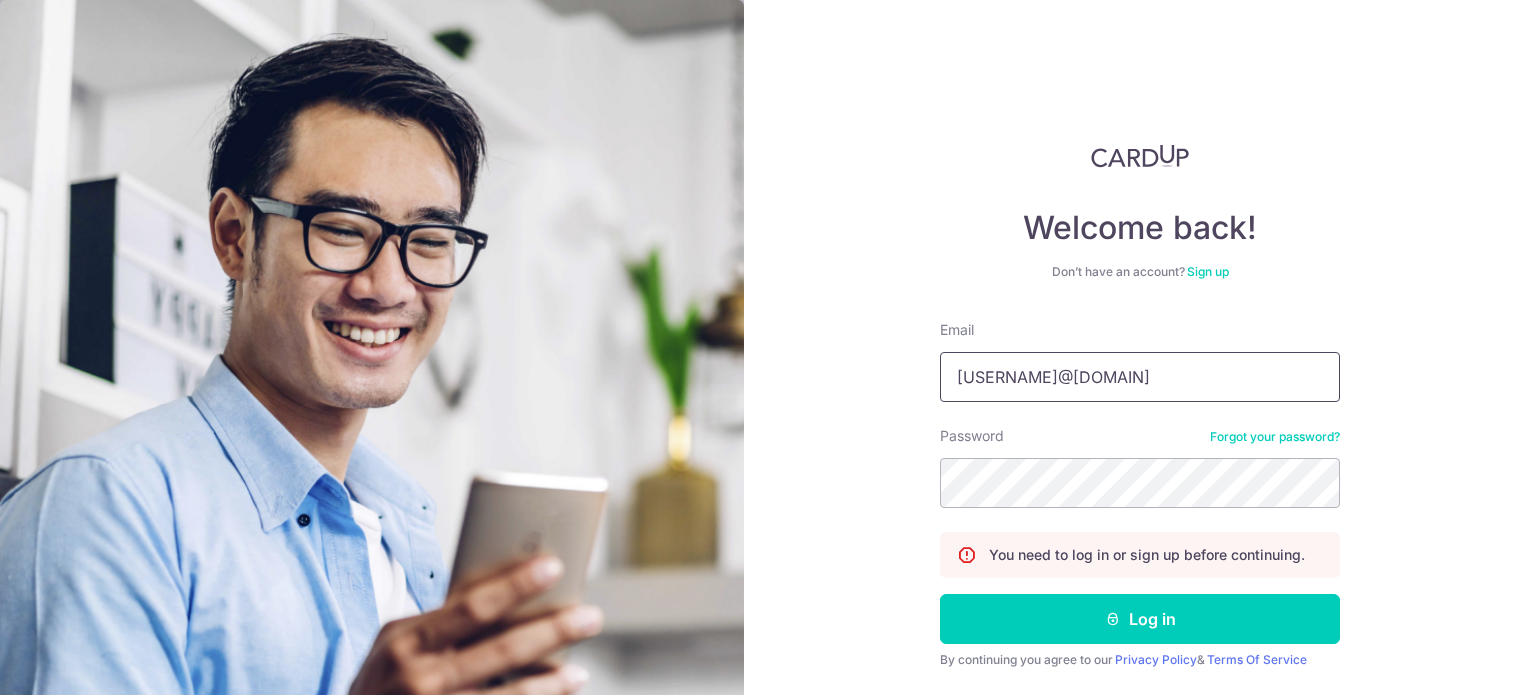 type on "yeosonlee@gmail.com" 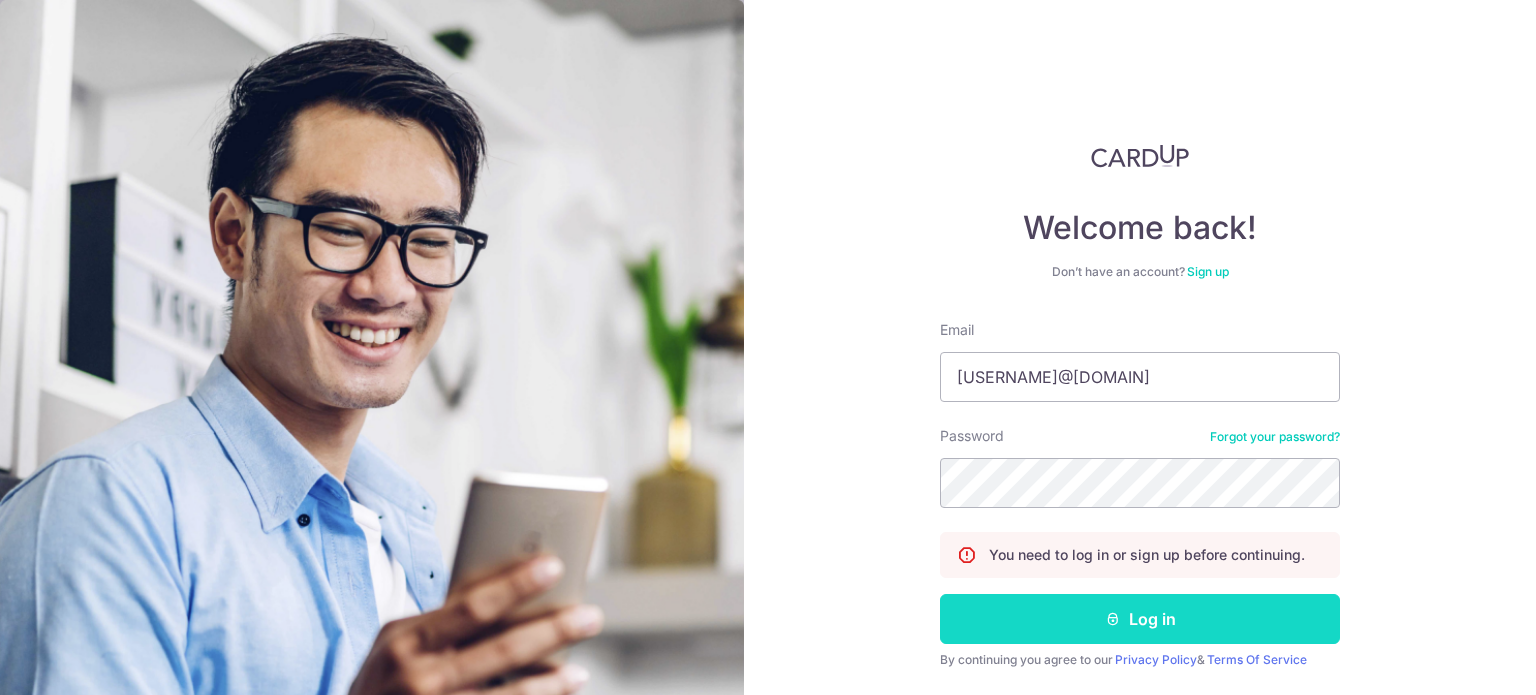 click on "Log in" at bounding box center (1140, 619) 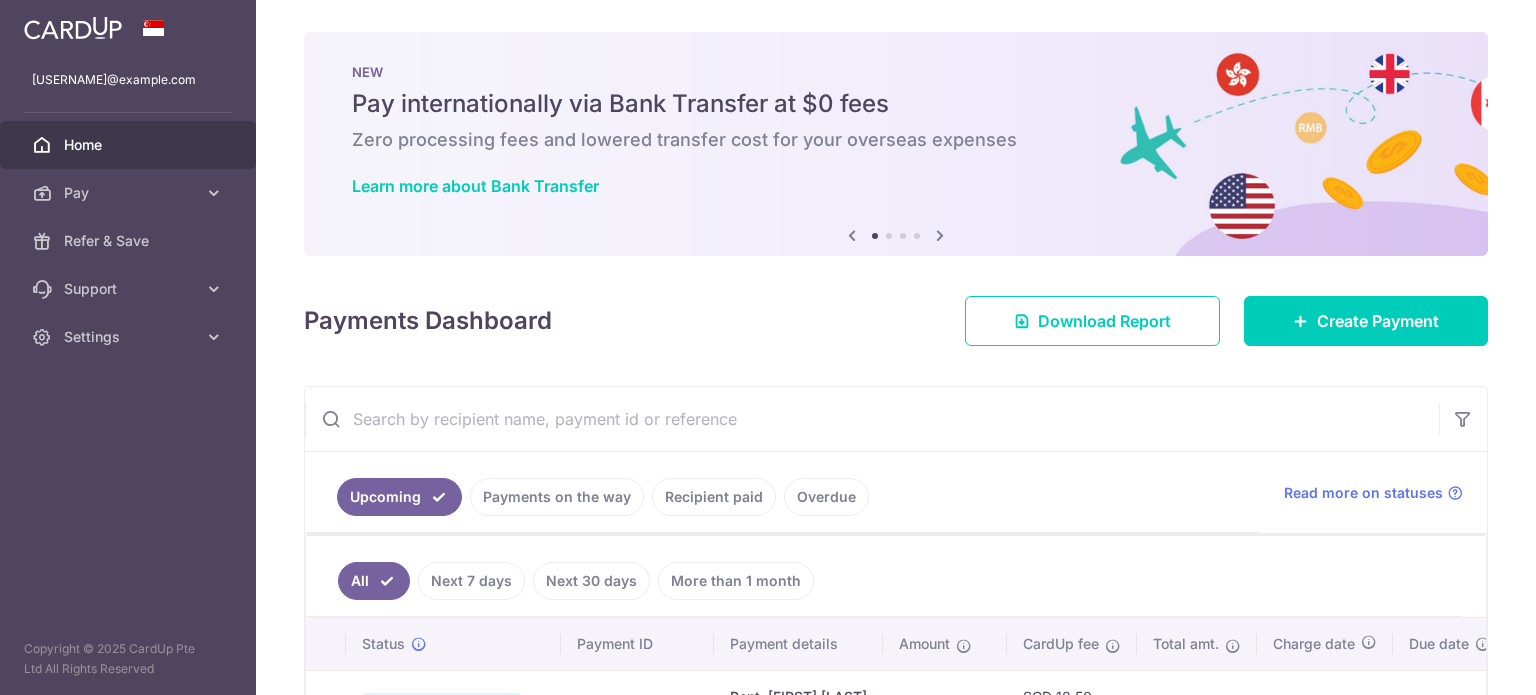 scroll, scrollTop: 0, scrollLeft: 0, axis: both 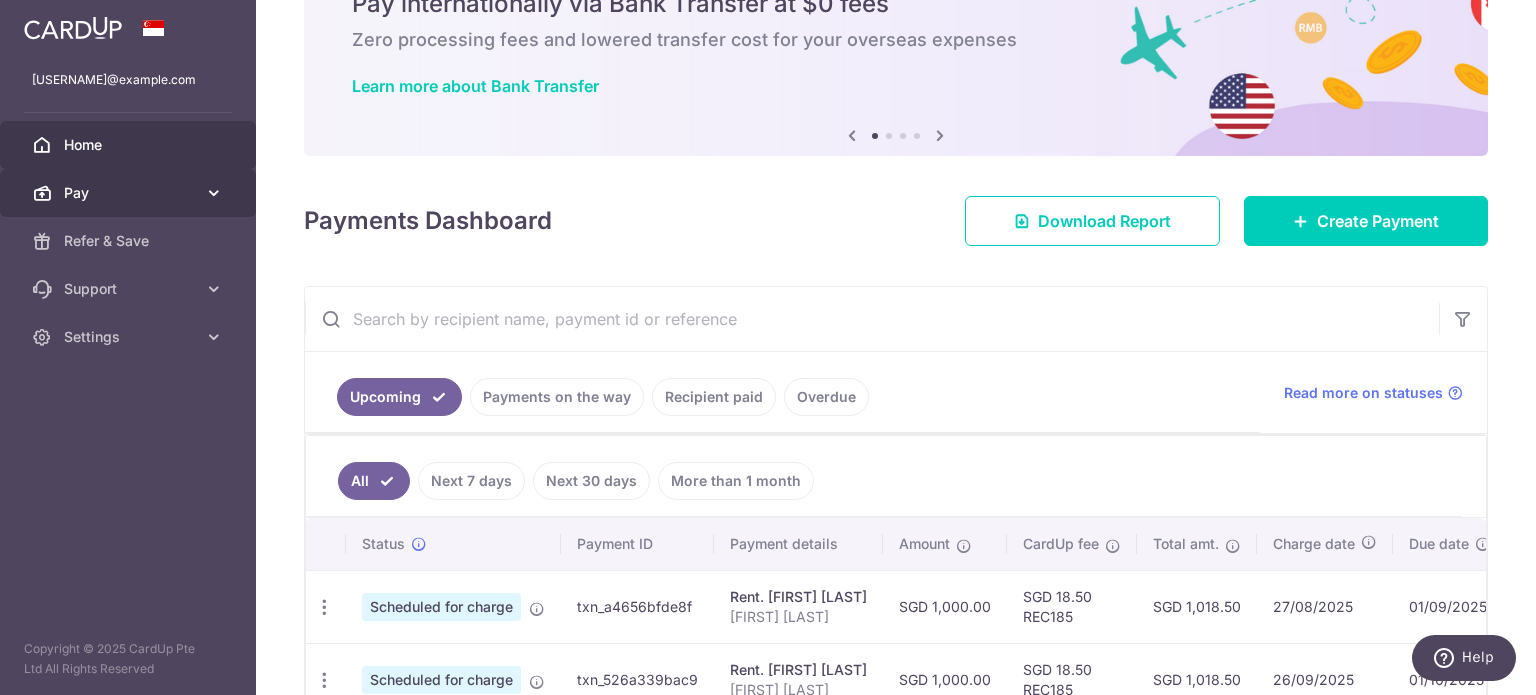 click at bounding box center (214, 193) 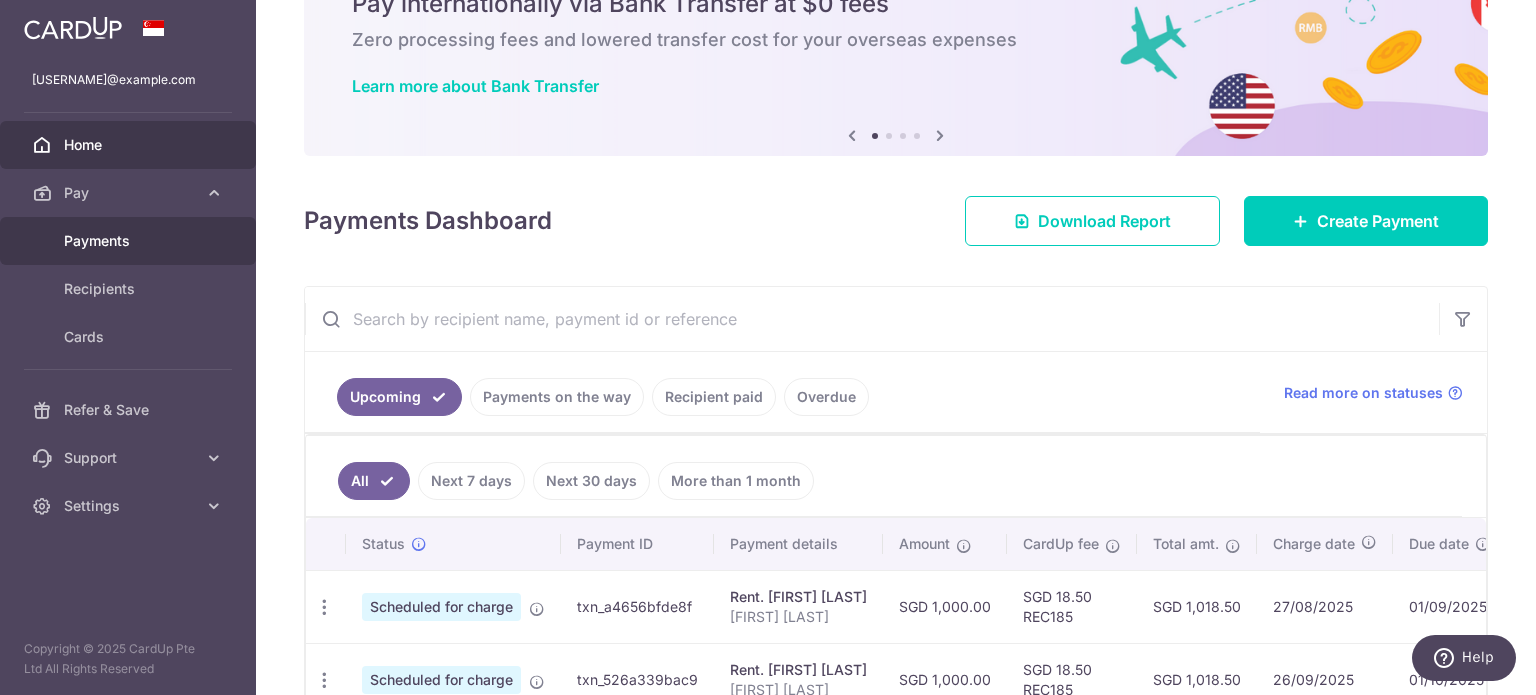 click on "Payments" at bounding box center (130, 241) 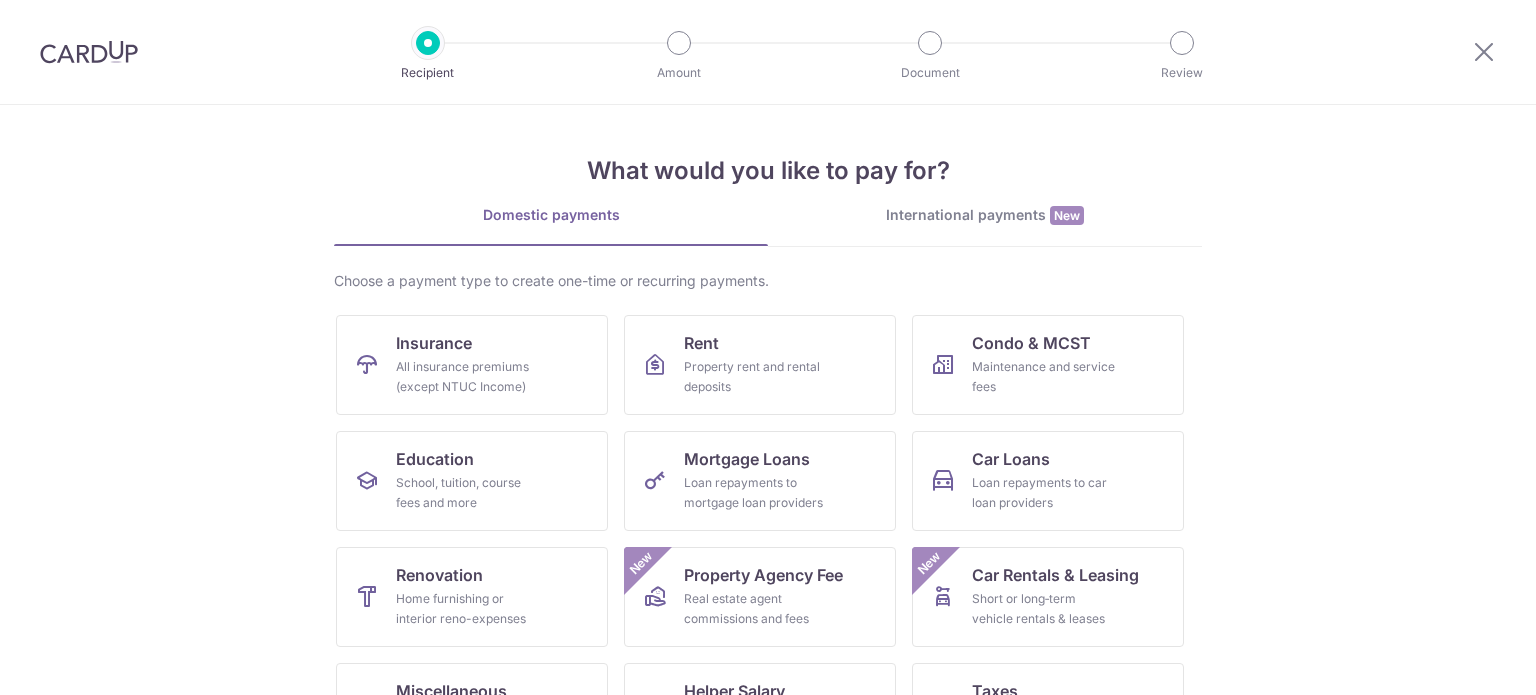 scroll, scrollTop: 0, scrollLeft: 0, axis: both 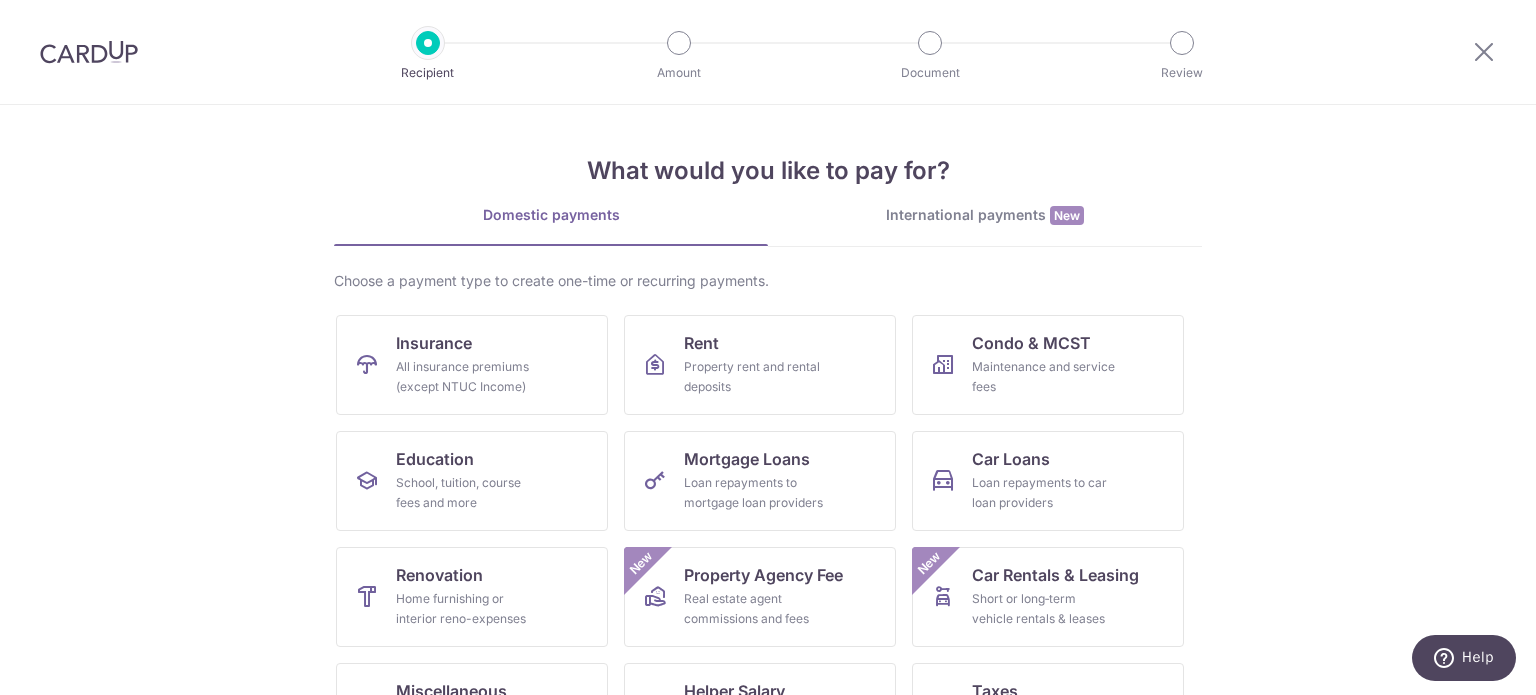 click on "International payments
New" at bounding box center [985, 215] 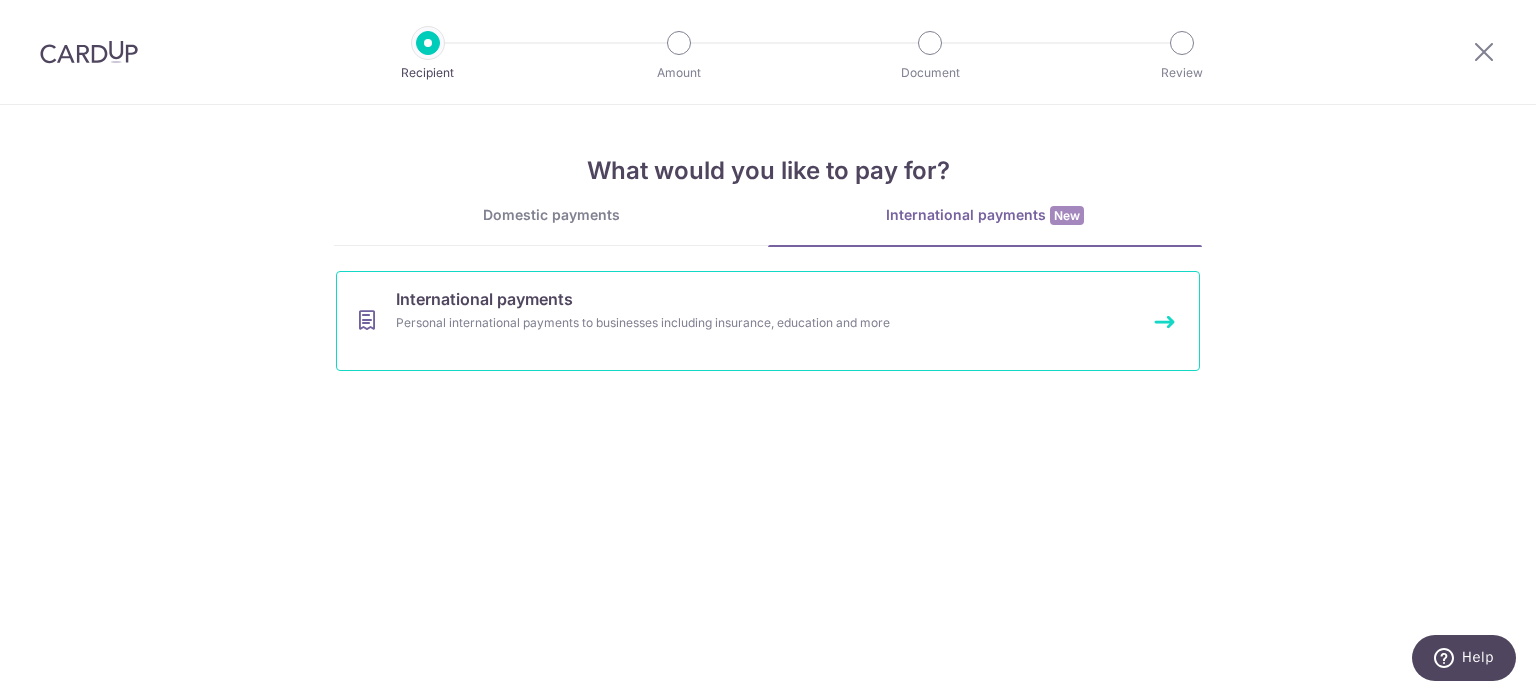 click on "International payments Personal international payments to businesses including insurance, education and more" at bounding box center [768, 321] 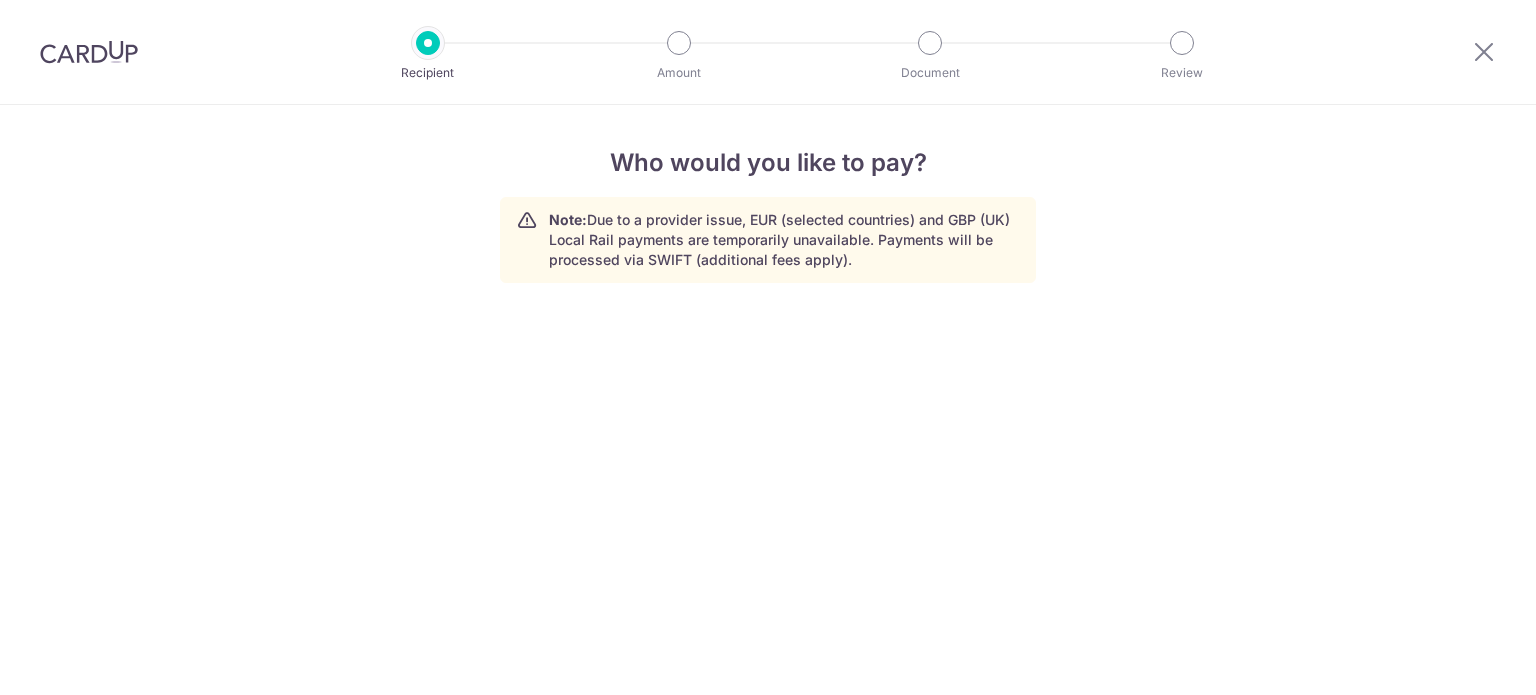 scroll, scrollTop: 0, scrollLeft: 0, axis: both 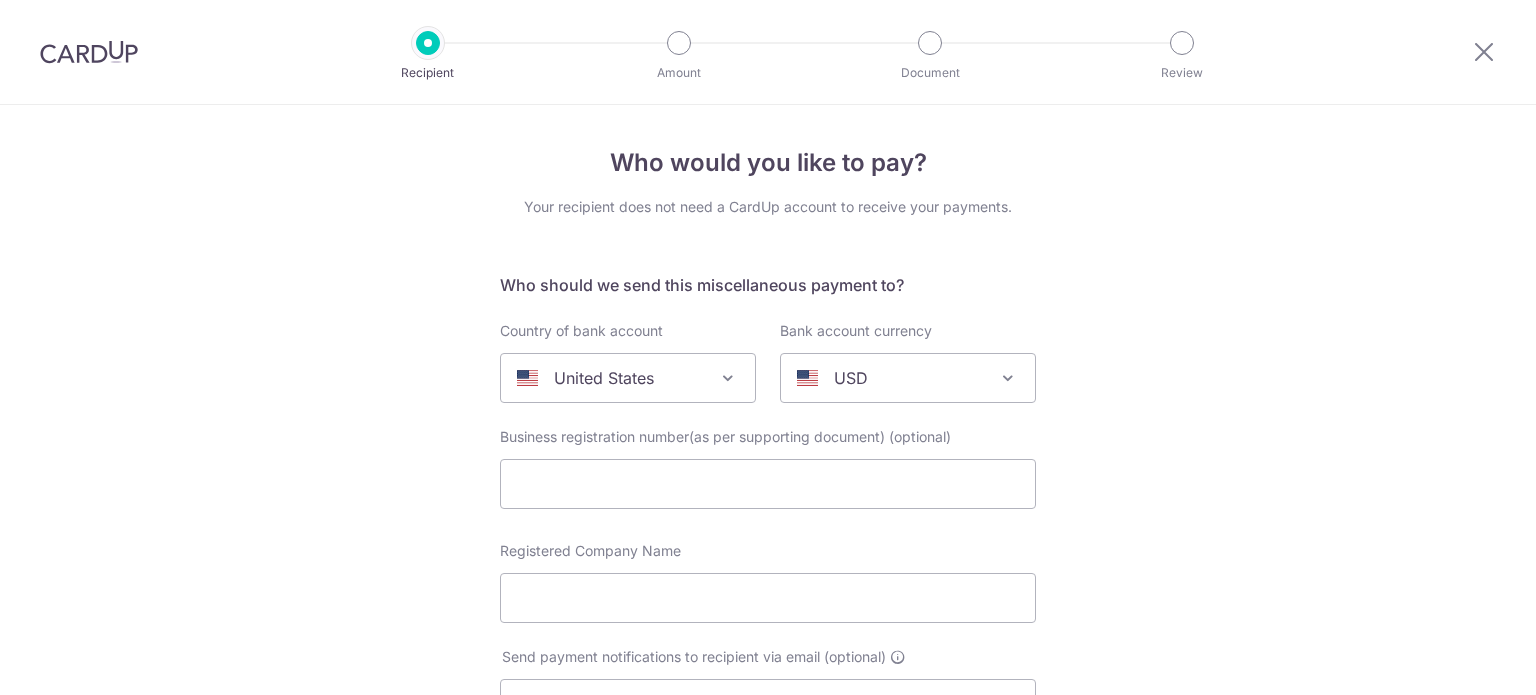 select 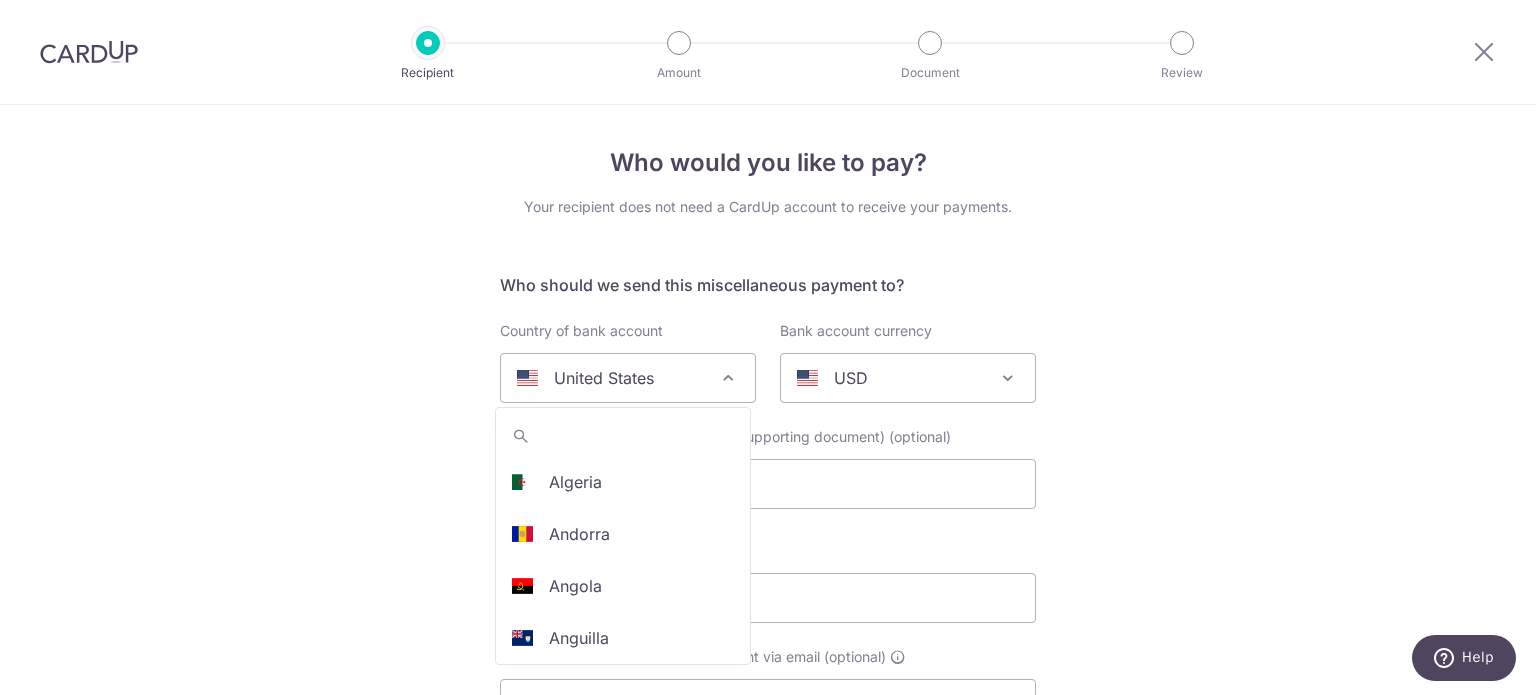 click on "United States" at bounding box center [612, 378] 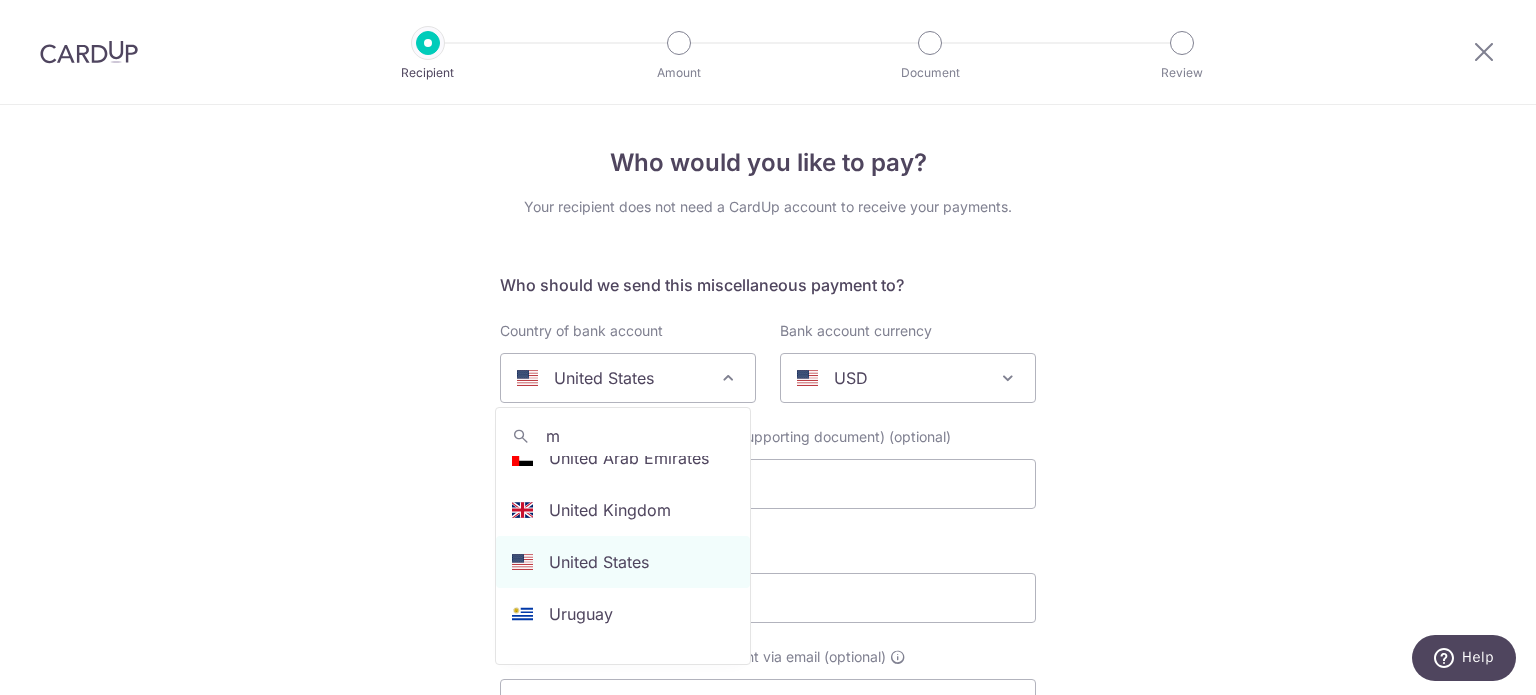 scroll, scrollTop: 0, scrollLeft: 0, axis: both 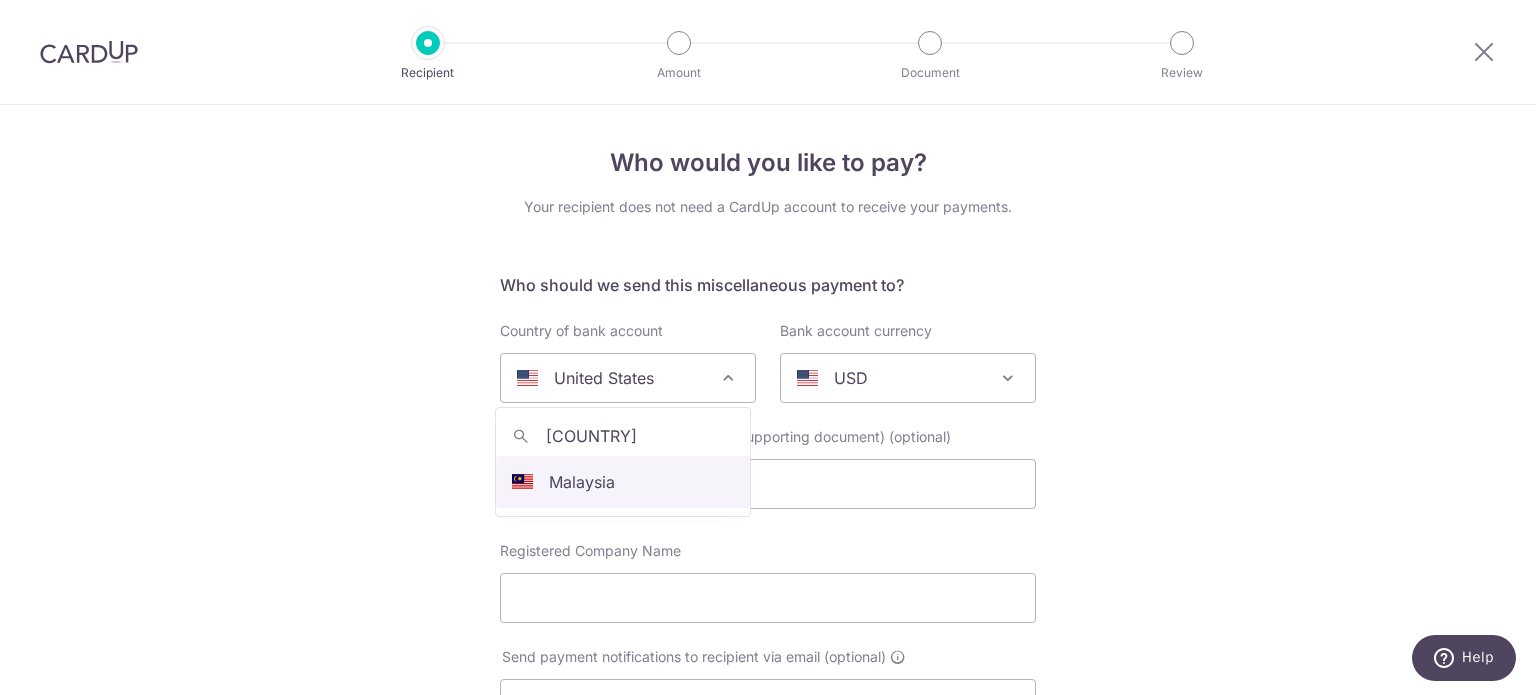 type on "malays" 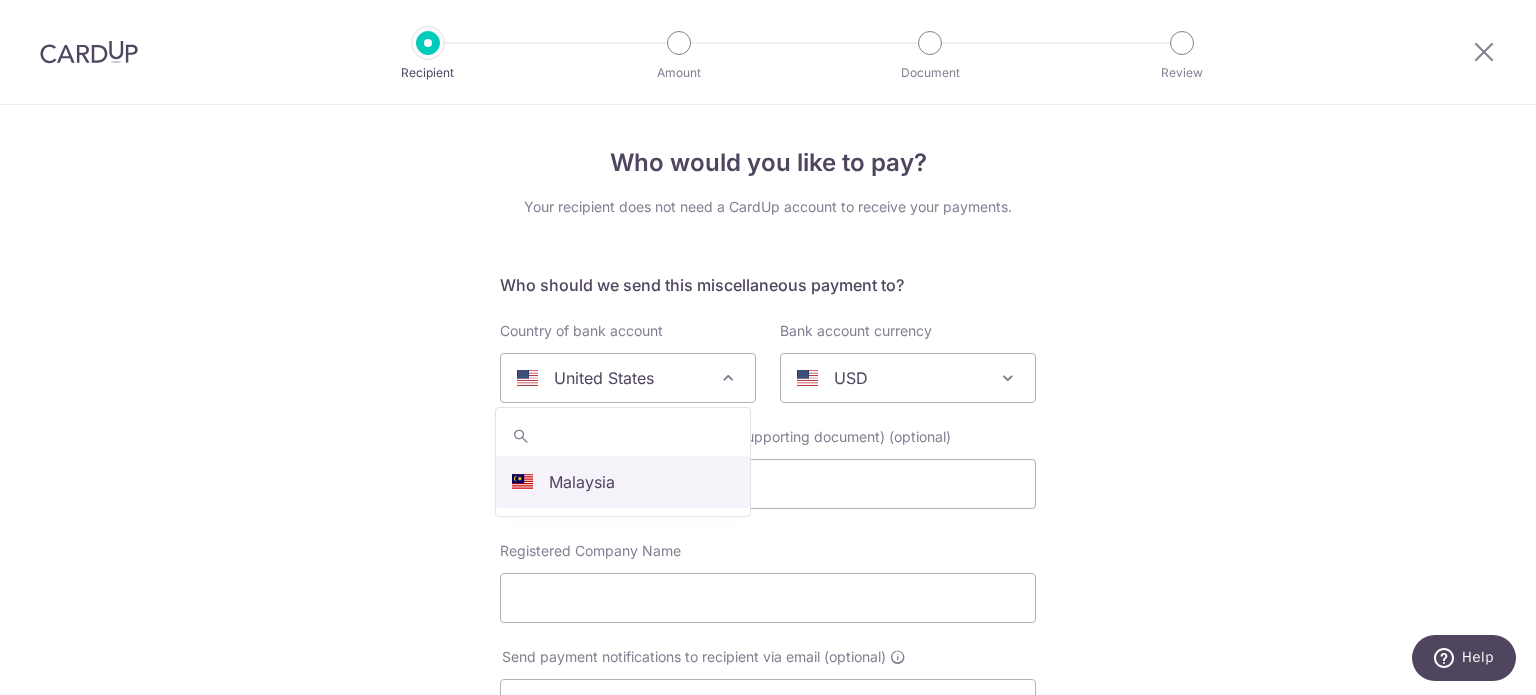 select 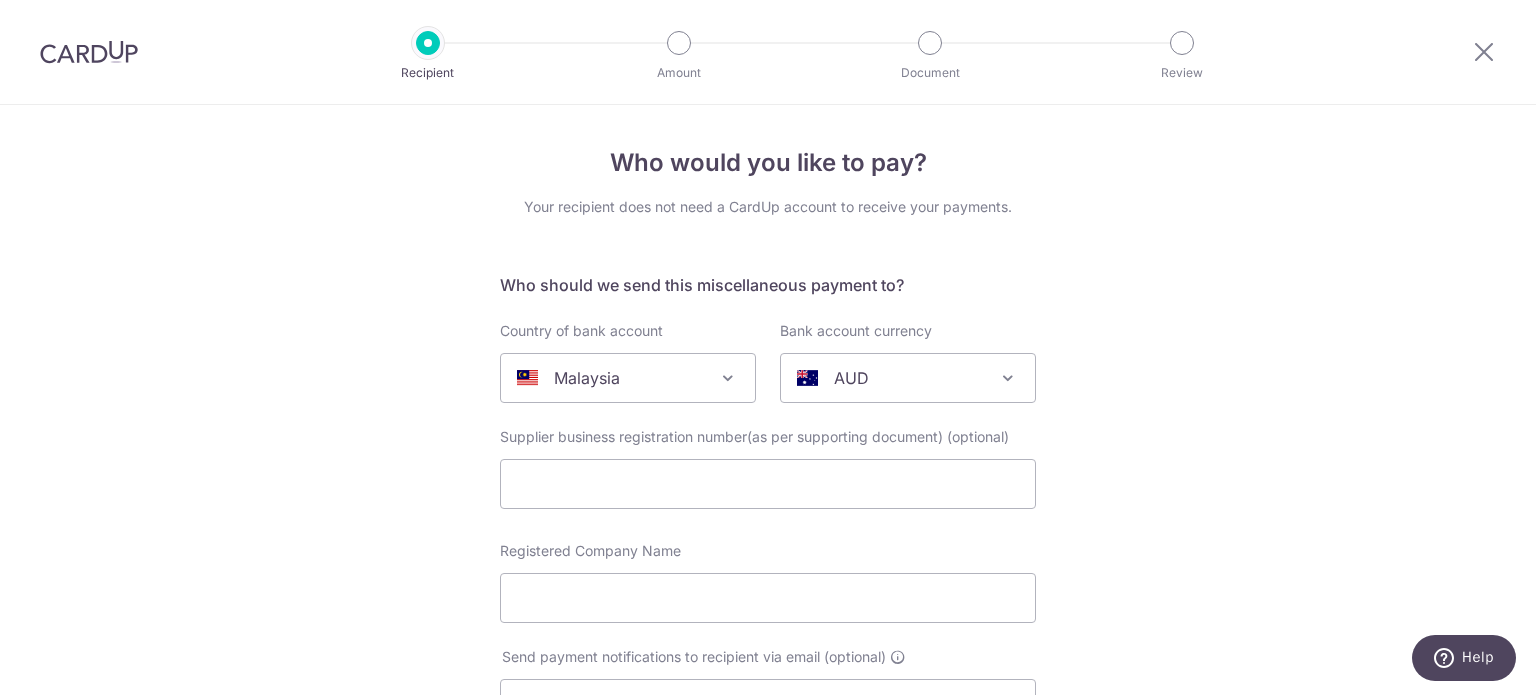 click on "AUD" at bounding box center (892, 378) 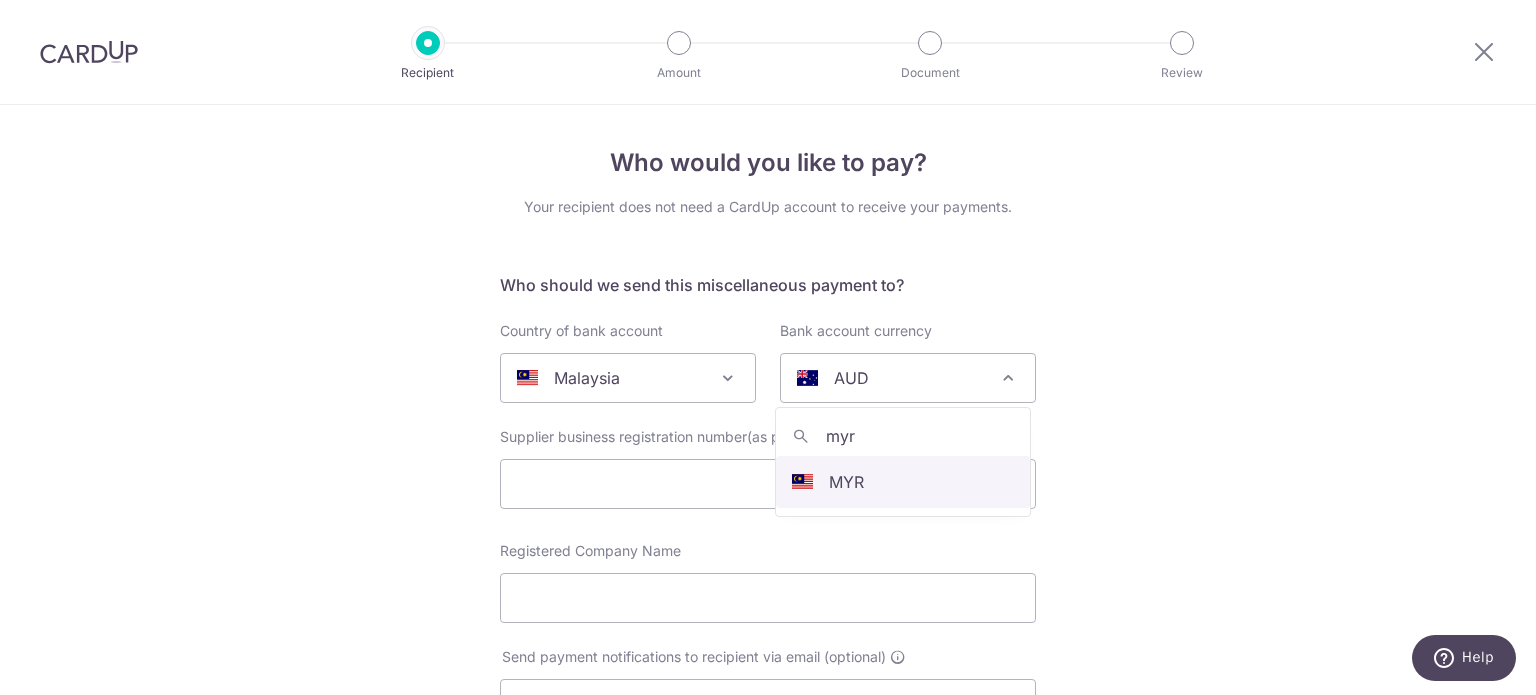 type on "myr" 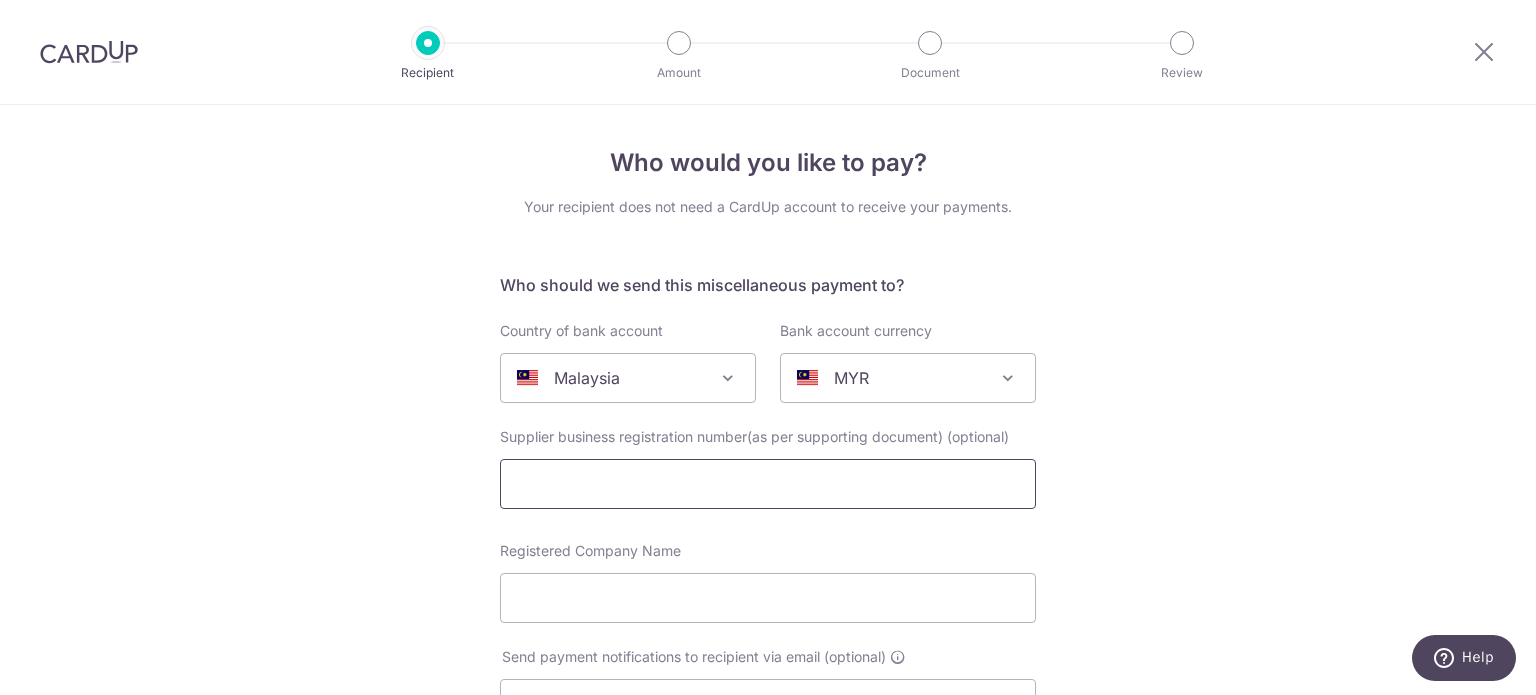 click at bounding box center [768, 484] 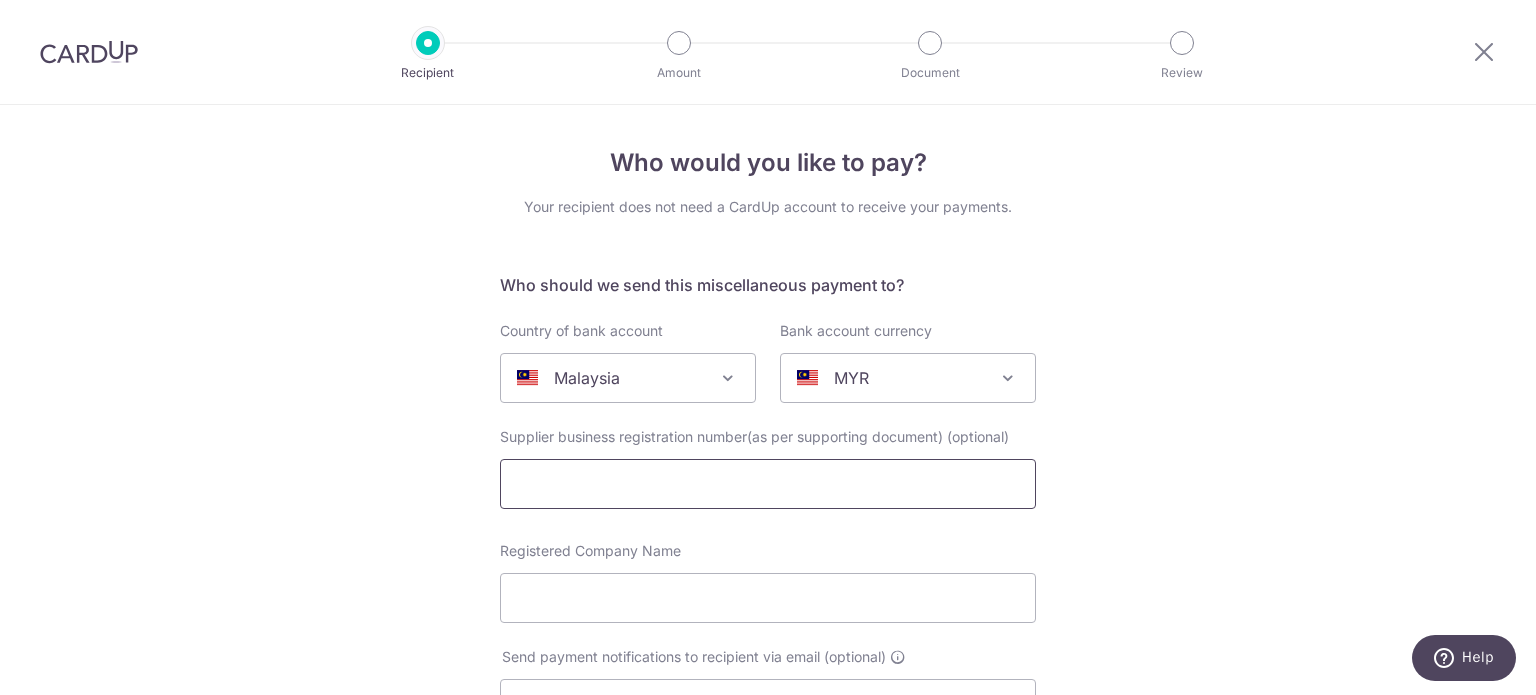 click at bounding box center [768, 484] 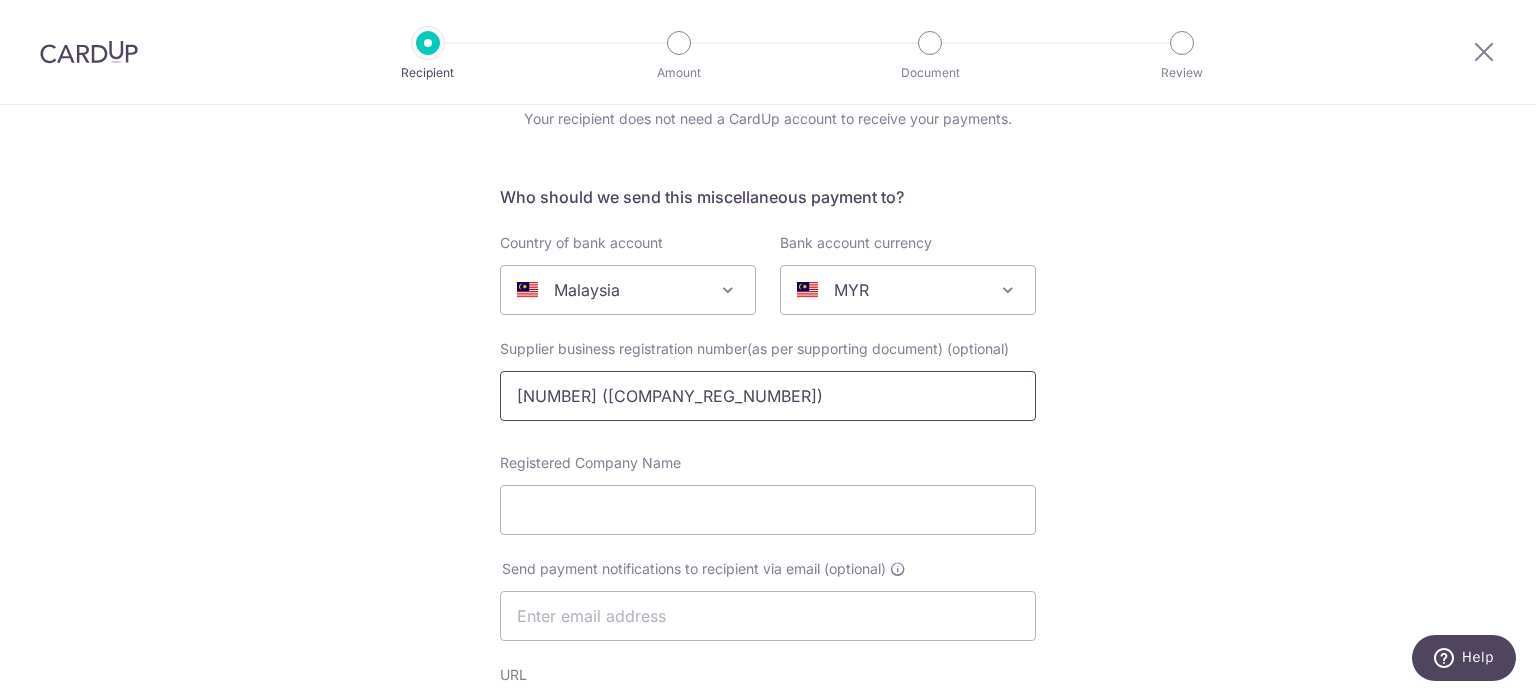scroll, scrollTop: 200, scrollLeft: 0, axis: vertical 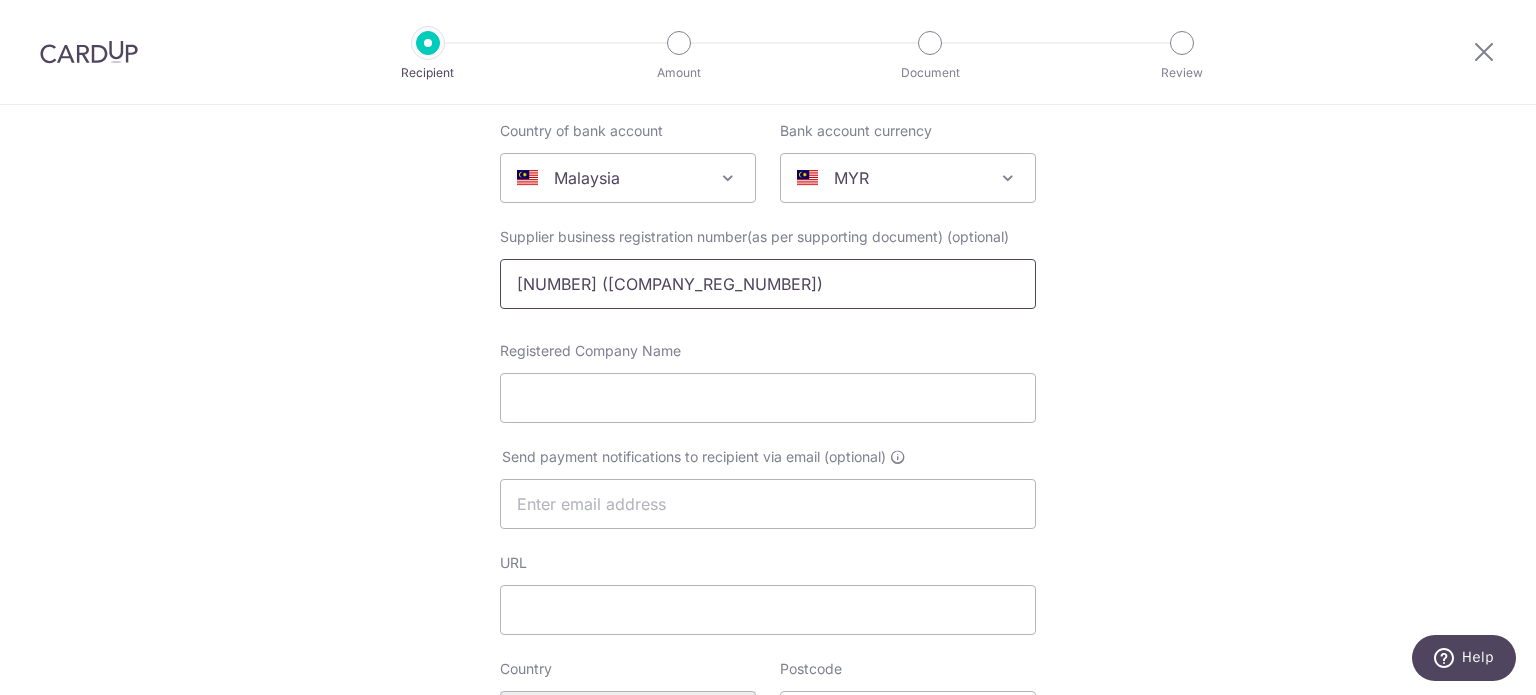 type on "202103340532 (003341040-M)" 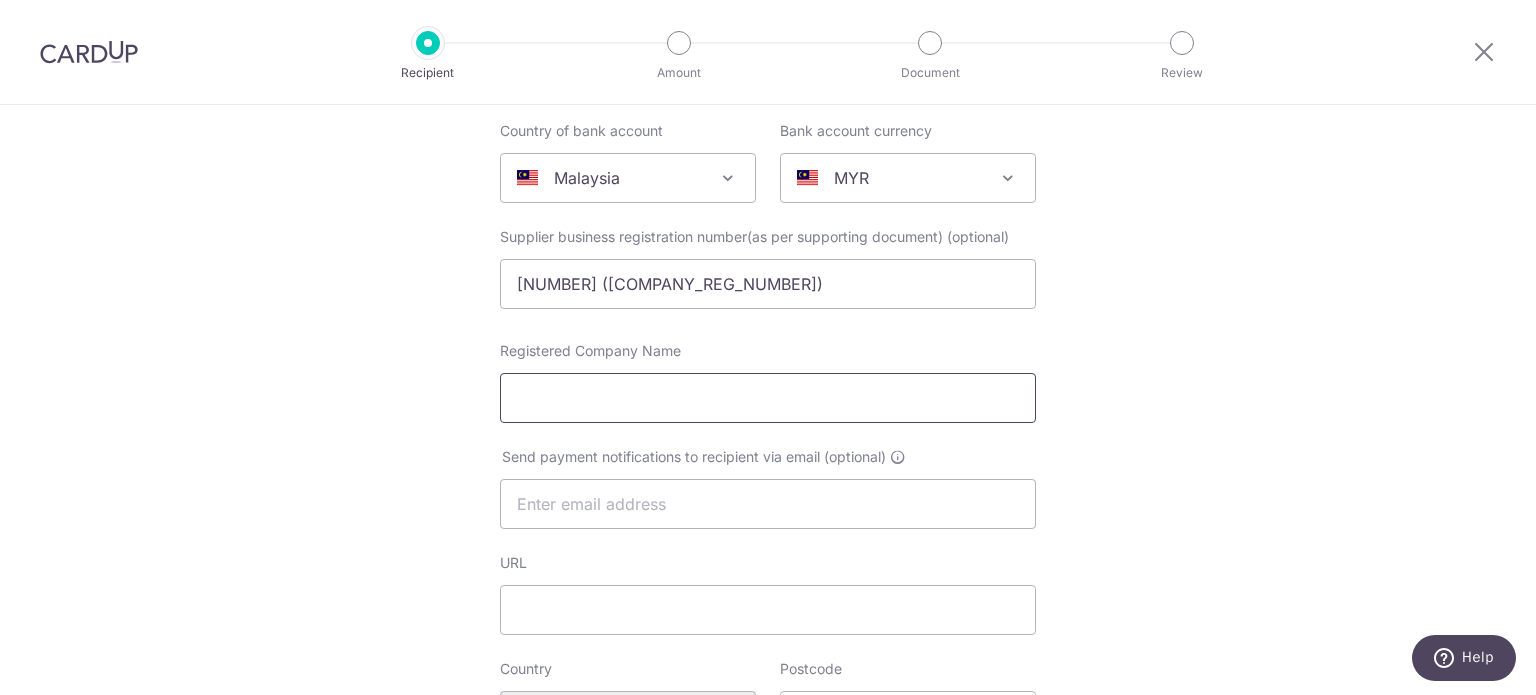 click on "Registered Company Name" at bounding box center [768, 398] 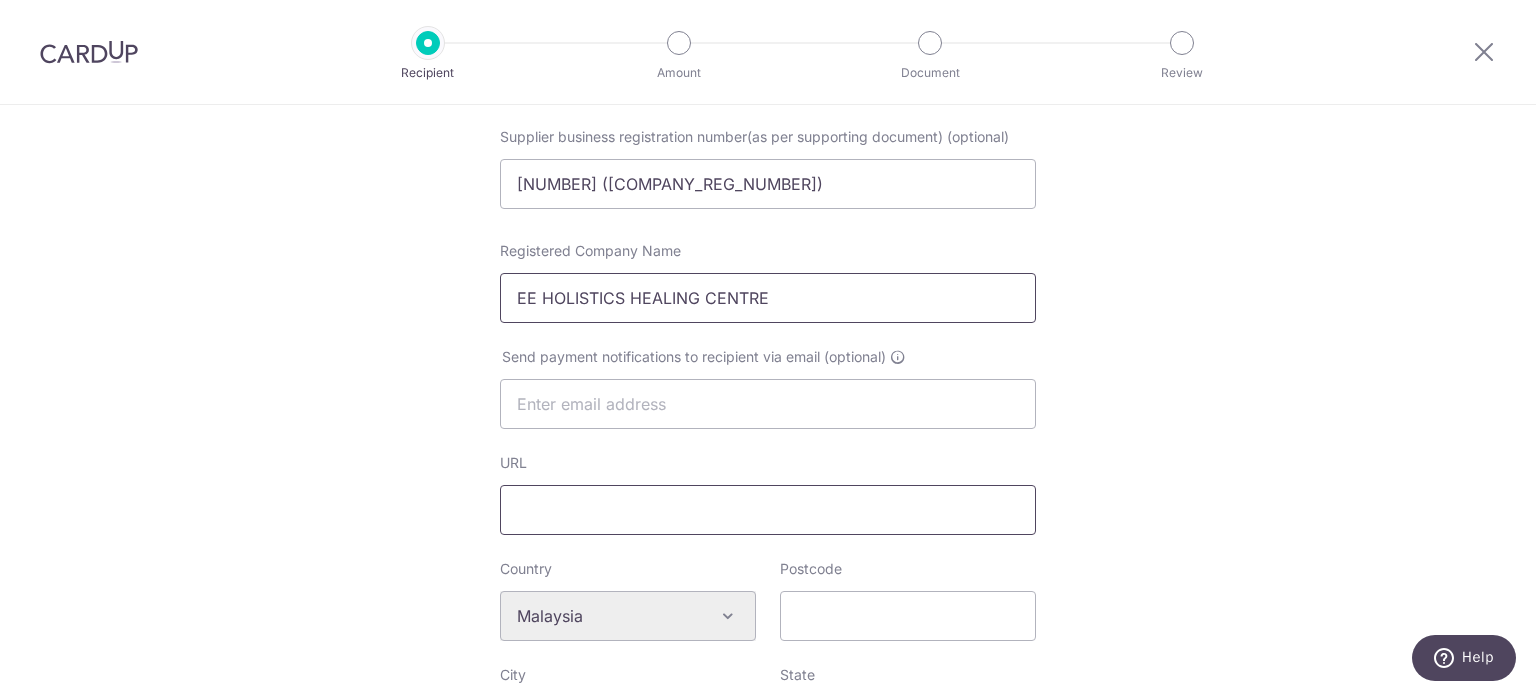 scroll, scrollTop: 500, scrollLeft: 0, axis: vertical 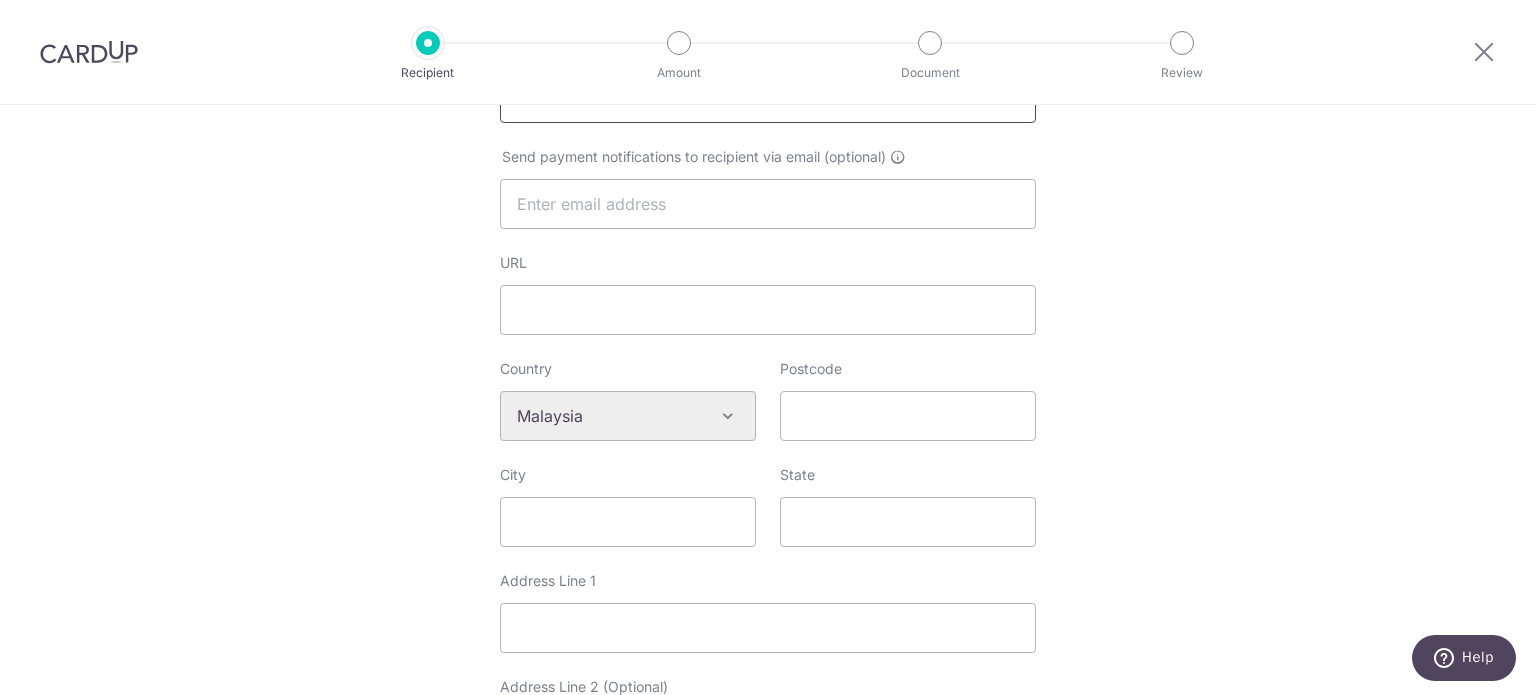 type on "EE HOLISTICS HEALING CENTRE" 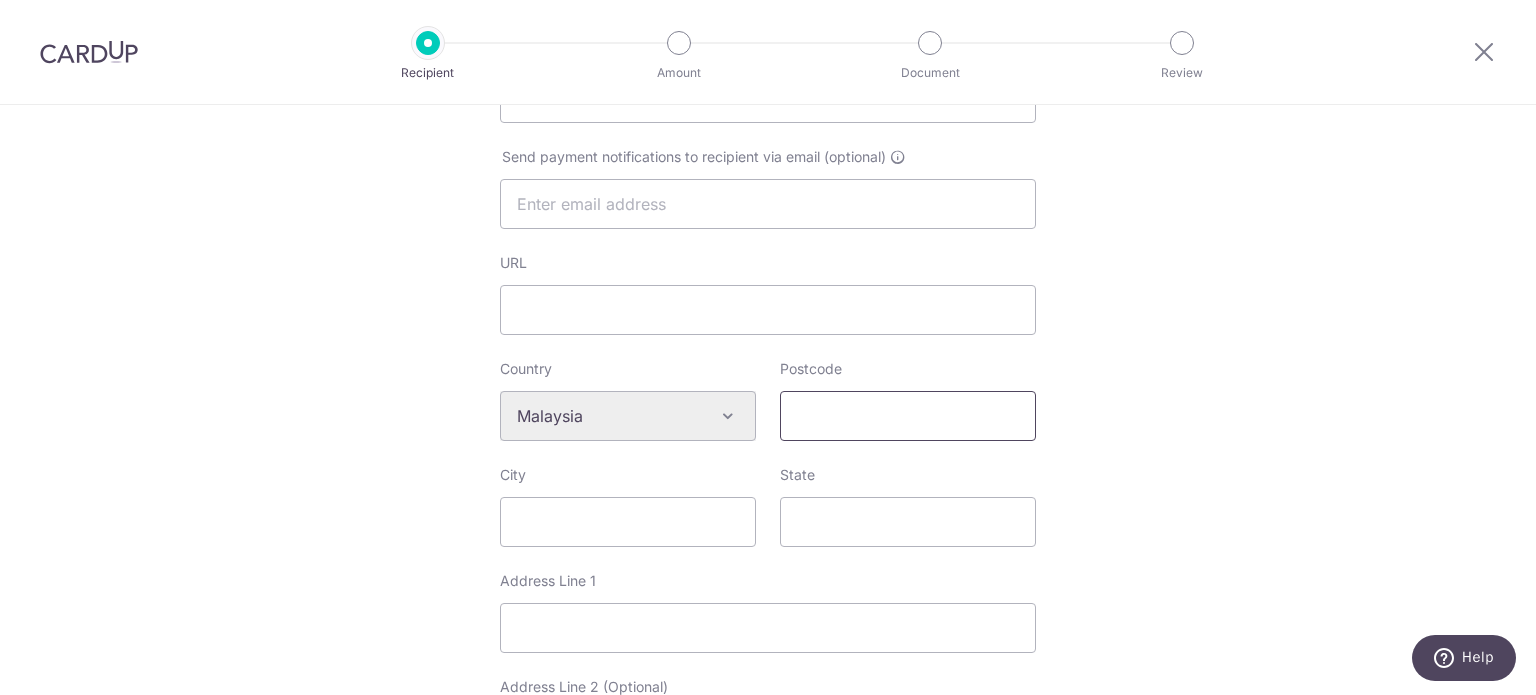 click on "Postcode" at bounding box center [908, 416] 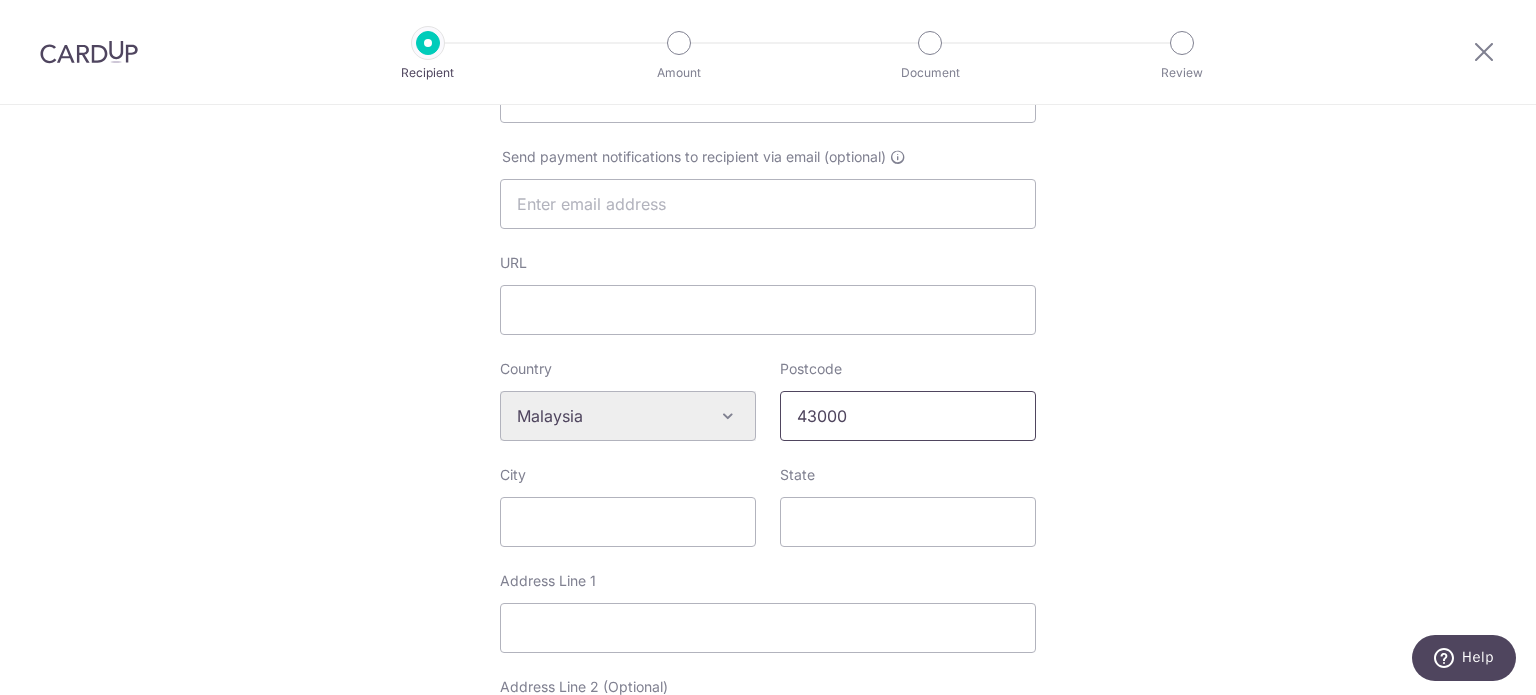 type on "43000" 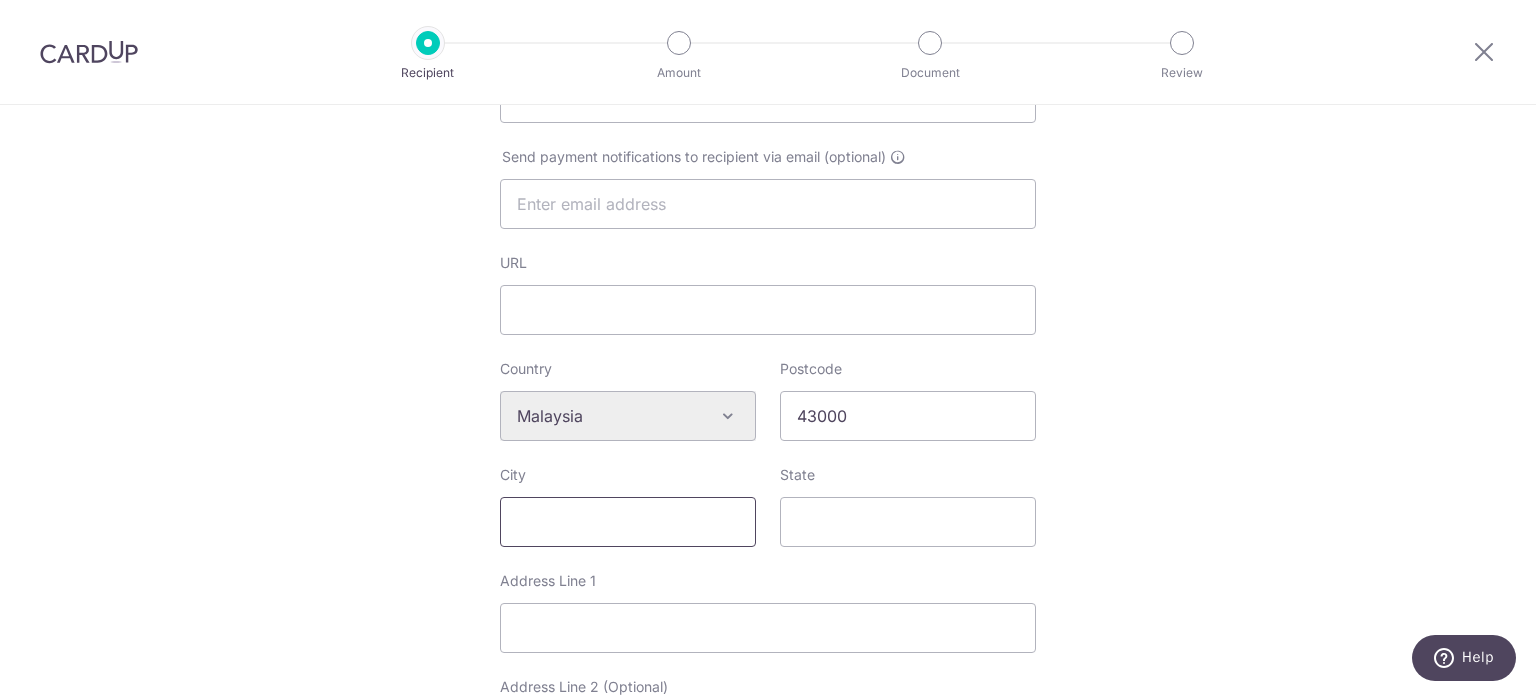 click on "City" at bounding box center (628, 522) 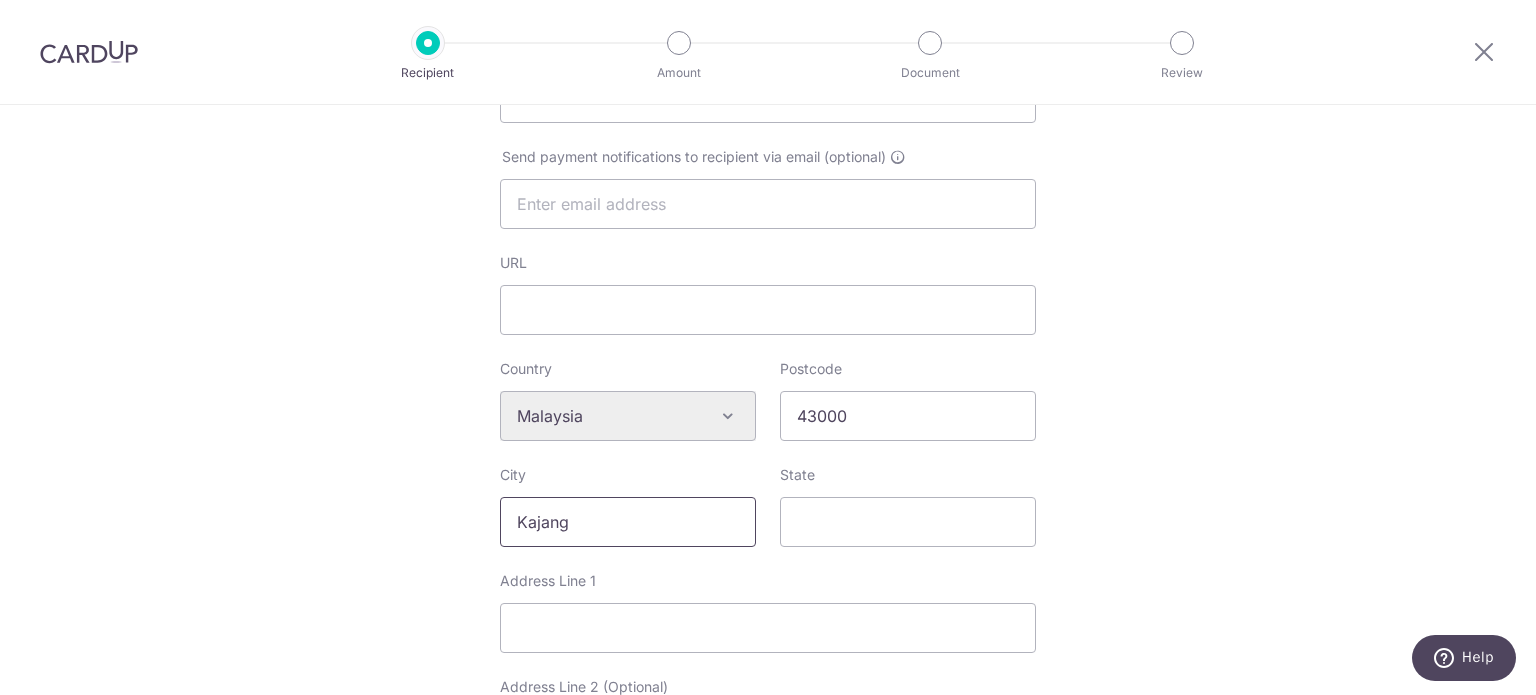 type on "Kajang" 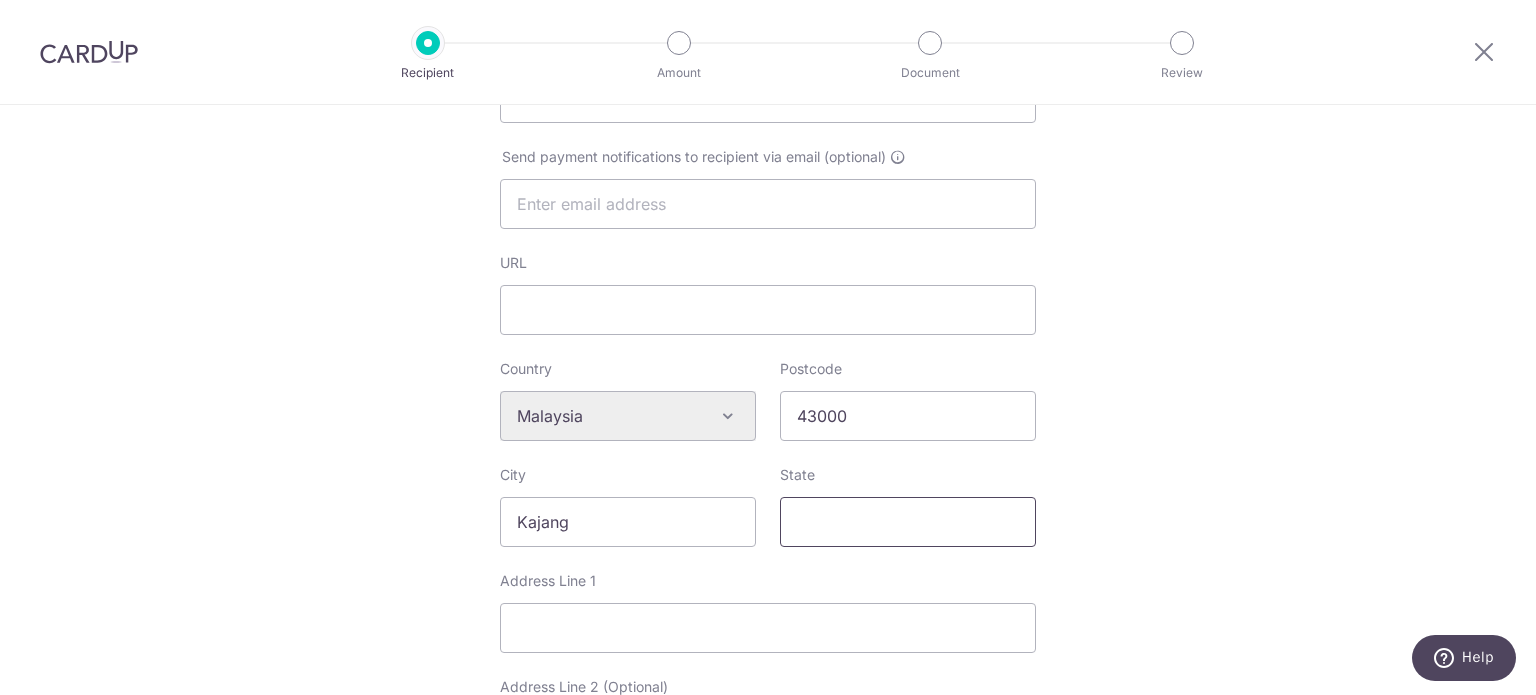 click on "State" at bounding box center (908, 522) 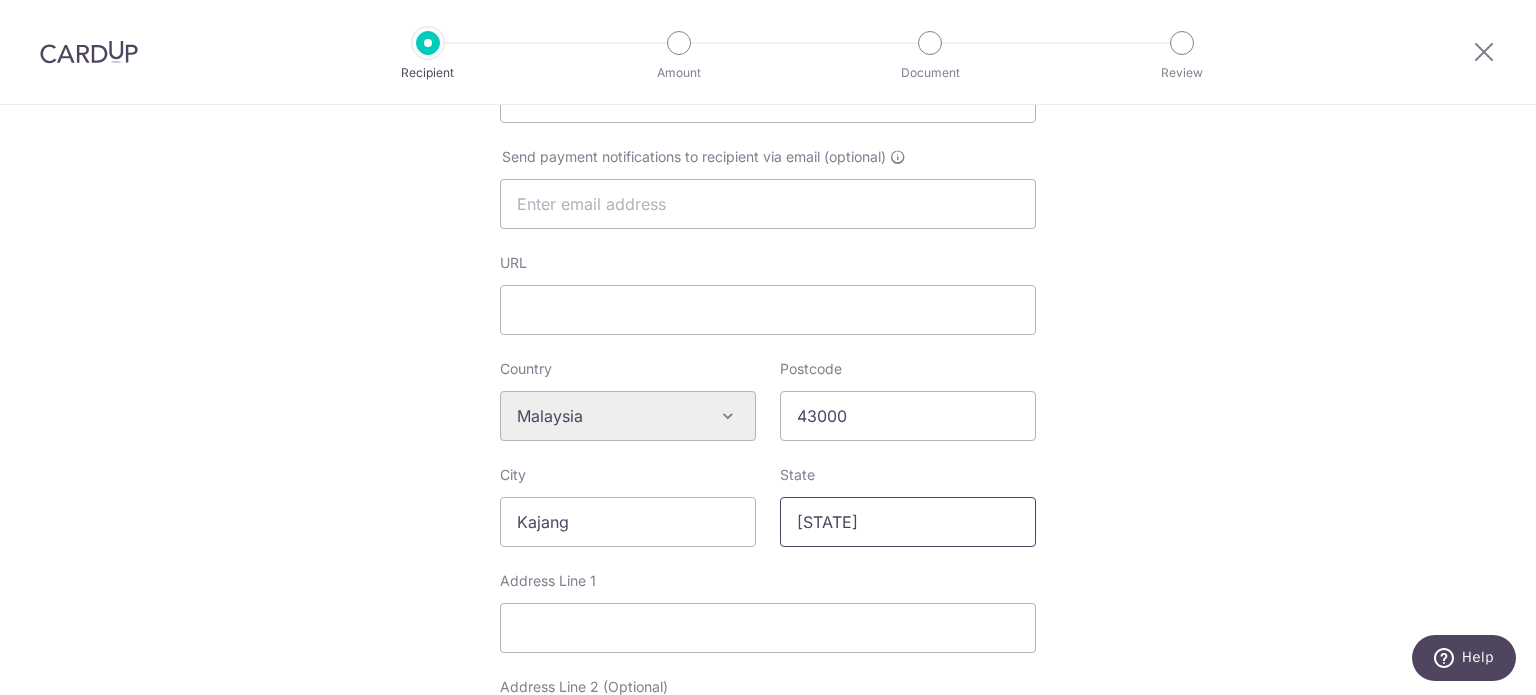 type on "Selangor" 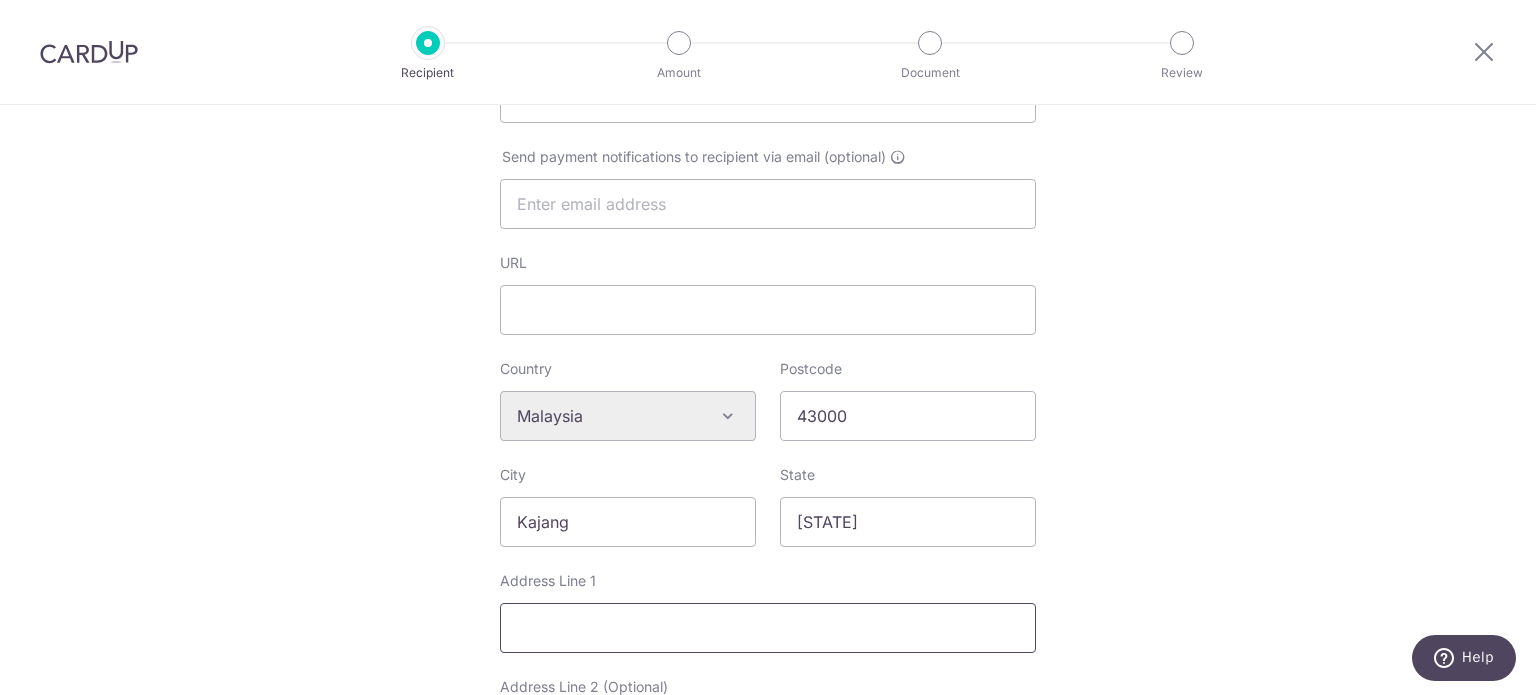 click on "Address Line 1" at bounding box center (768, 628) 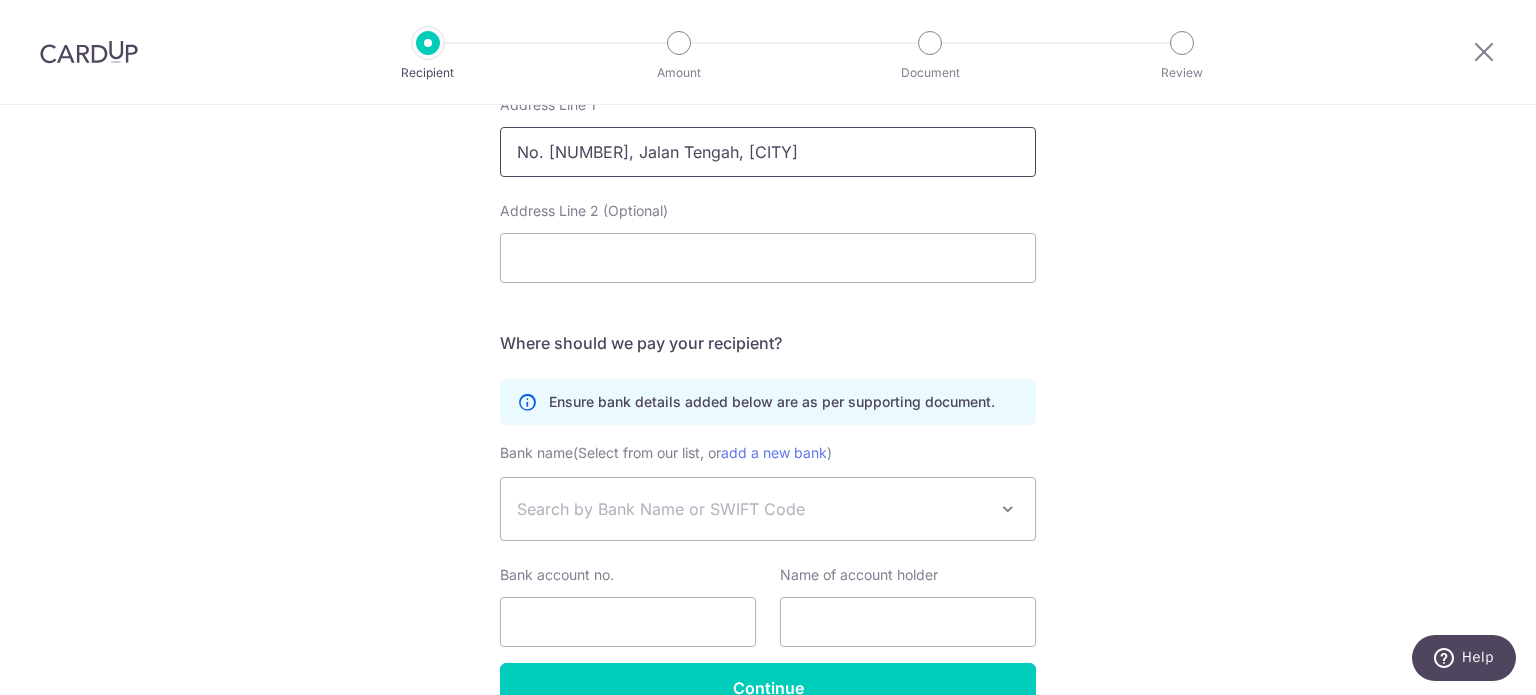 scroll, scrollTop: 1087, scrollLeft: 0, axis: vertical 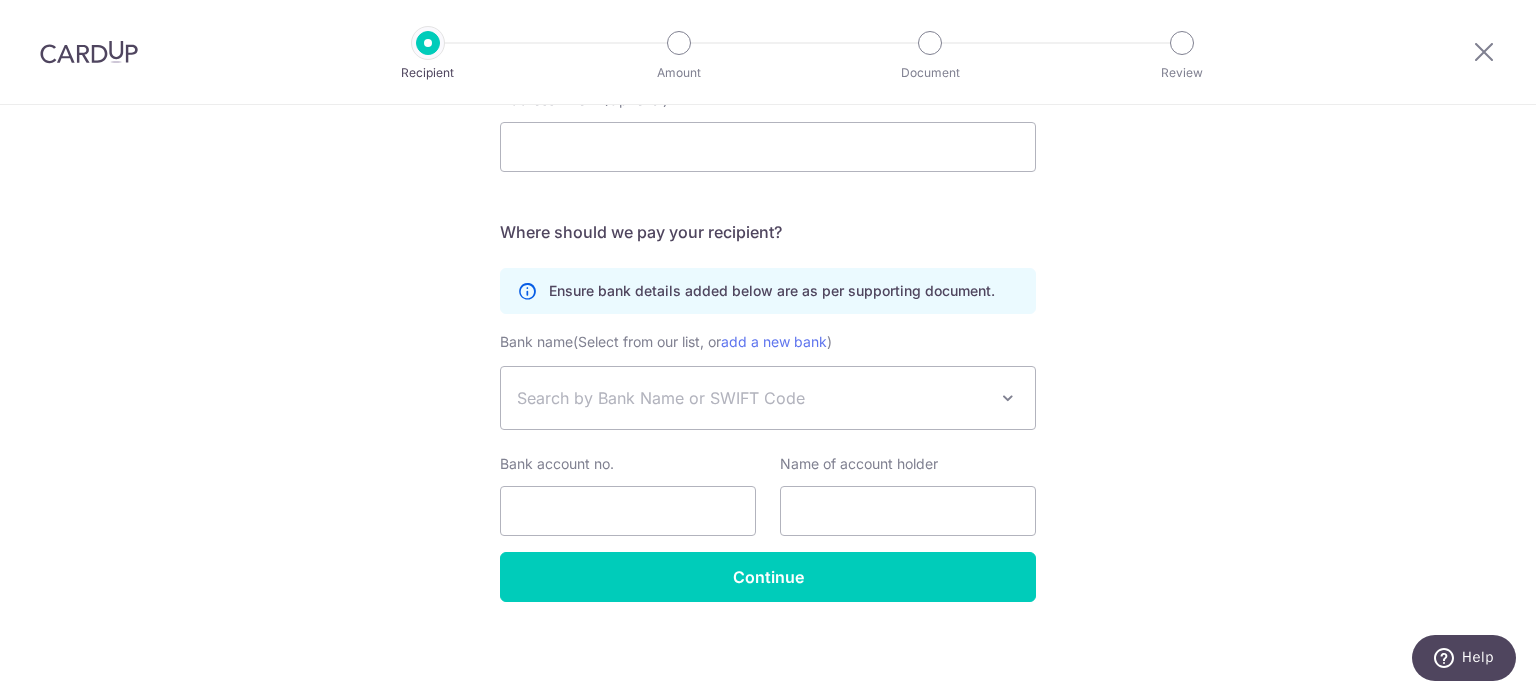 type on "No. 7, Jalan Tengah, Bandar Kajang" 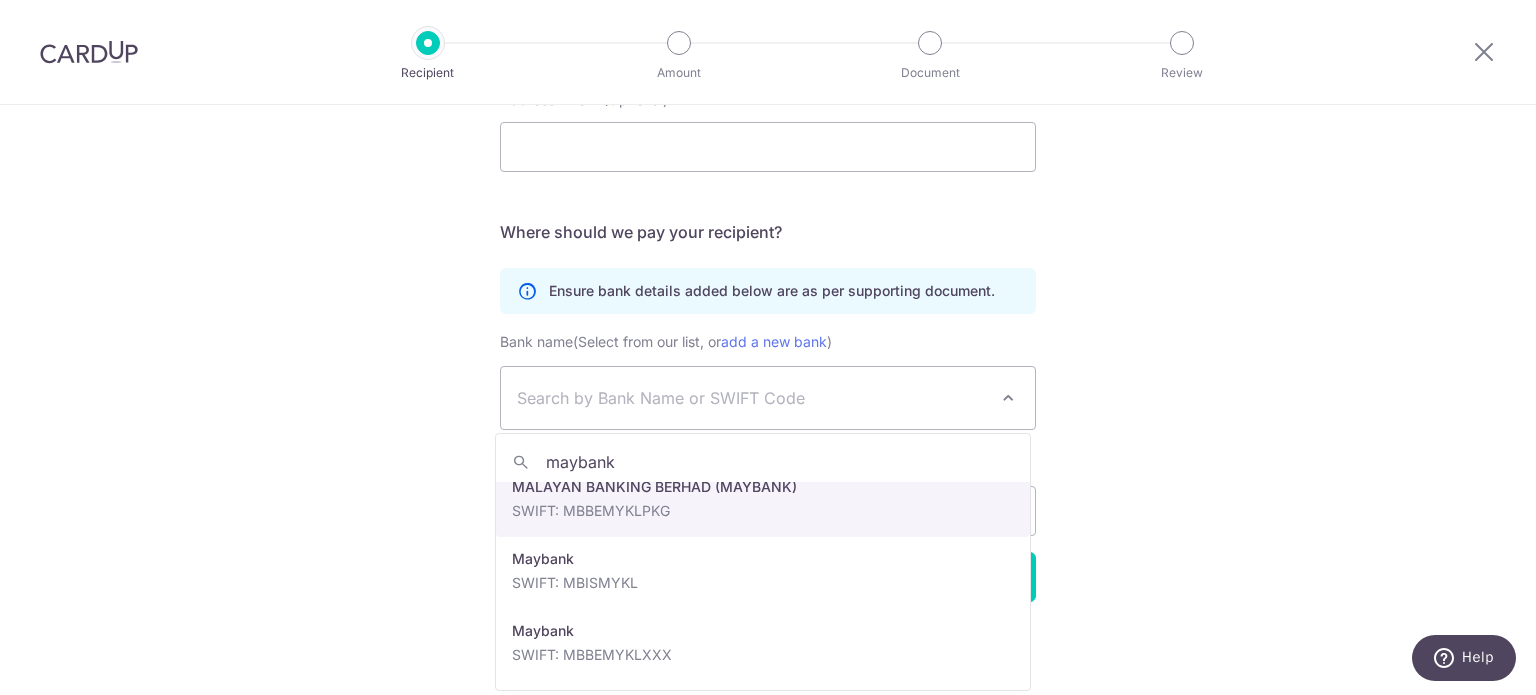 scroll, scrollTop: 700, scrollLeft: 0, axis: vertical 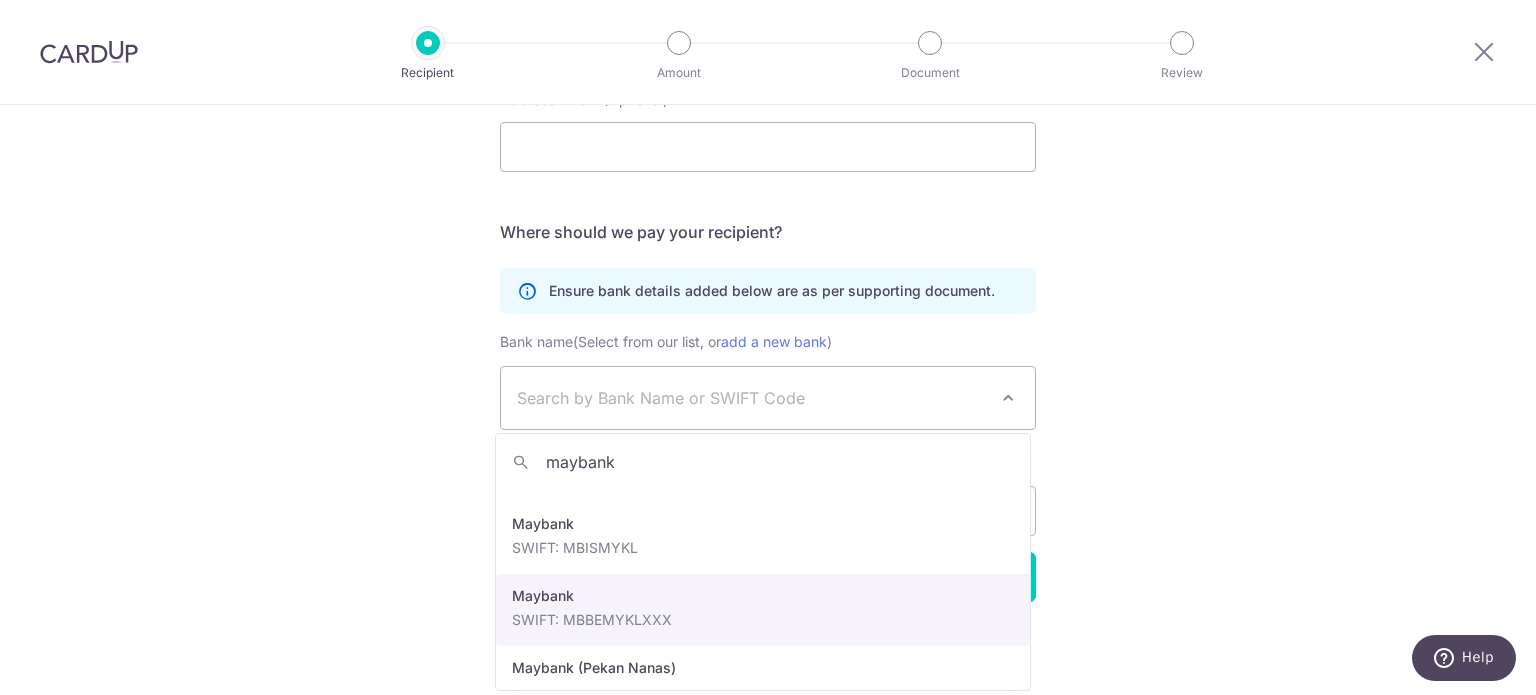 type on "maybank" 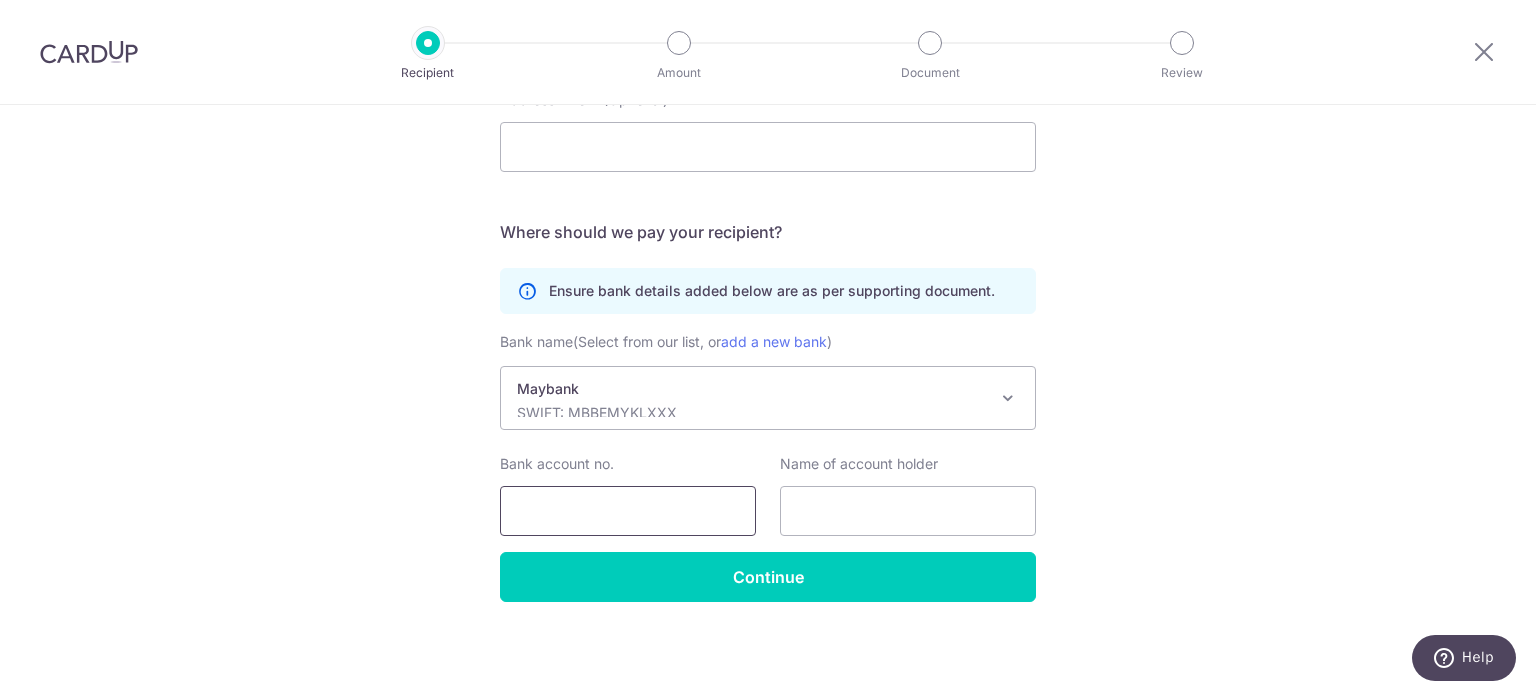 click on "Bank account no." at bounding box center (628, 511) 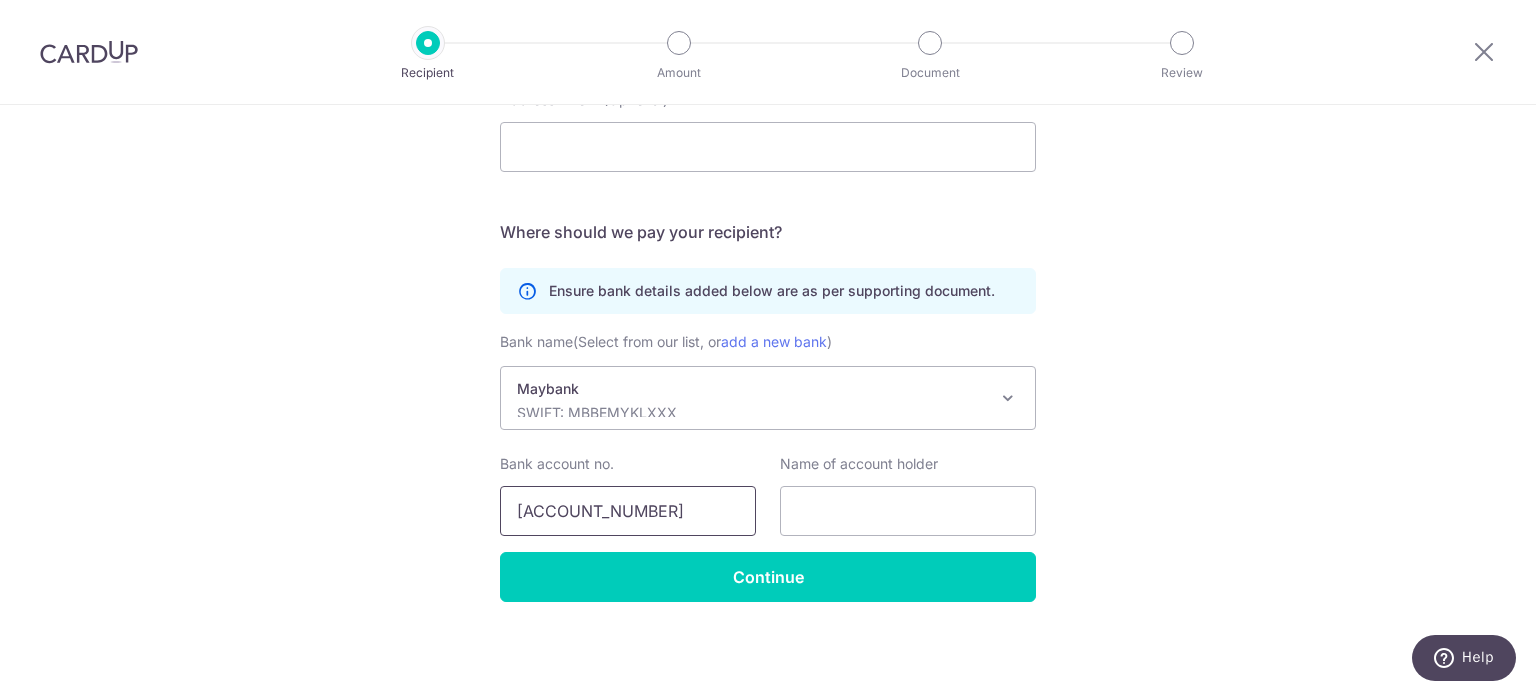 drag, startPoint x: 551, startPoint y: 509, endPoint x: 509, endPoint y: 508, distance: 42.0119 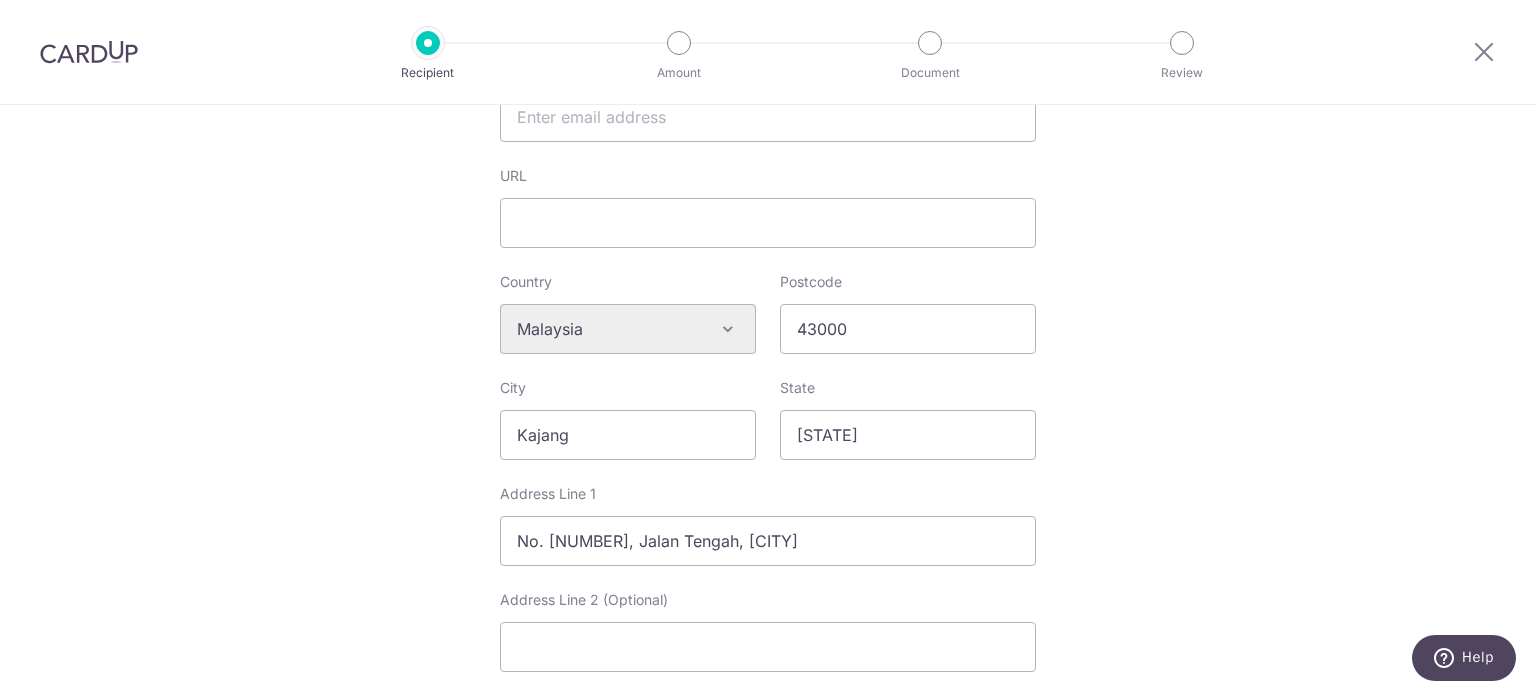 scroll, scrollTop: 187, scrollLeft: 0, axis: vertical 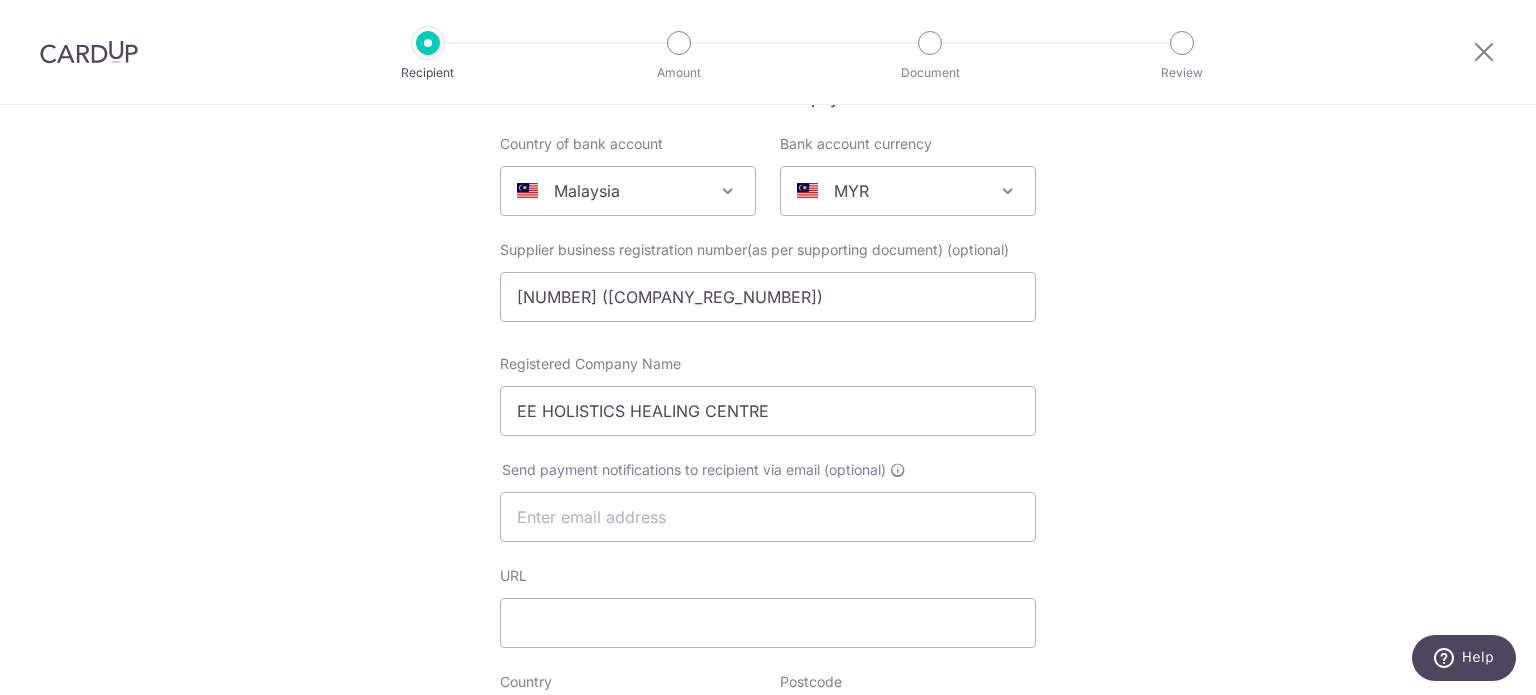 type on "512026722486" 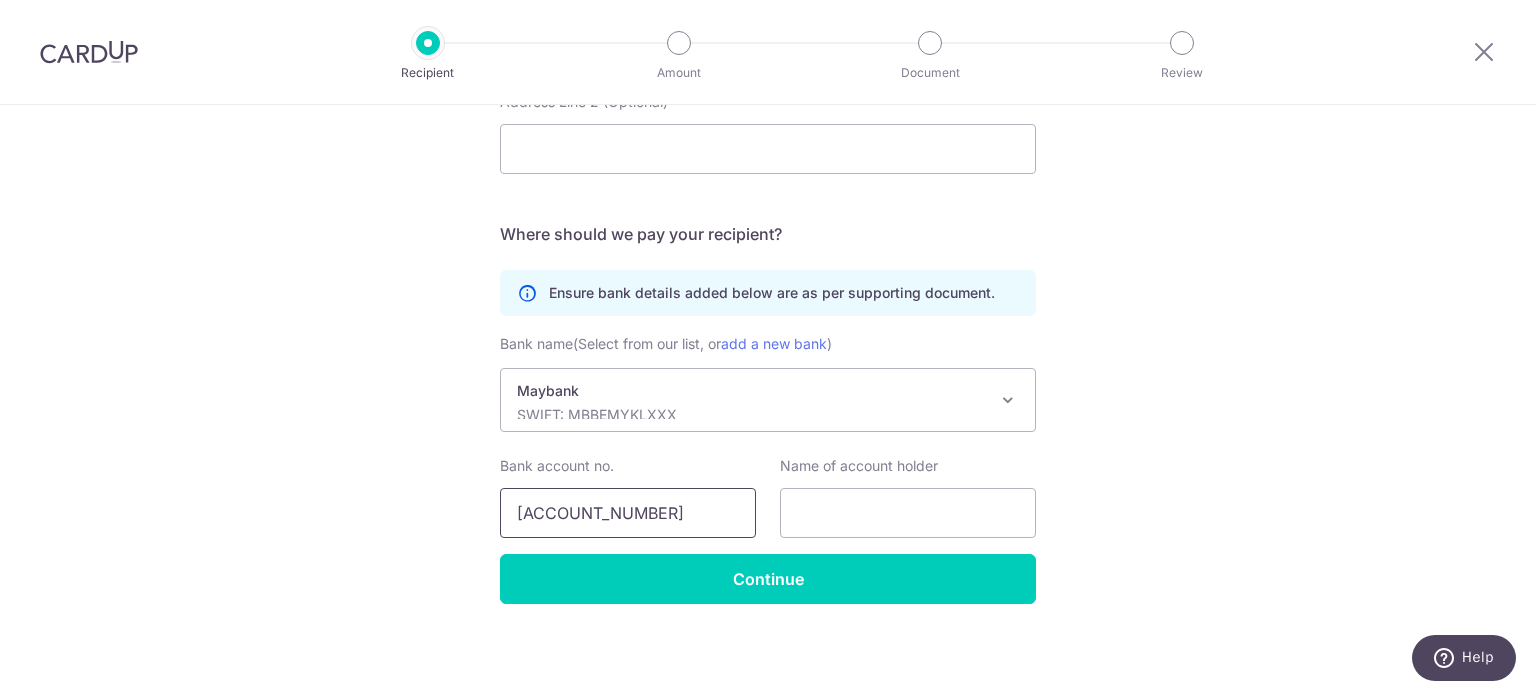 scroll, scrollTop: 1087, scrollLeft: 0, axis: vertical 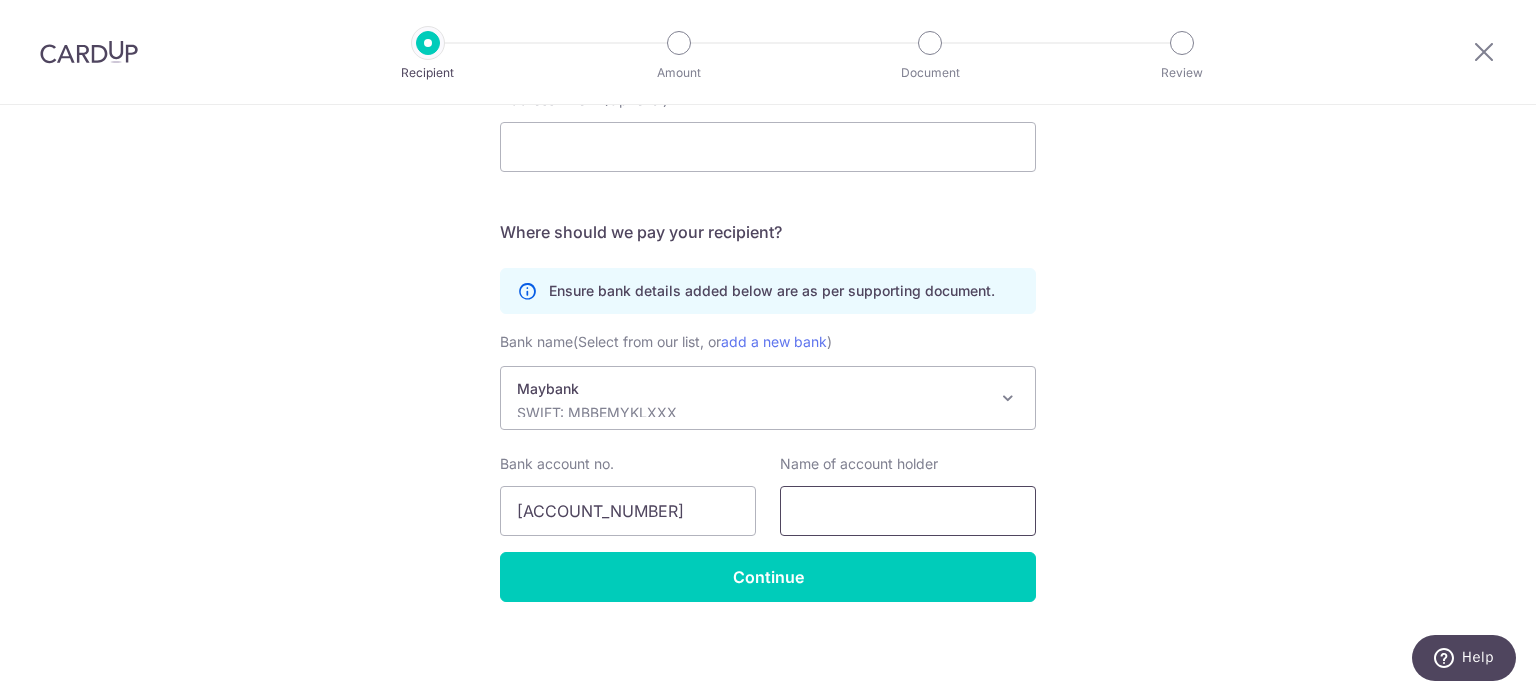 click at bounding box center [908, 511] 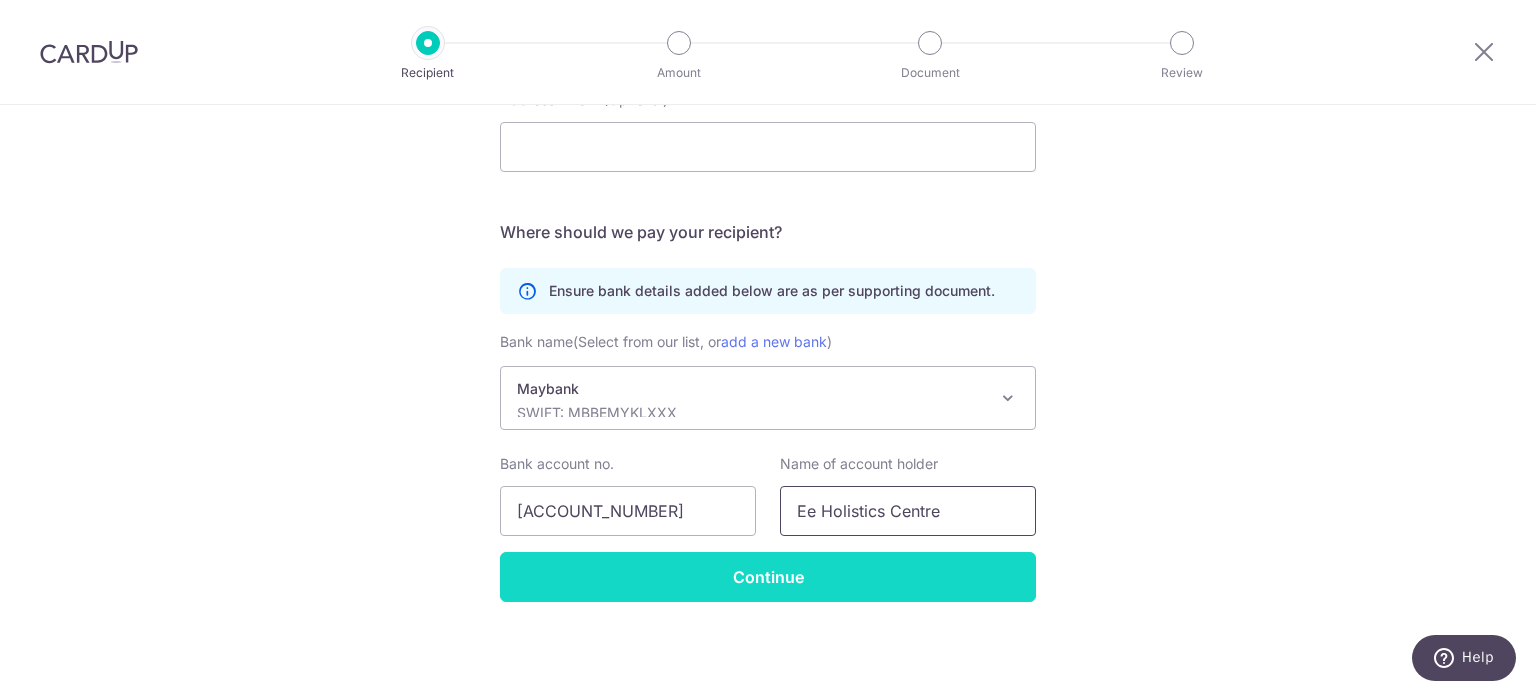type on "Ee Holistics Centre" 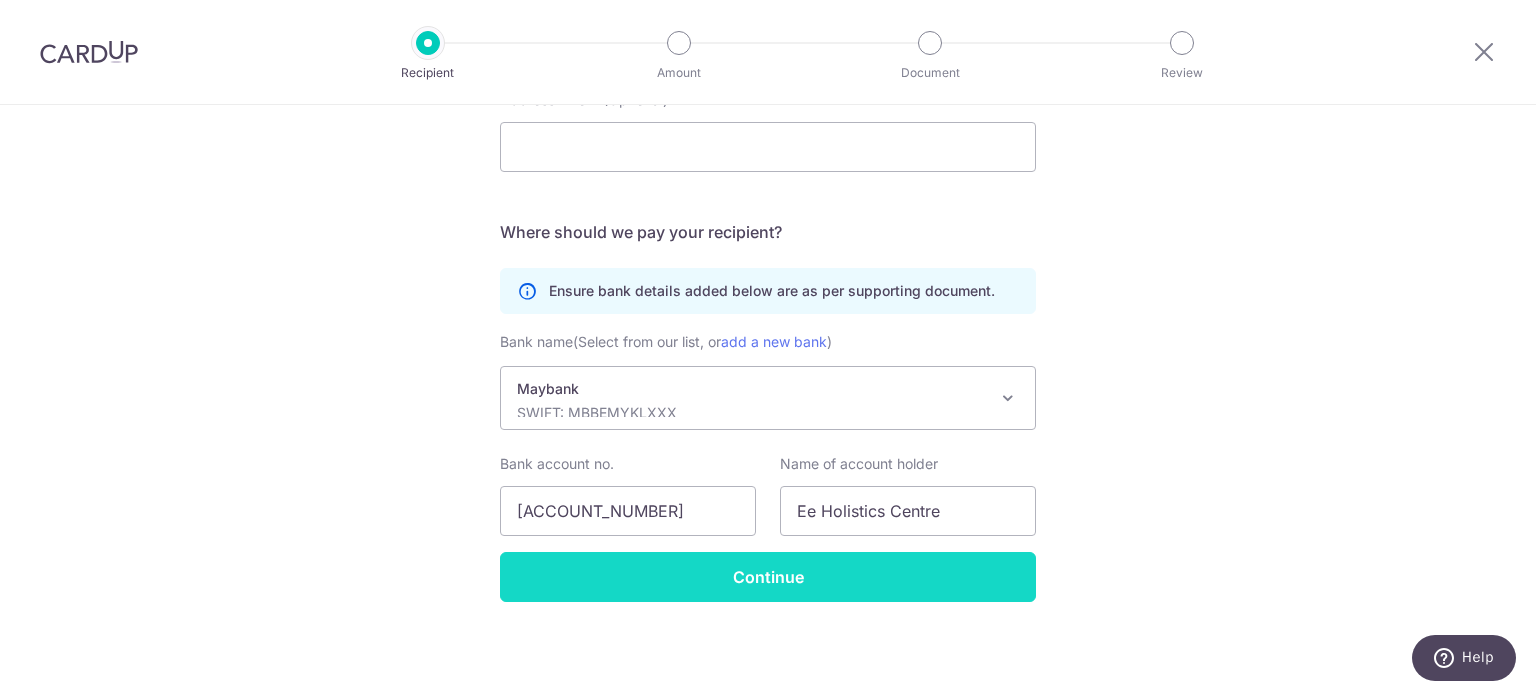 click on "Continue" at bounding box center [768, 577] 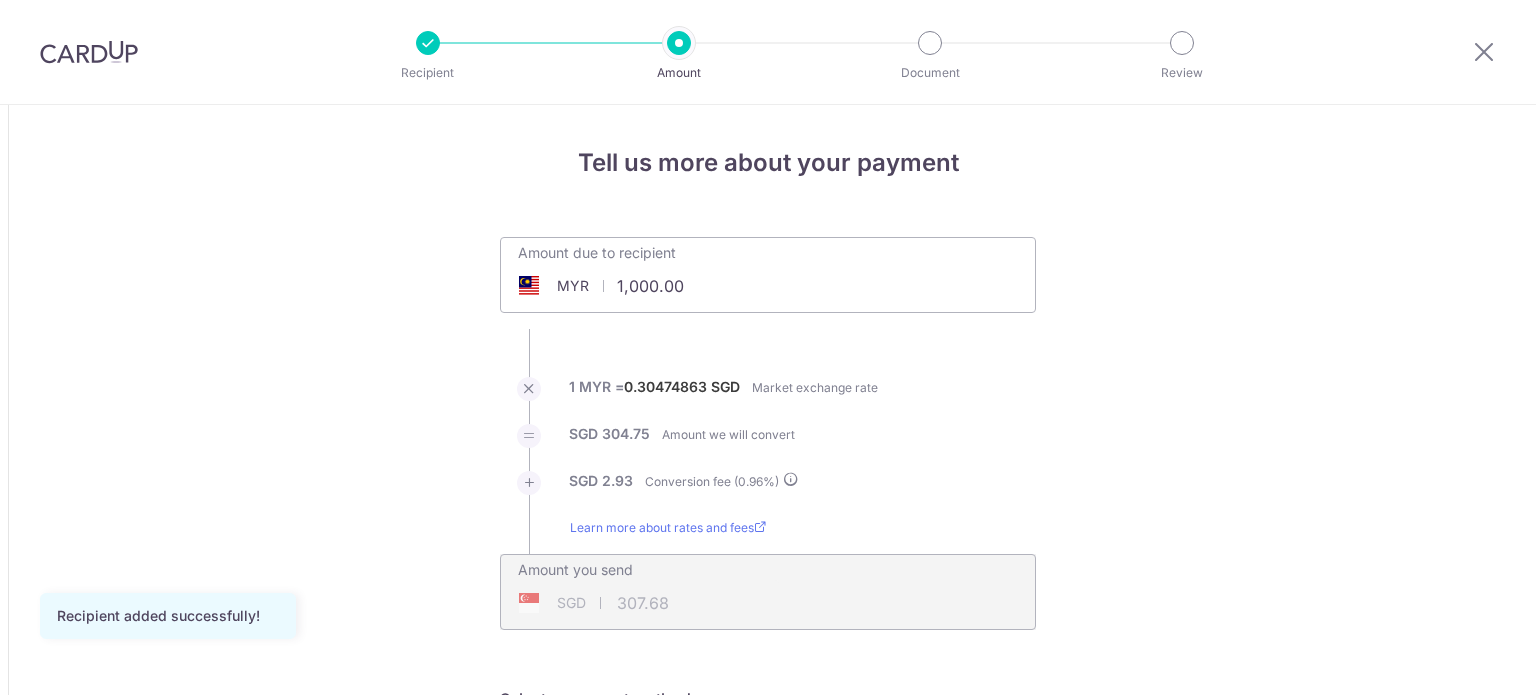 scroll, scrollTop: 0, scrollLeft: 0, axis: both 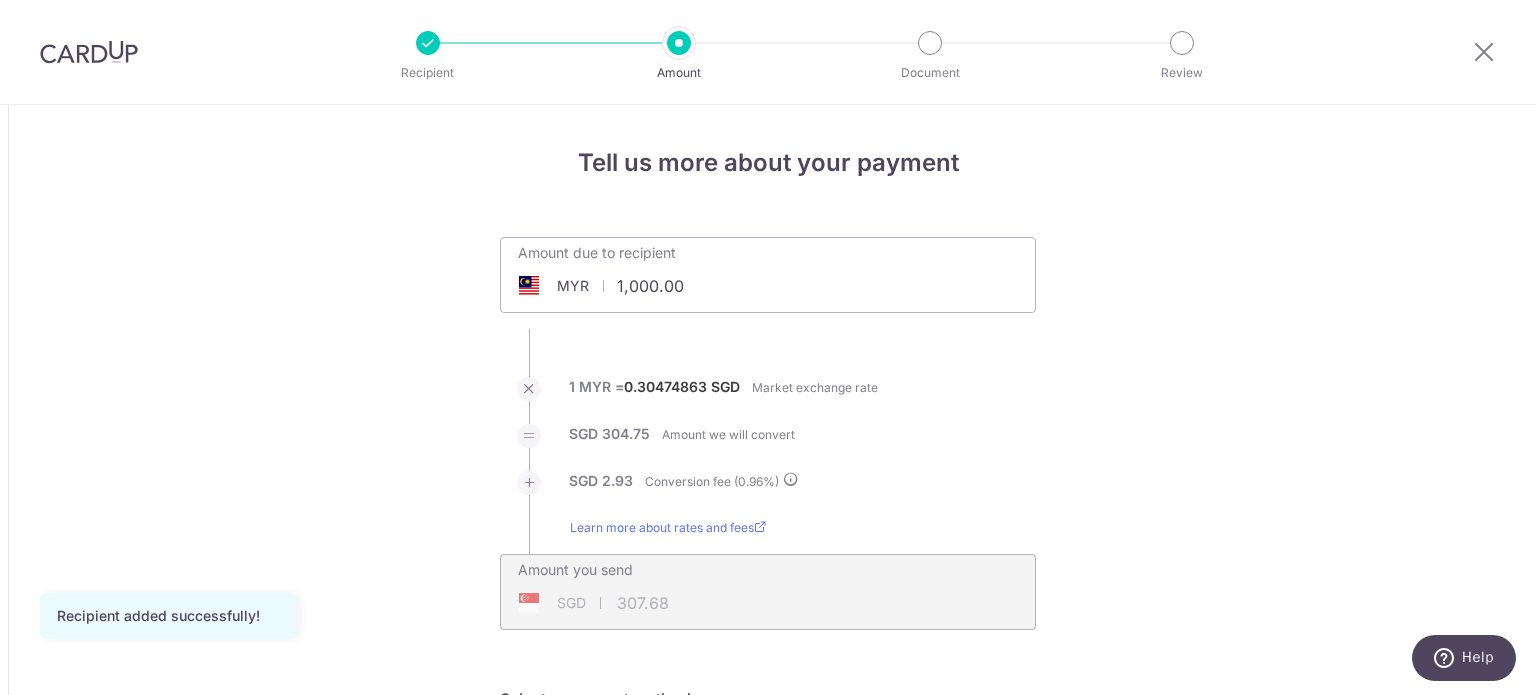 drag, startPoint x: 698, startPoint y: 291, endPoint x: 515, endPoint y: 275, distance: 183.69812 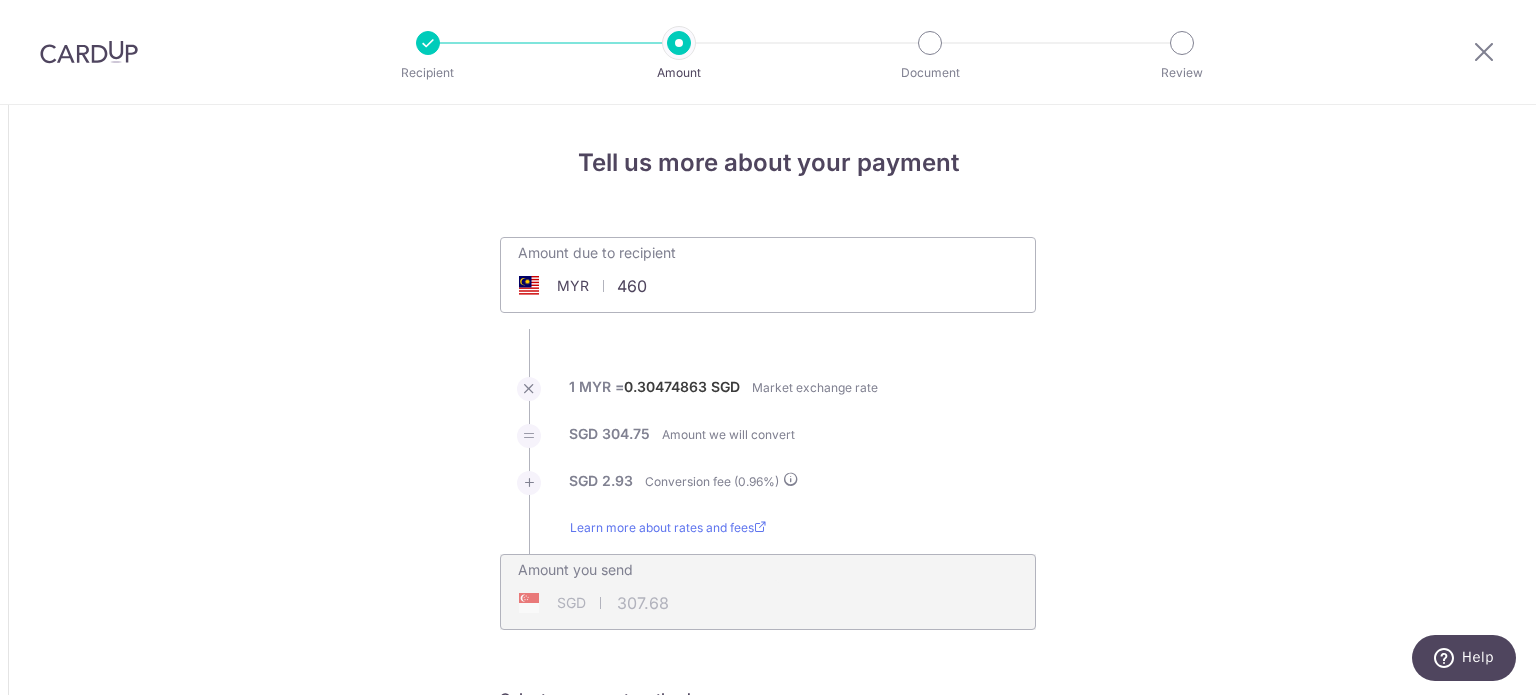 click on "Tell us more about your payment
Amount due to recipient
MYR
460
1000
1 MYR =  0.30474863   SGD
Market exchange rate
SGD
304.75
Amount we will convert
SGD SGD" at bounding box center (768, 1285) 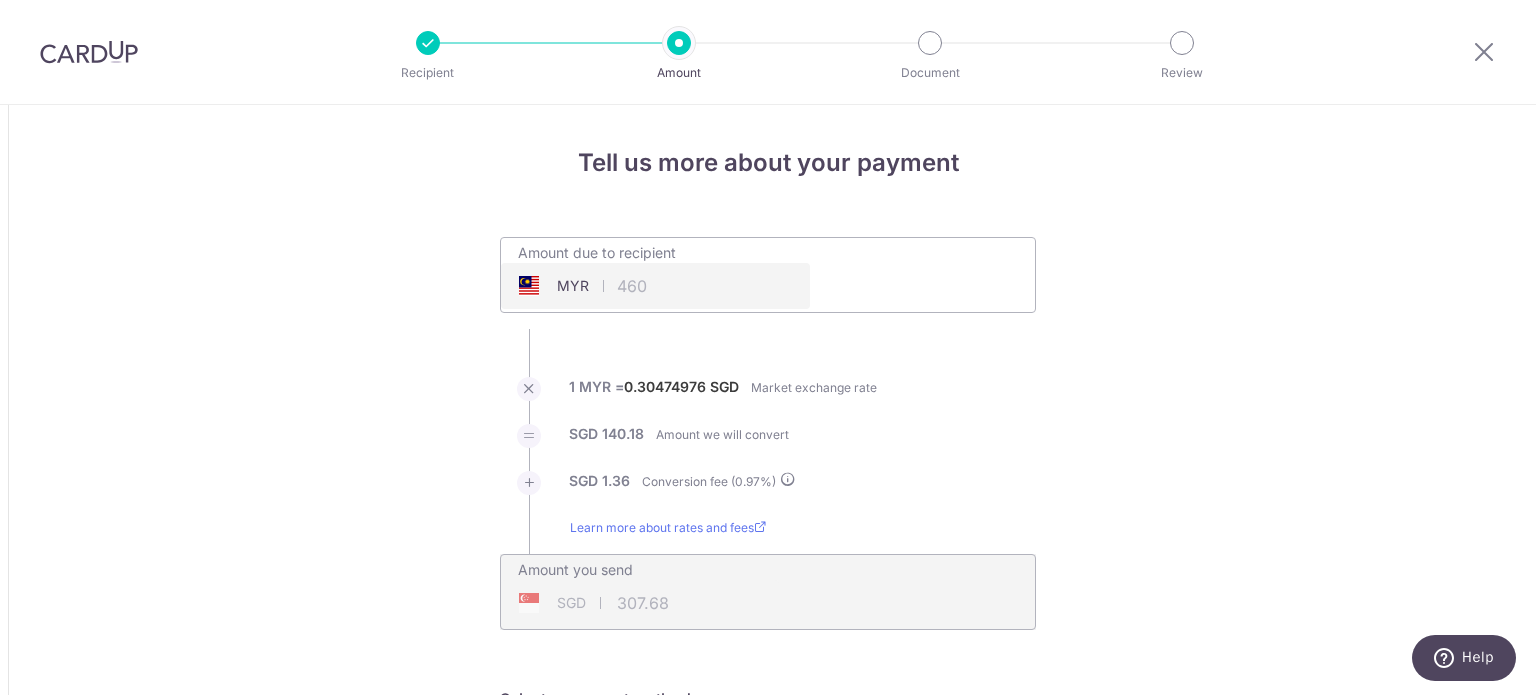 type on "460.00" 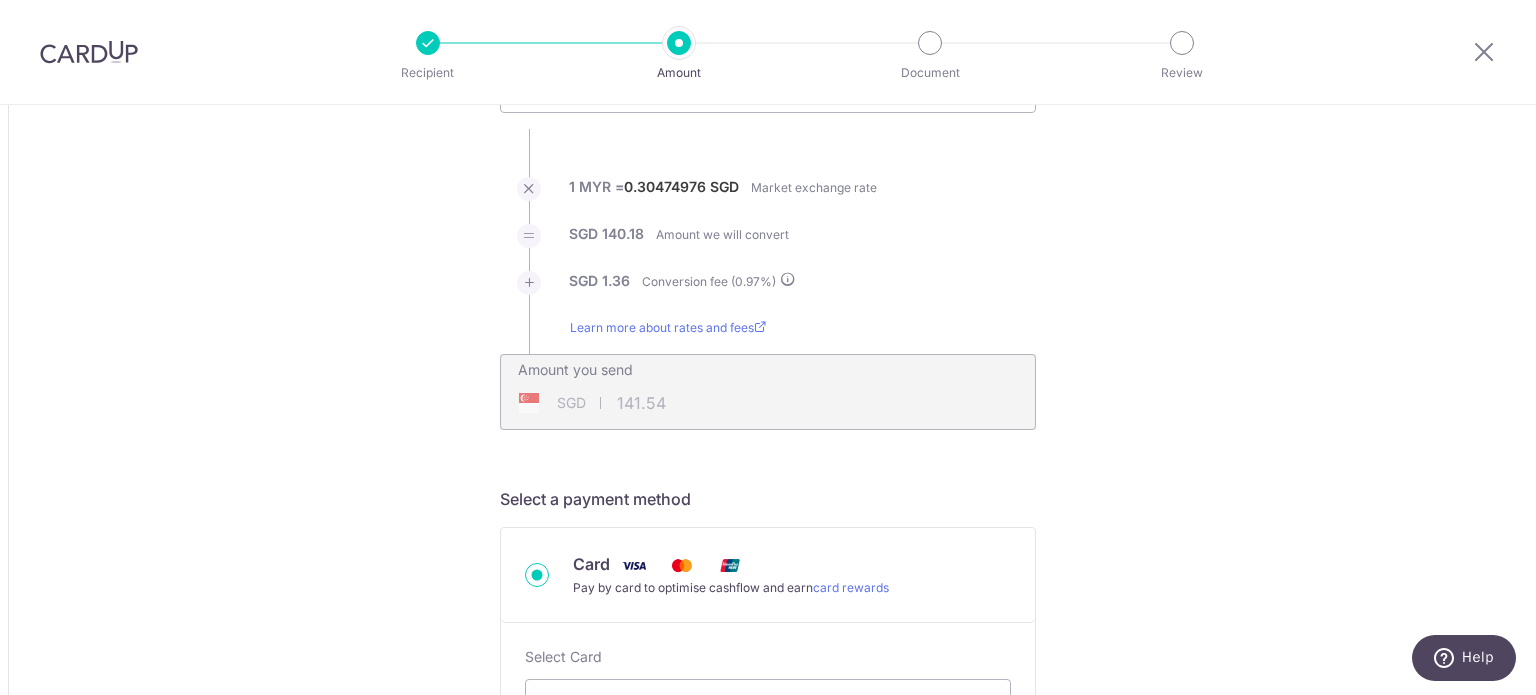 scroll, scrollTop: 400, scrollLeft: 0, axis: vertical 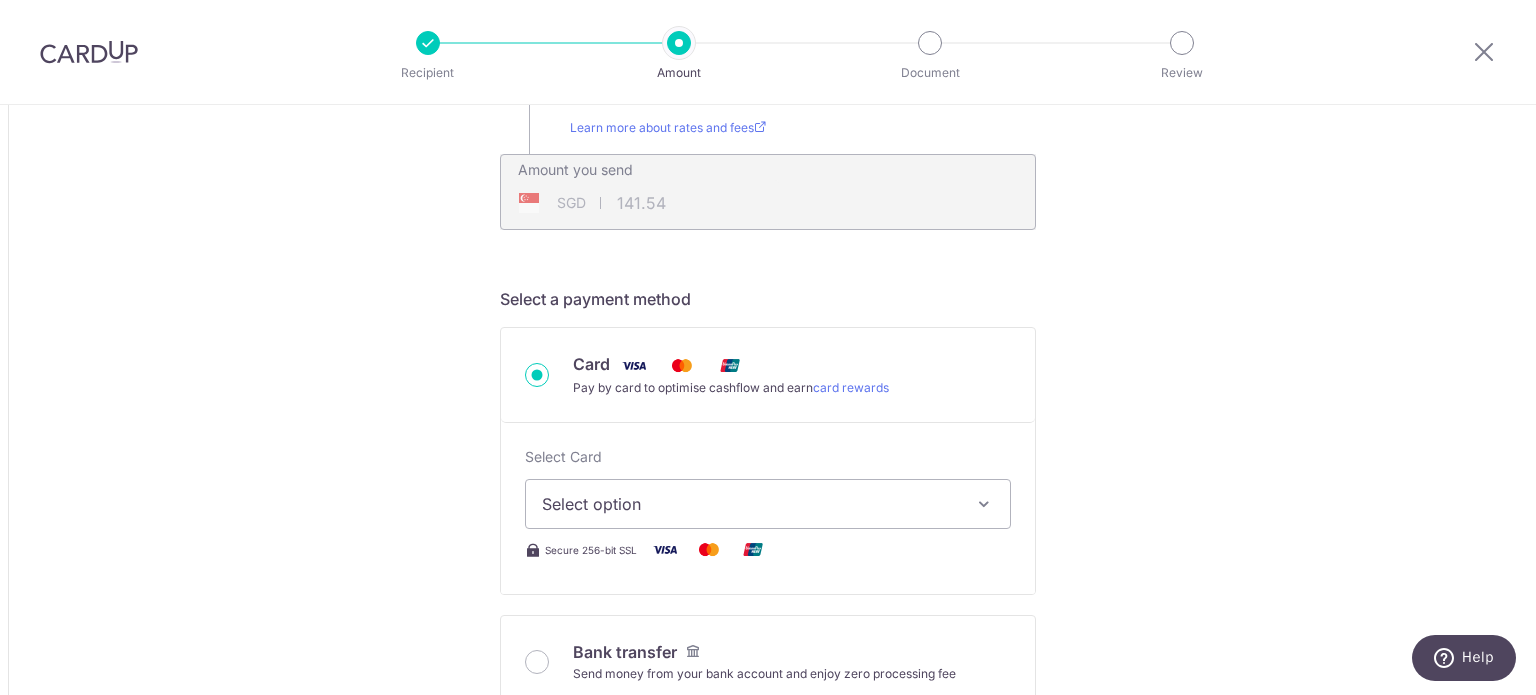 click at bounding box center (984, 504) 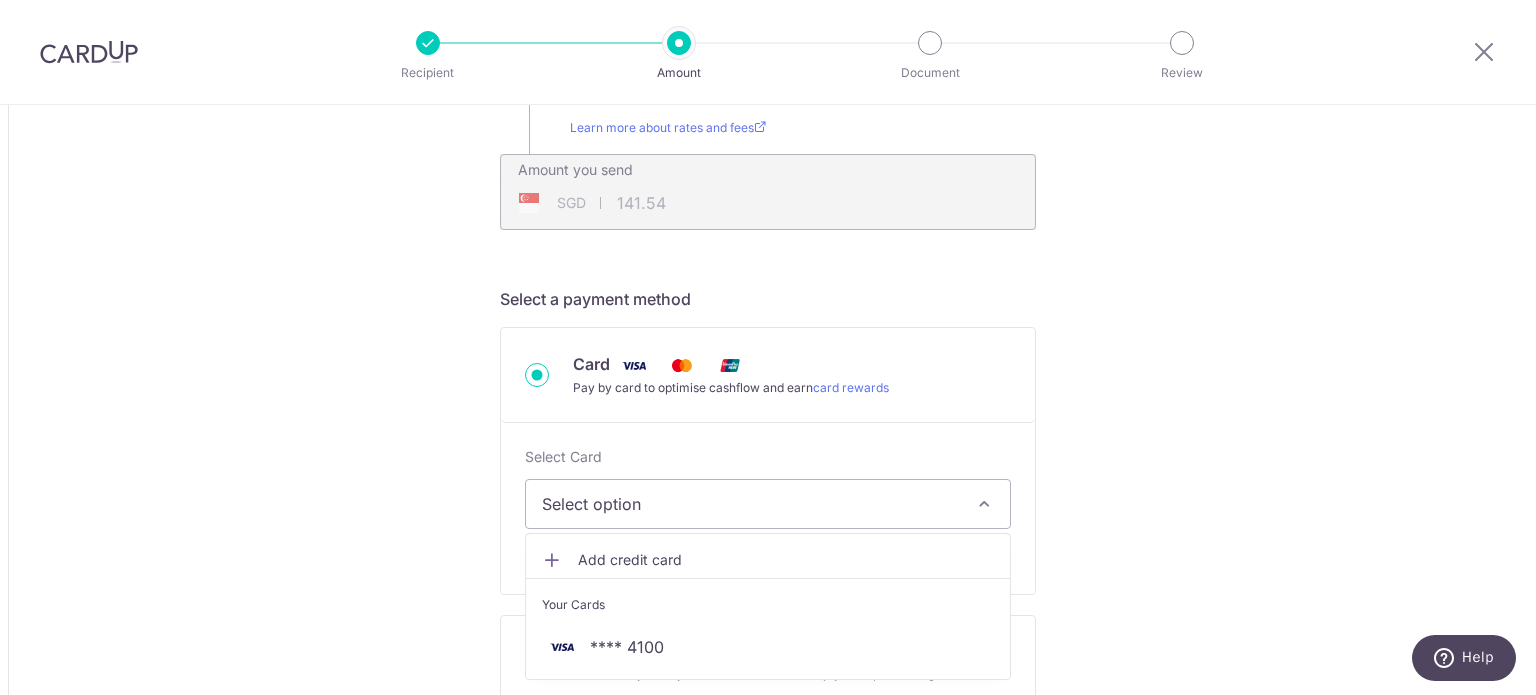 scroll, scrollTop: 500, scrollLeft: 0, axis: vertical 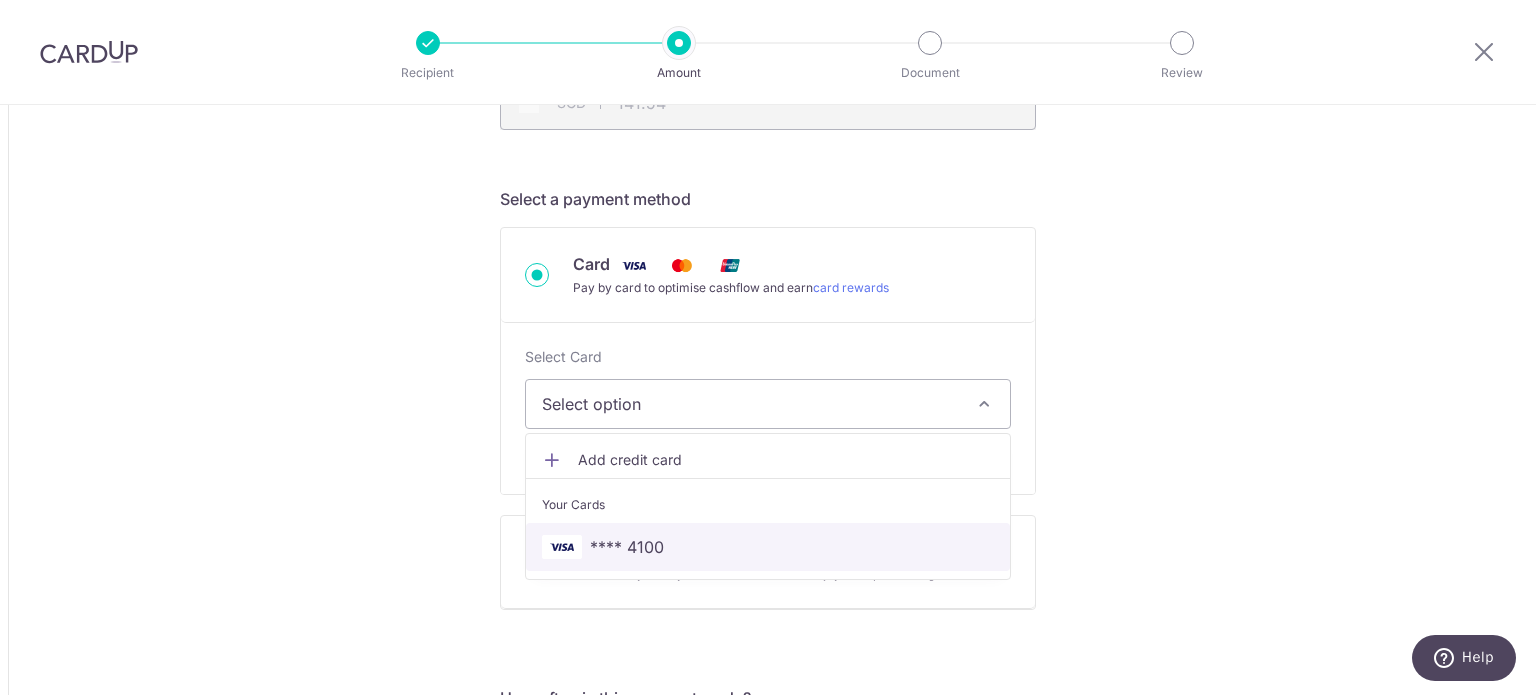 click on "**** 4100" at bounding box center (627, 547) 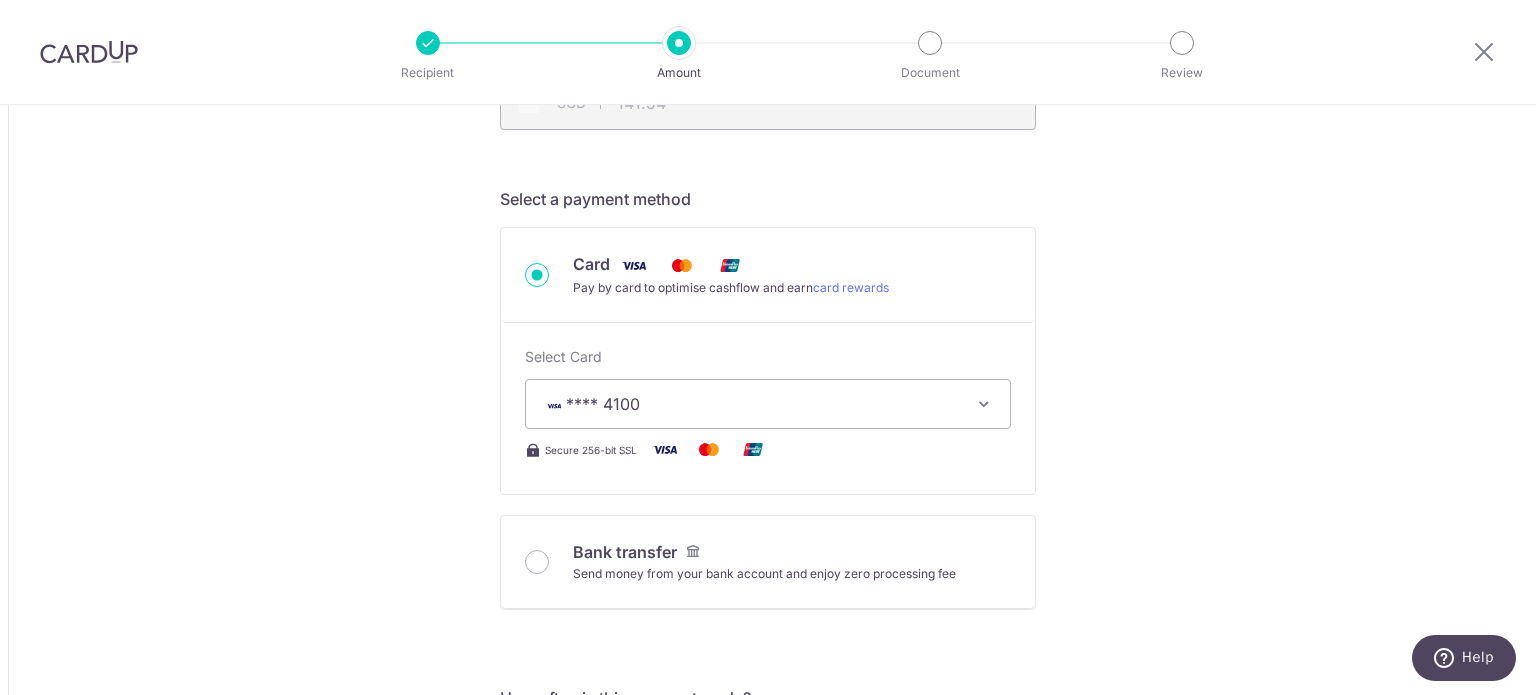 type on "460.00" 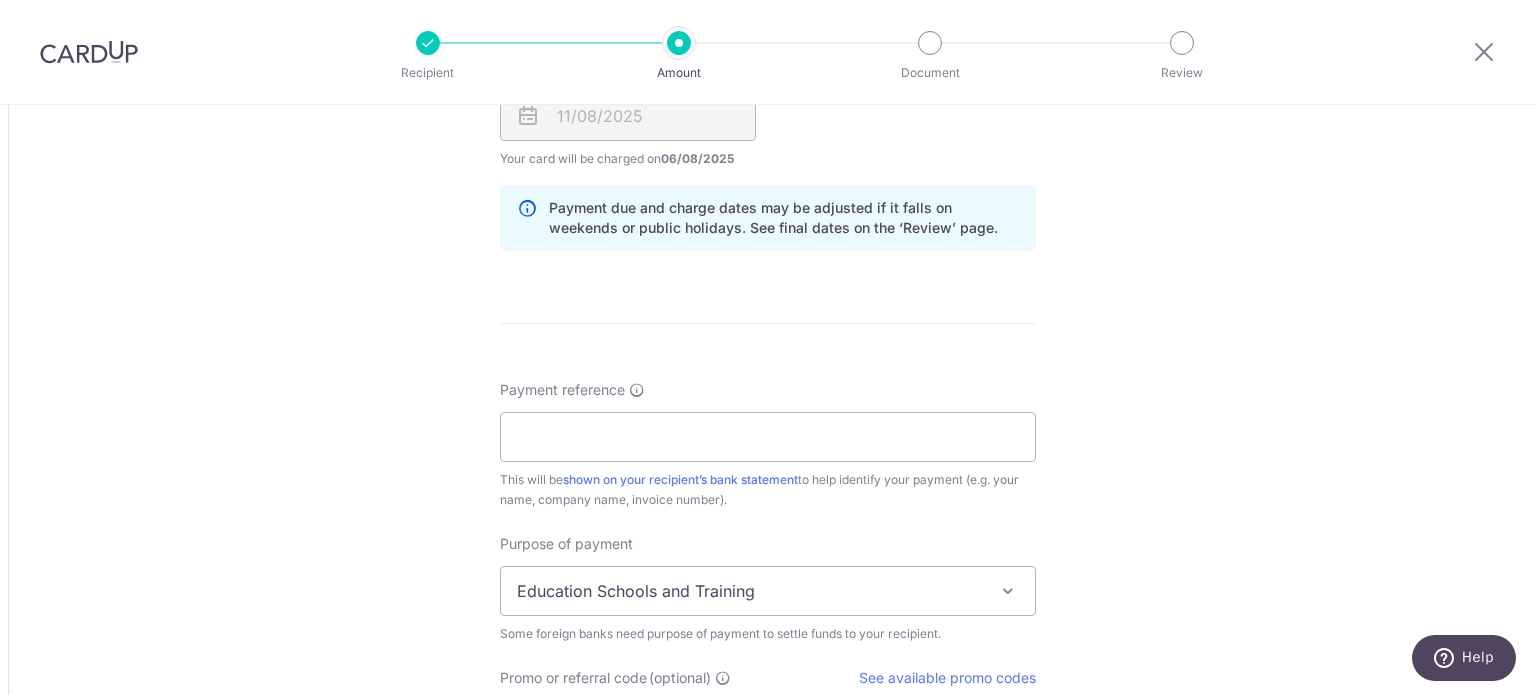 scroll, scrollTop: 1200, scrollLeft: 0, axis: vertical 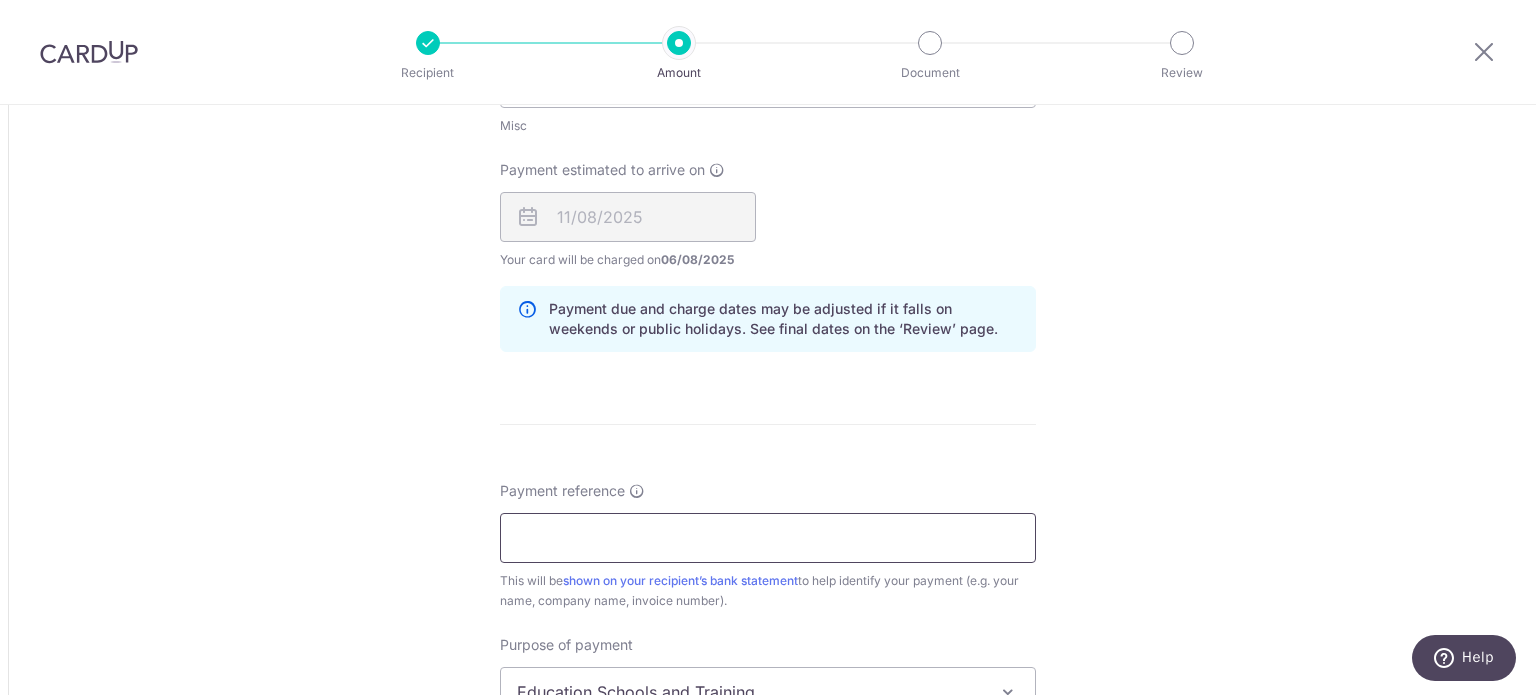click on "Payment reference" at bounding box center (768, 538) 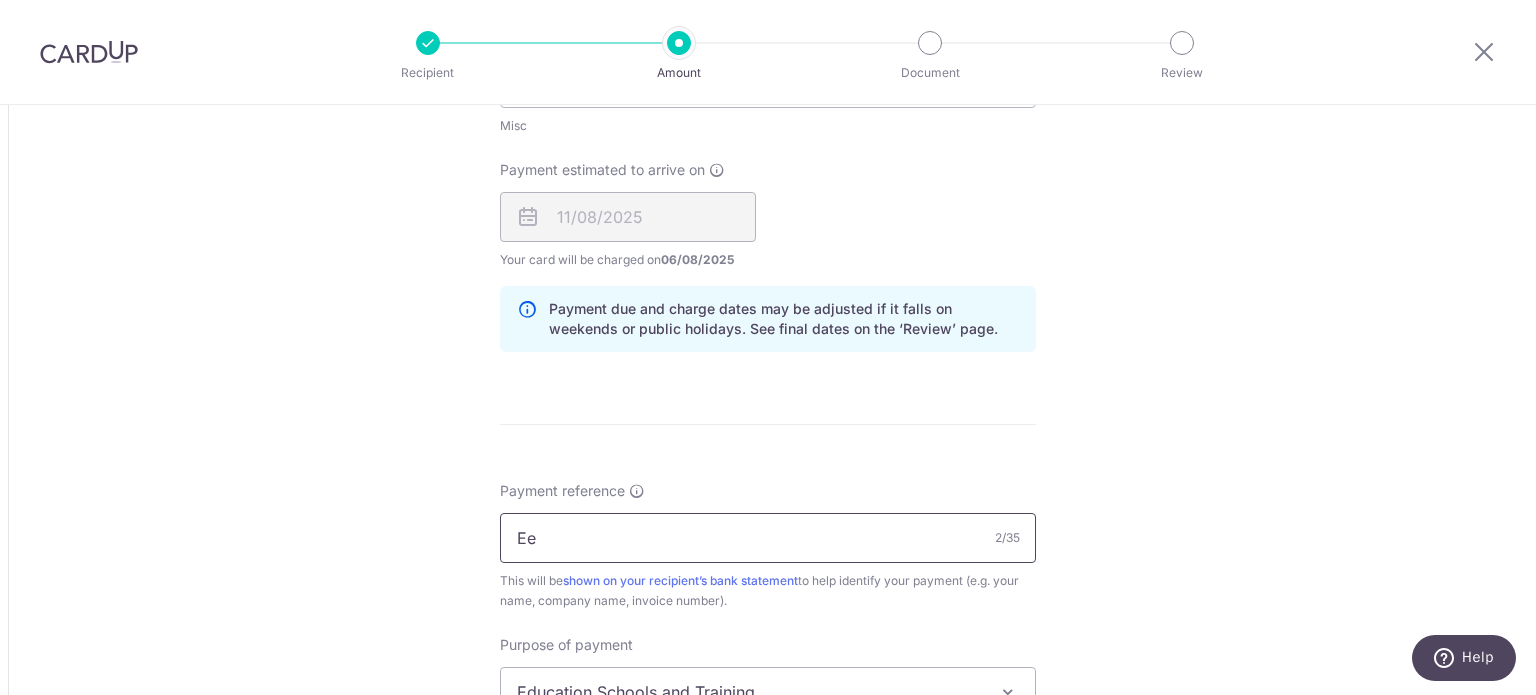 type on "E" 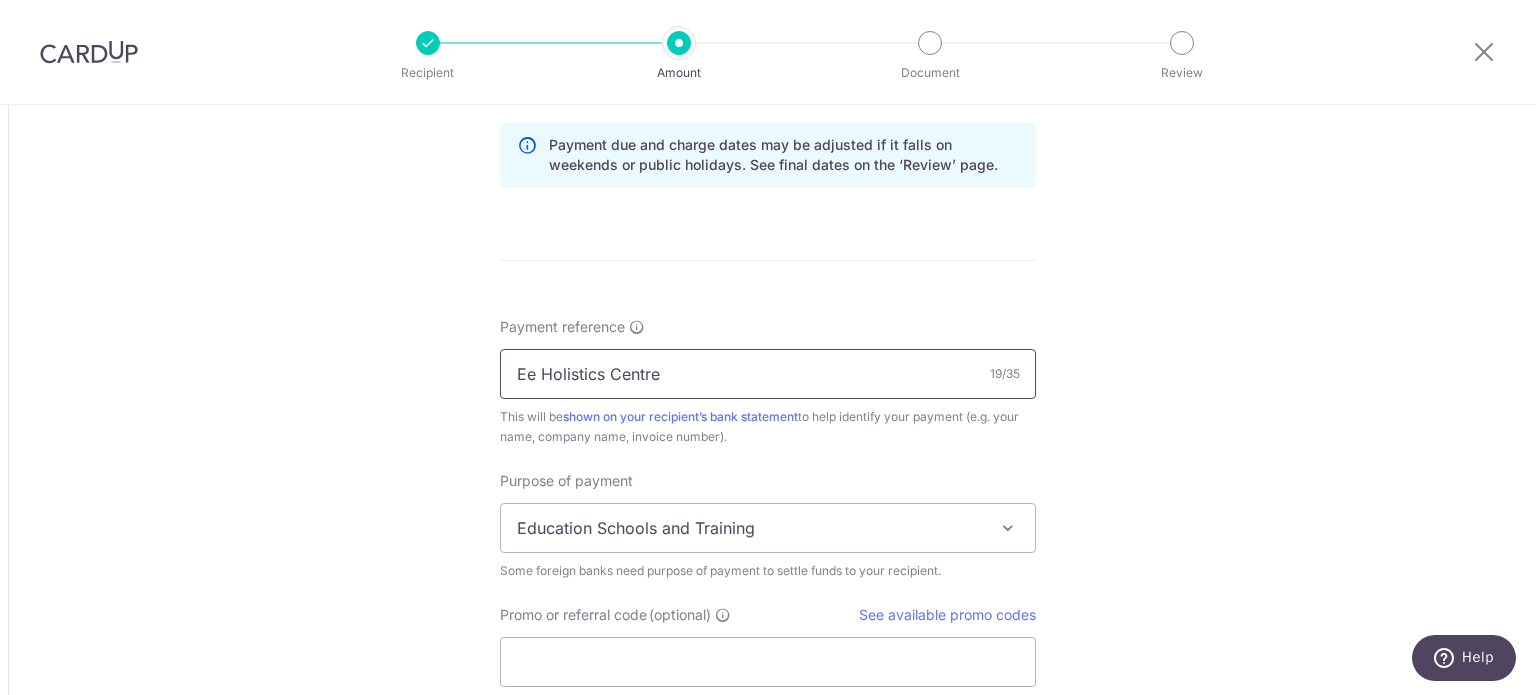 scroll, scrollTop: 1400, scrollLeft: 0, axis: vertical 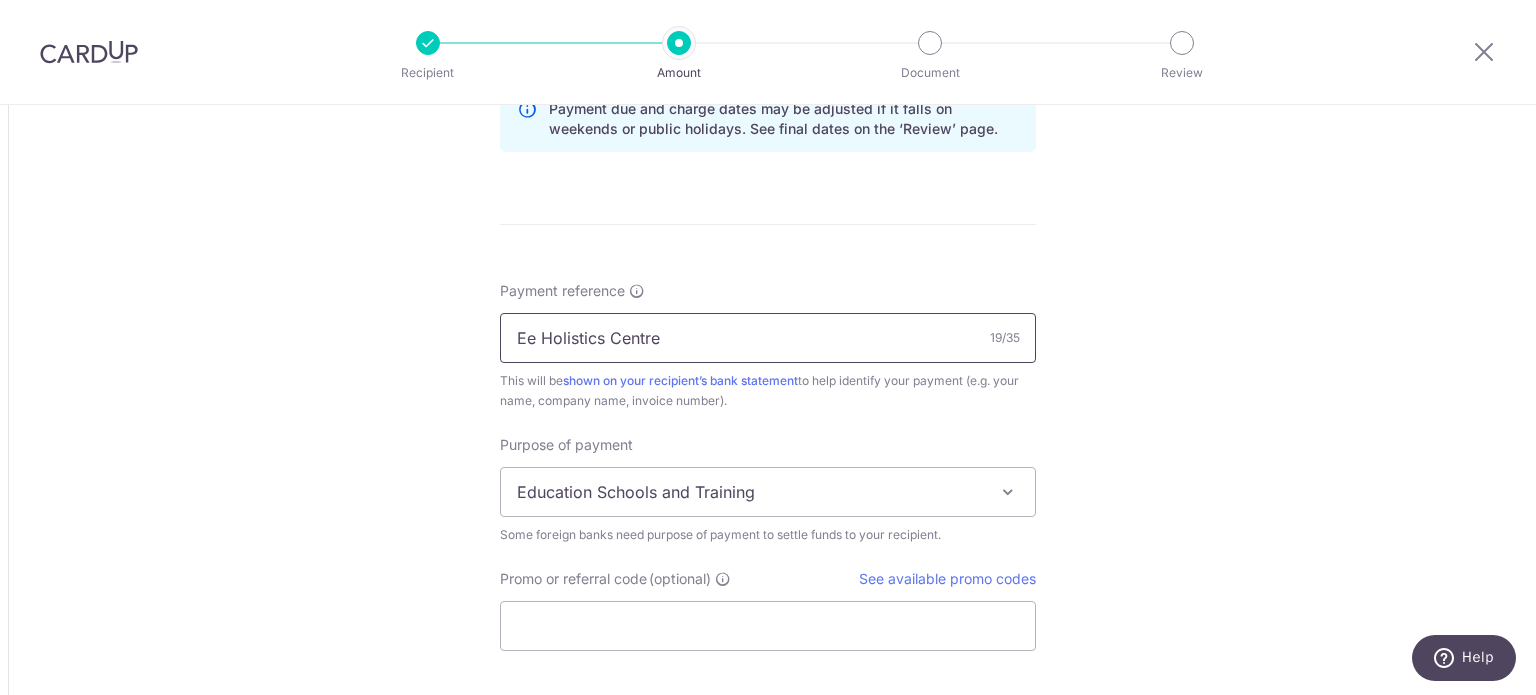type on "Ee Holistics Centre" 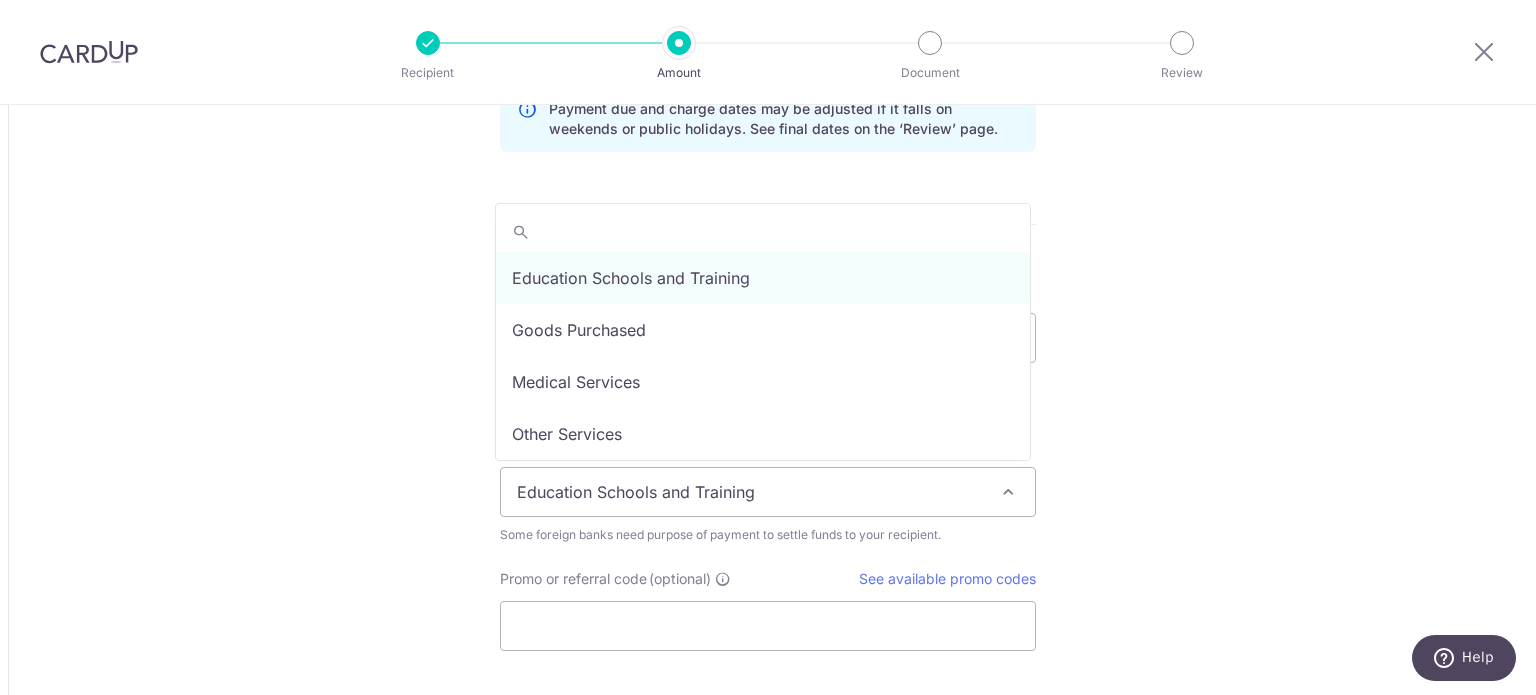 click on "Education Schools and Training" at bounding box center (768, 492) 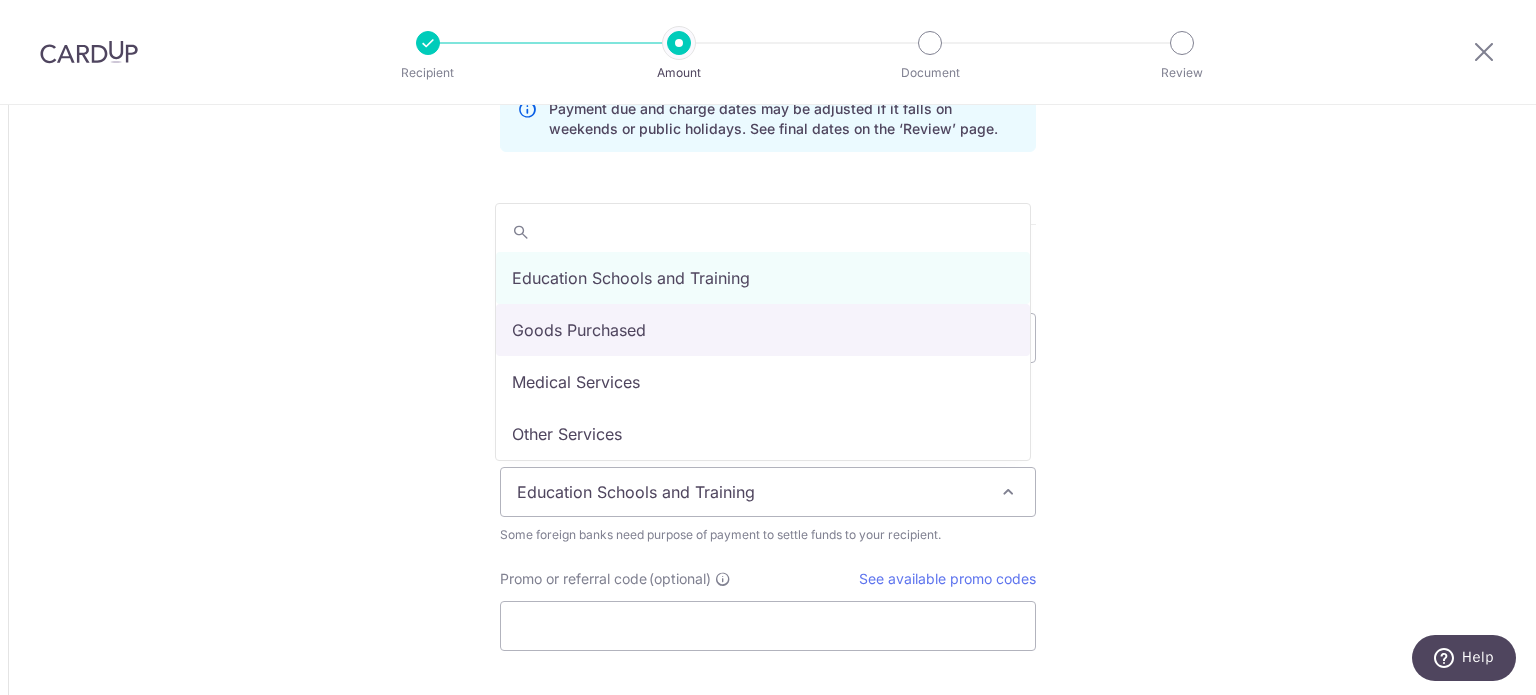 select on "Goods Purchased" 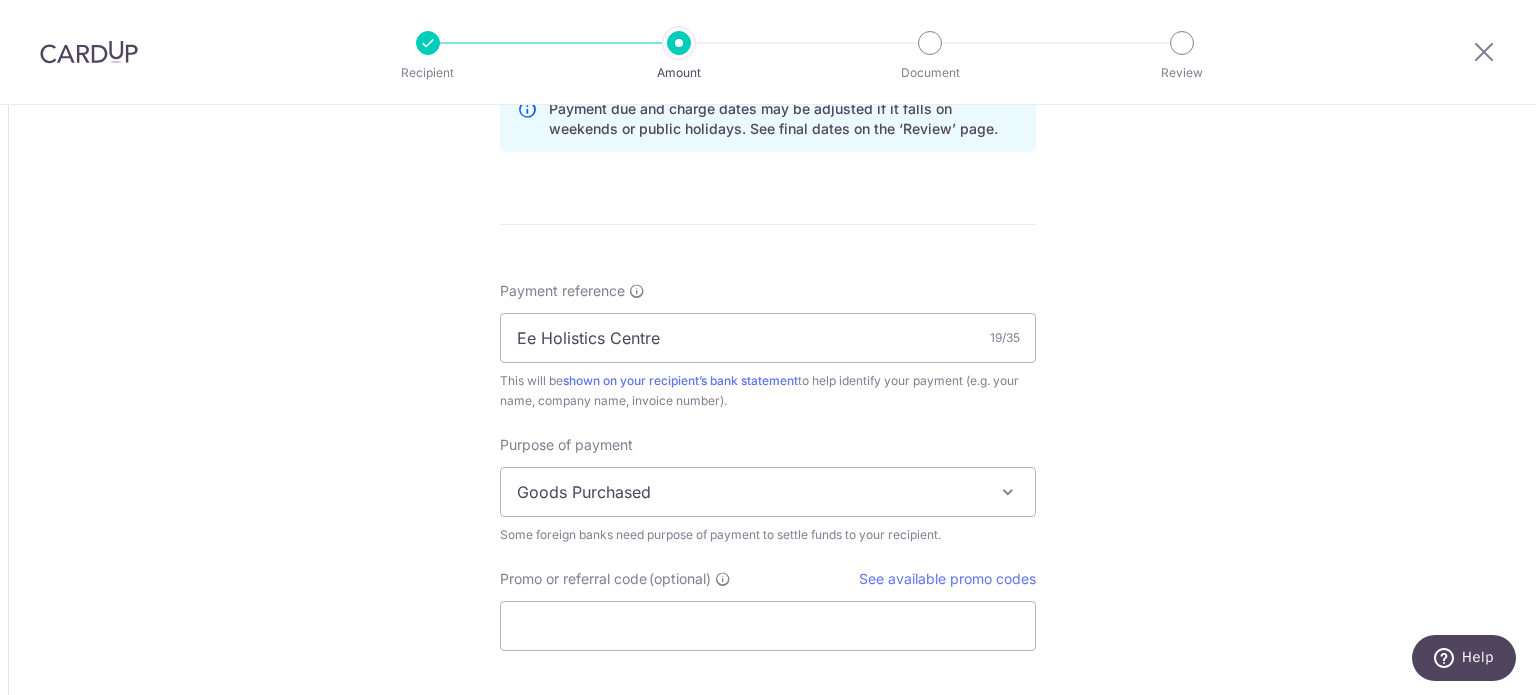 scroll, scrollTop: 1500, scrollLeft: 0, axis: vertical 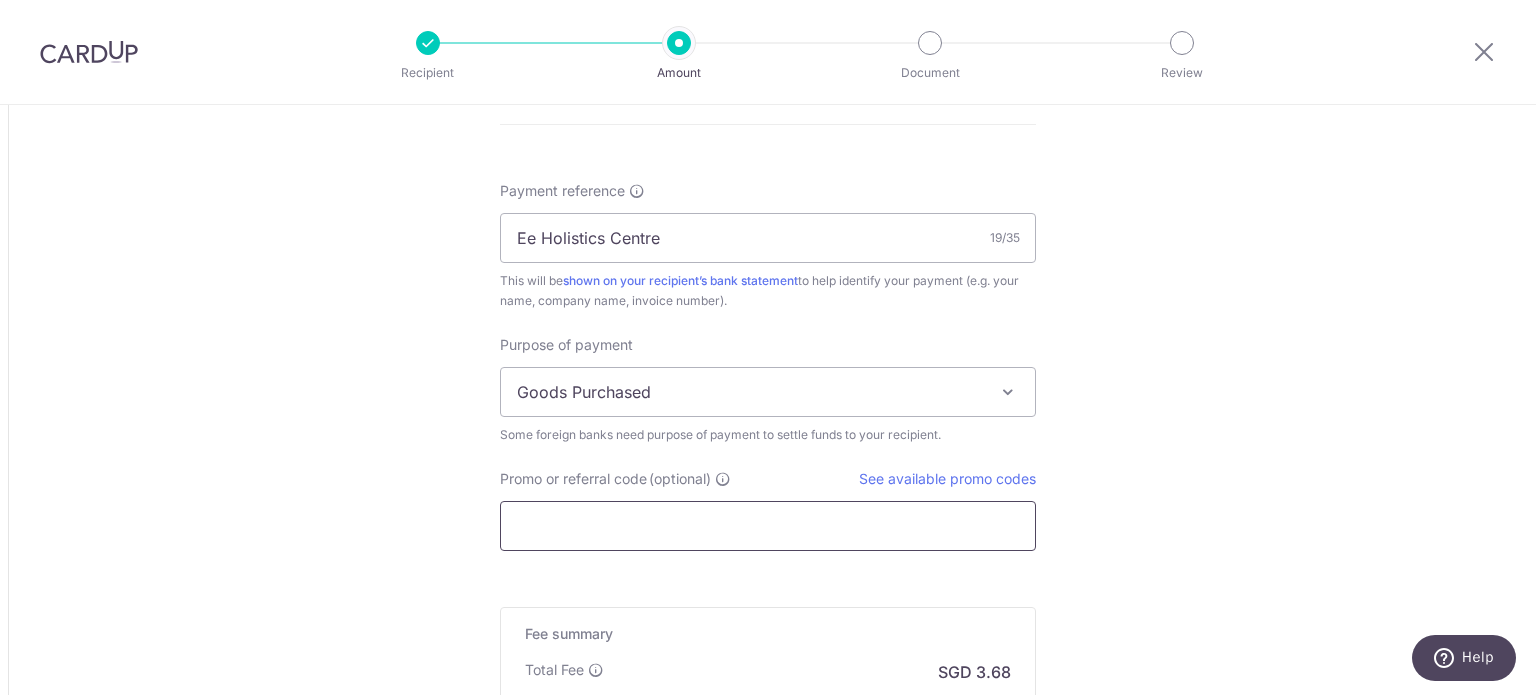 click on "Promo or referral code
(optional)" at bounding box center [768, 526] 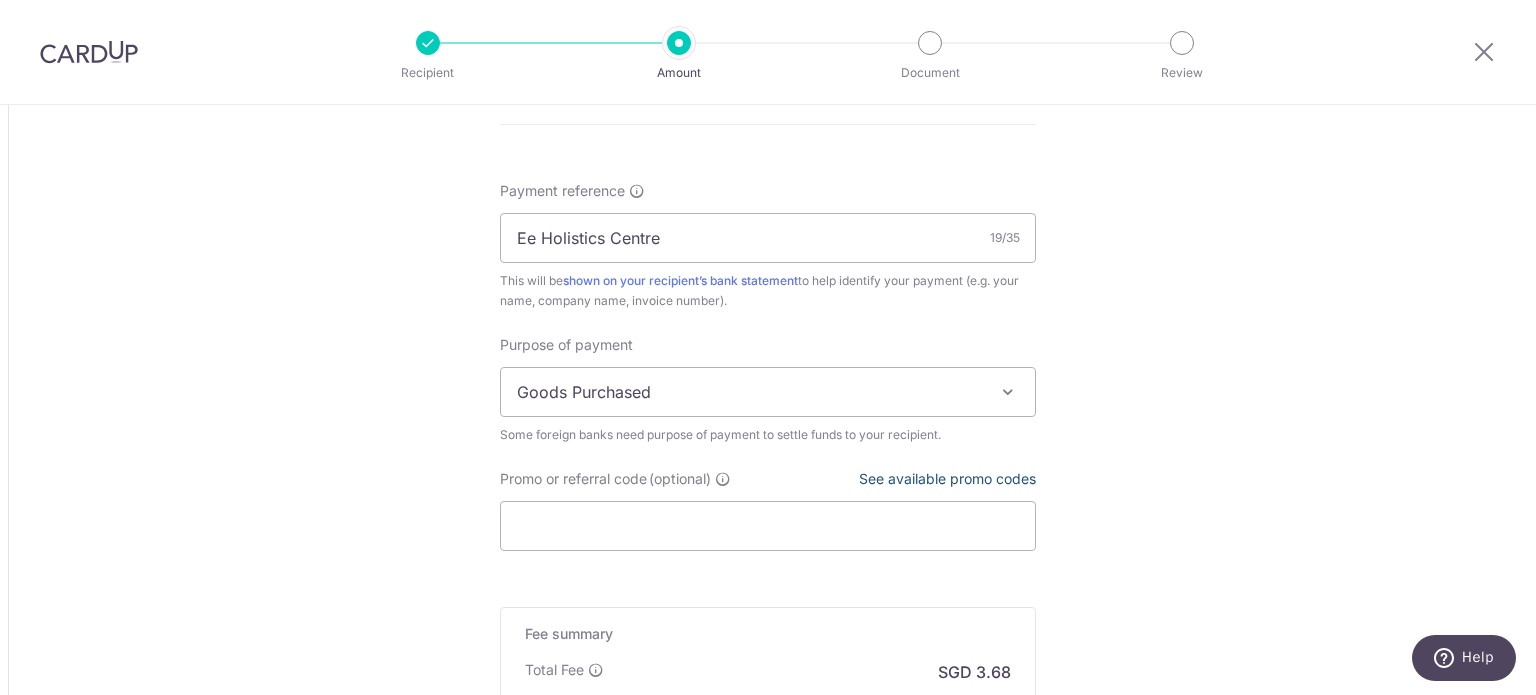 click on "See available promo codes" at bounding box center [947, 478] 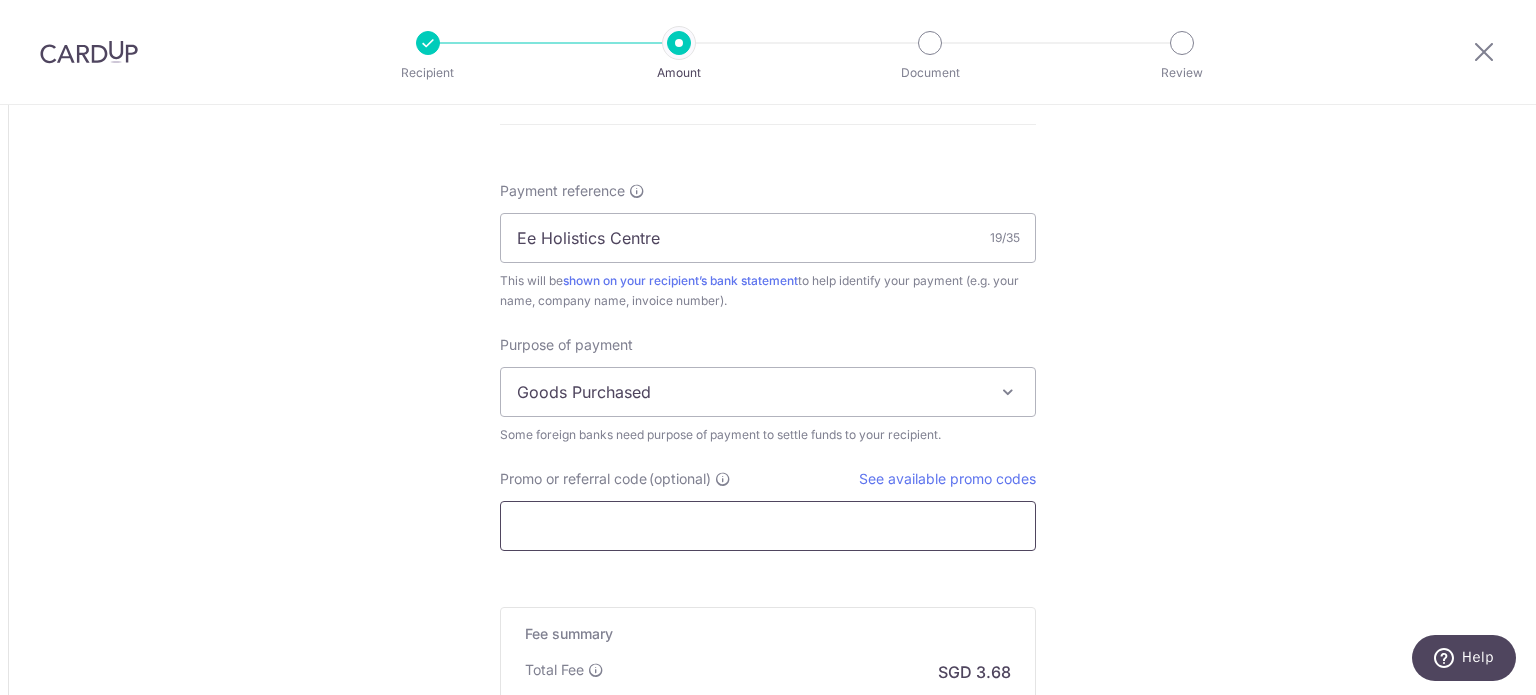 click on "Promo or referral code
(optional)" at bounding box center (768, 526) 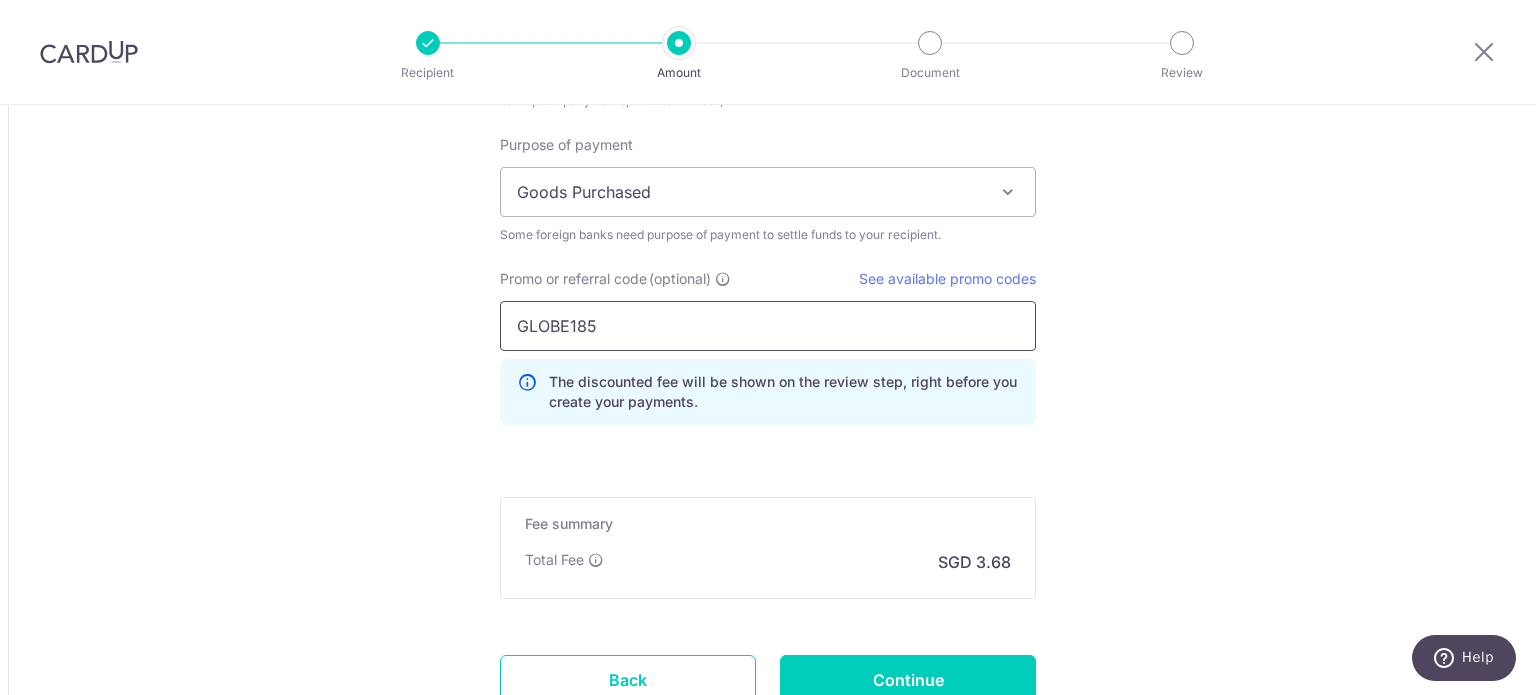 scroll, scrollTop: 1800, scrollLeft: 0, axis: vertical 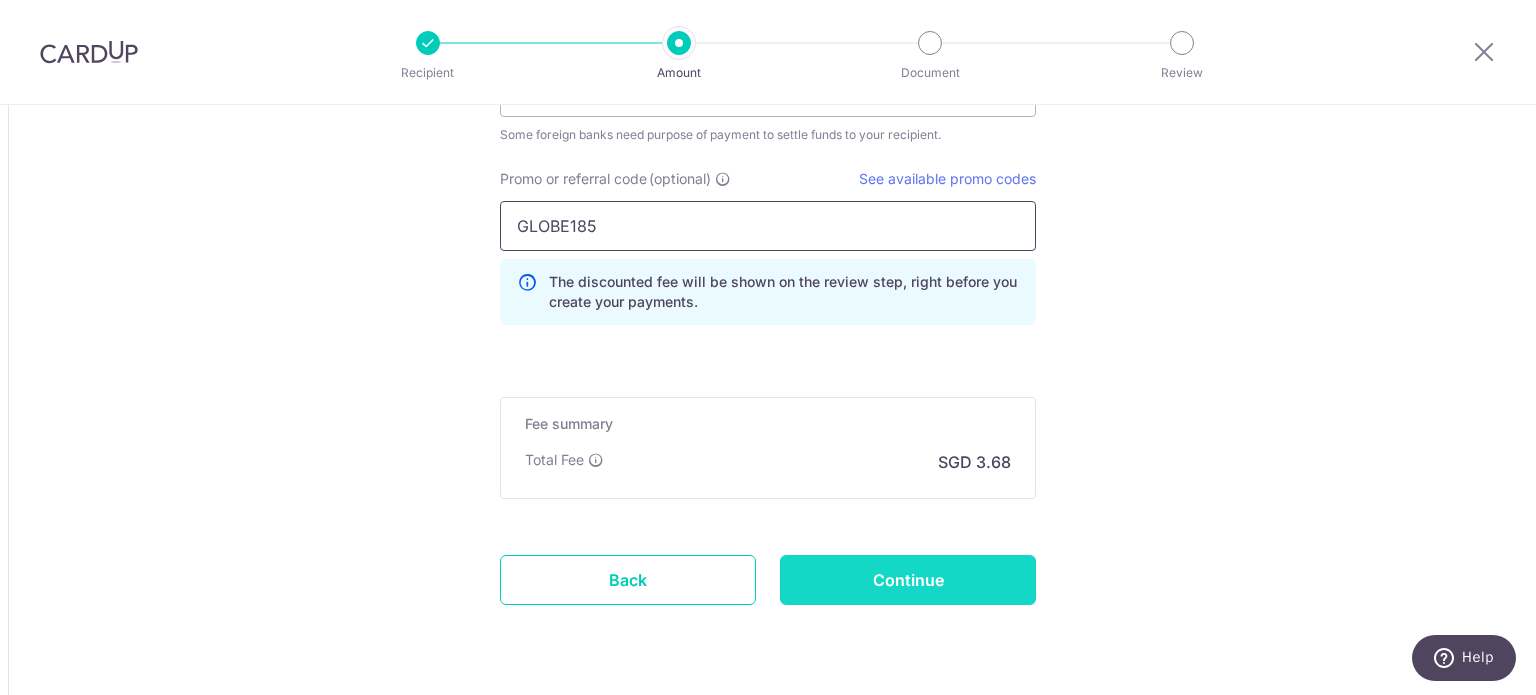 type on "GLOBE185" 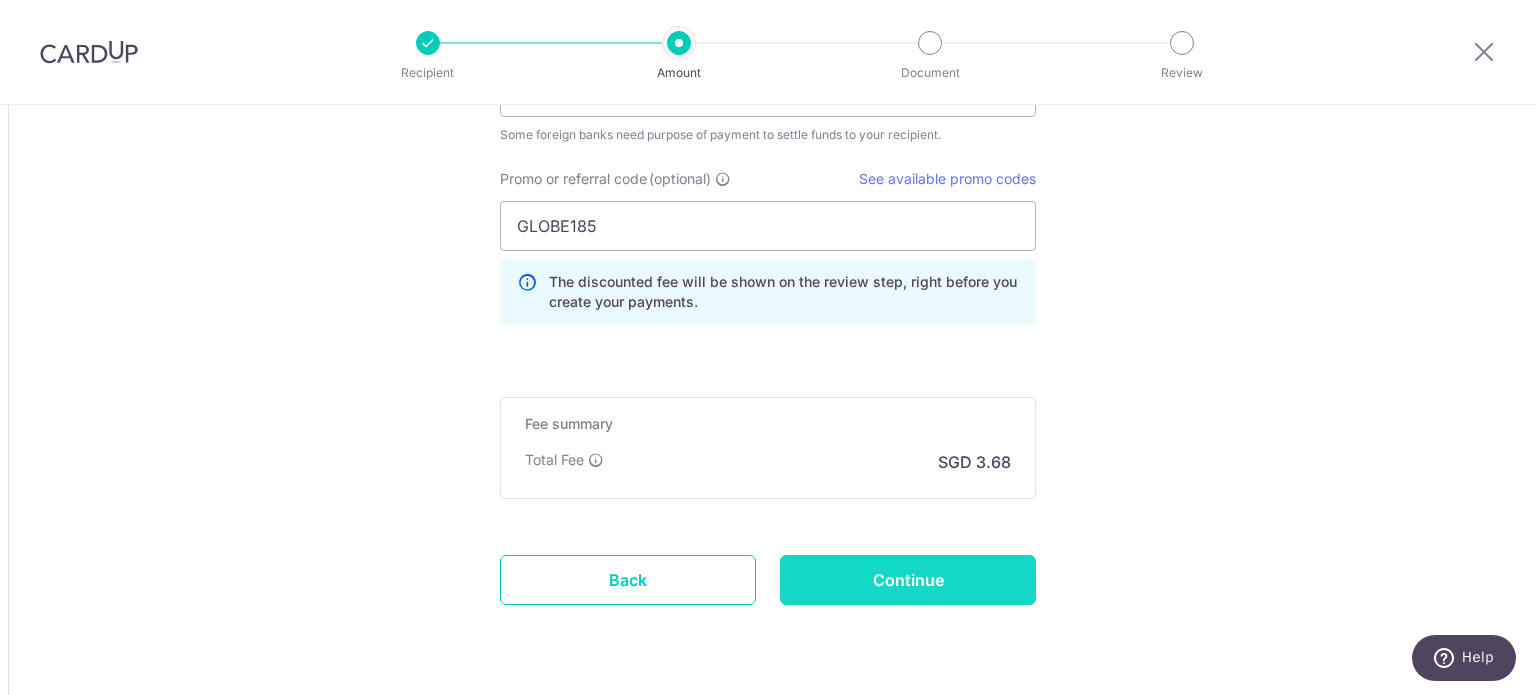 click on "Continue" at bounding box center (908, 580) 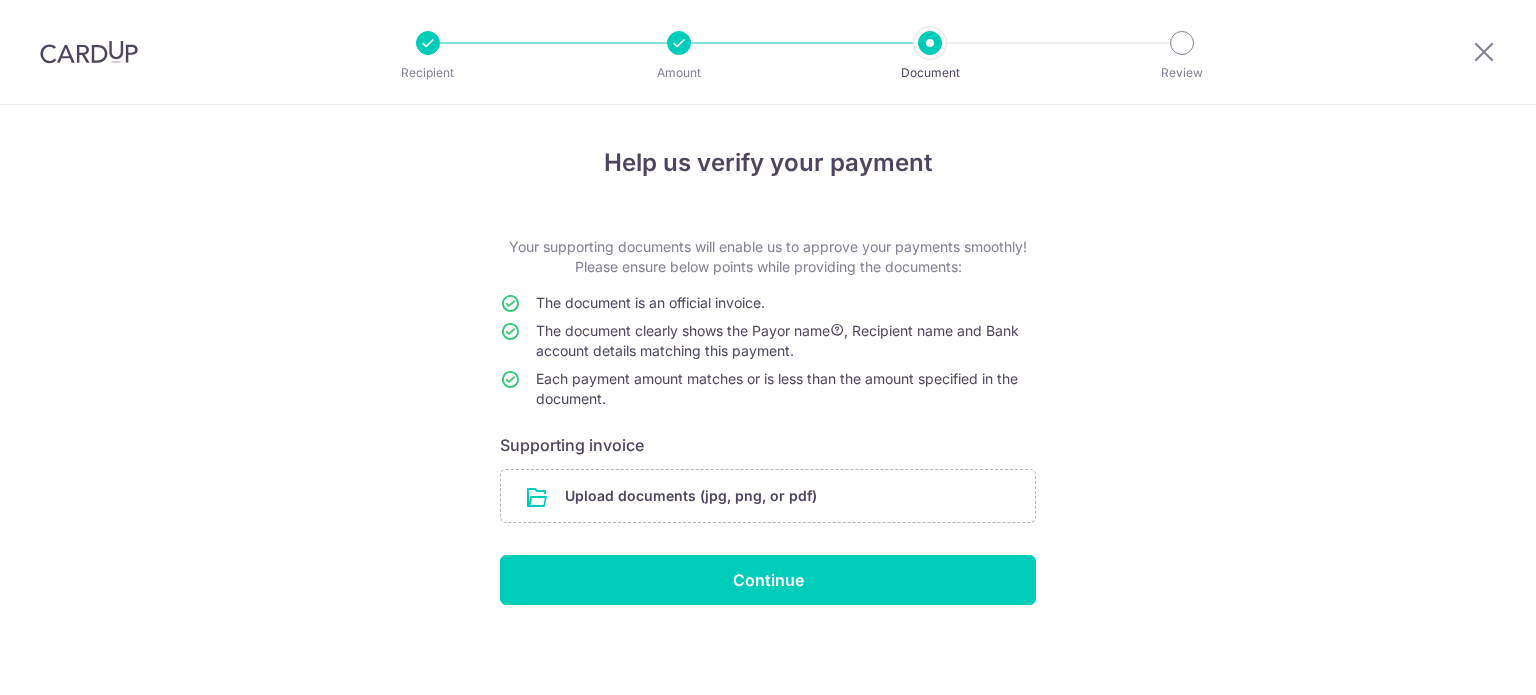 scroll, scrollTop: 0, scrollLeft: 0, axis: both 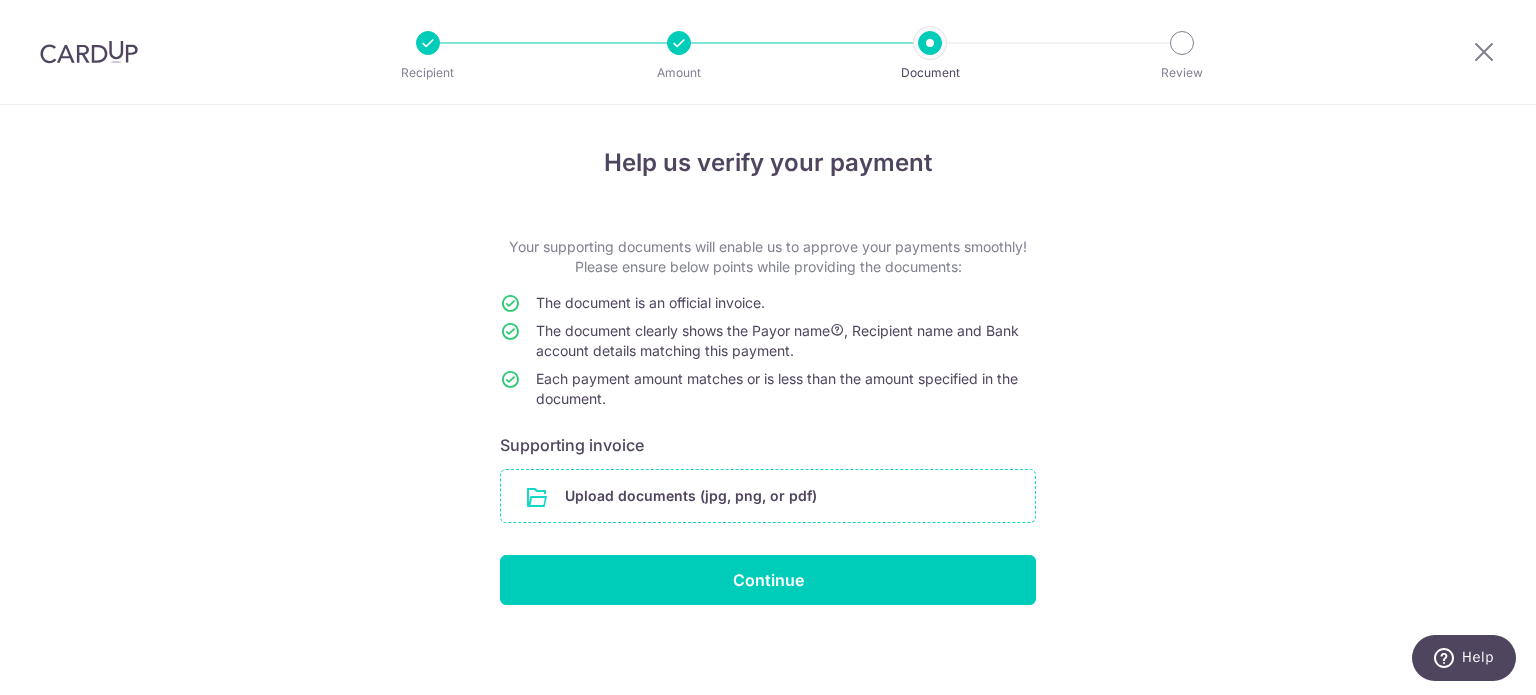 click at bounding box center (768, 496) 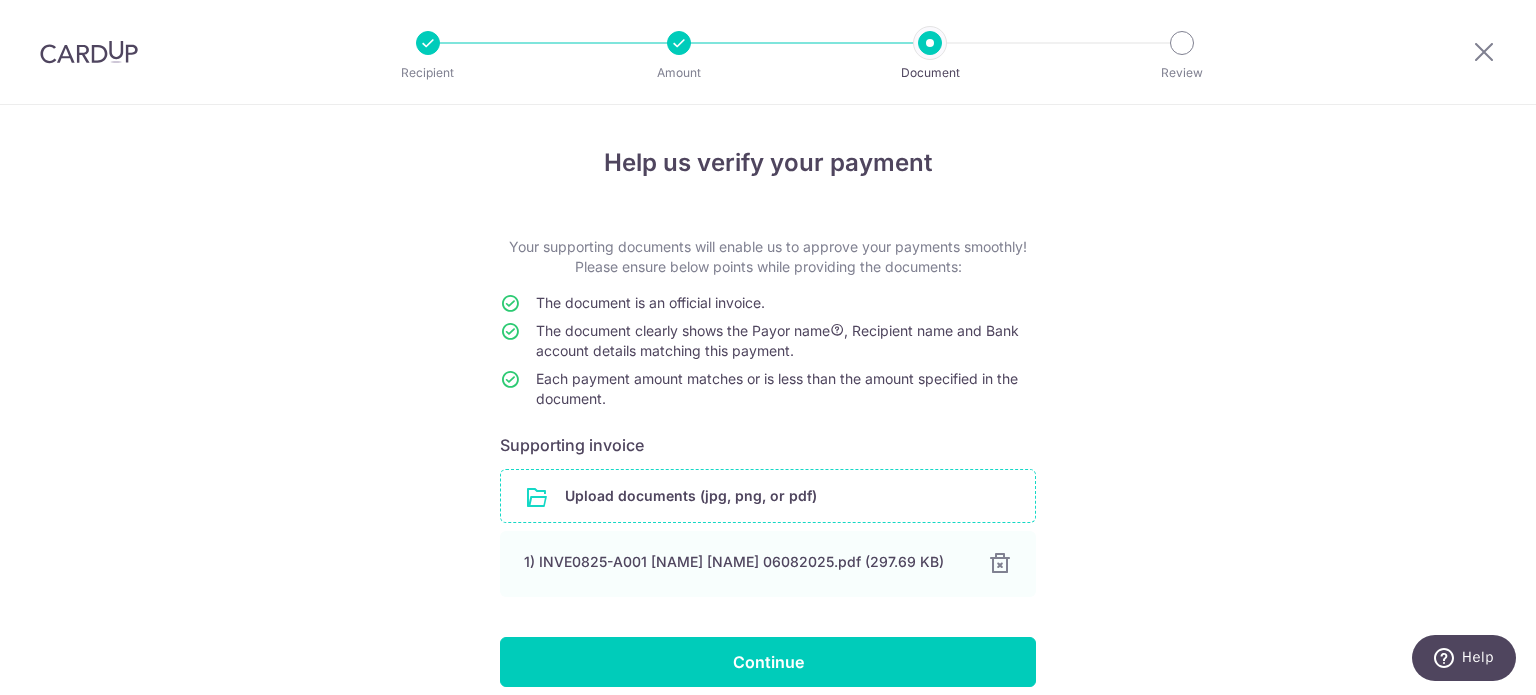 scroll, scrollTop: 84, scrollLeft: 0, axis: vertical 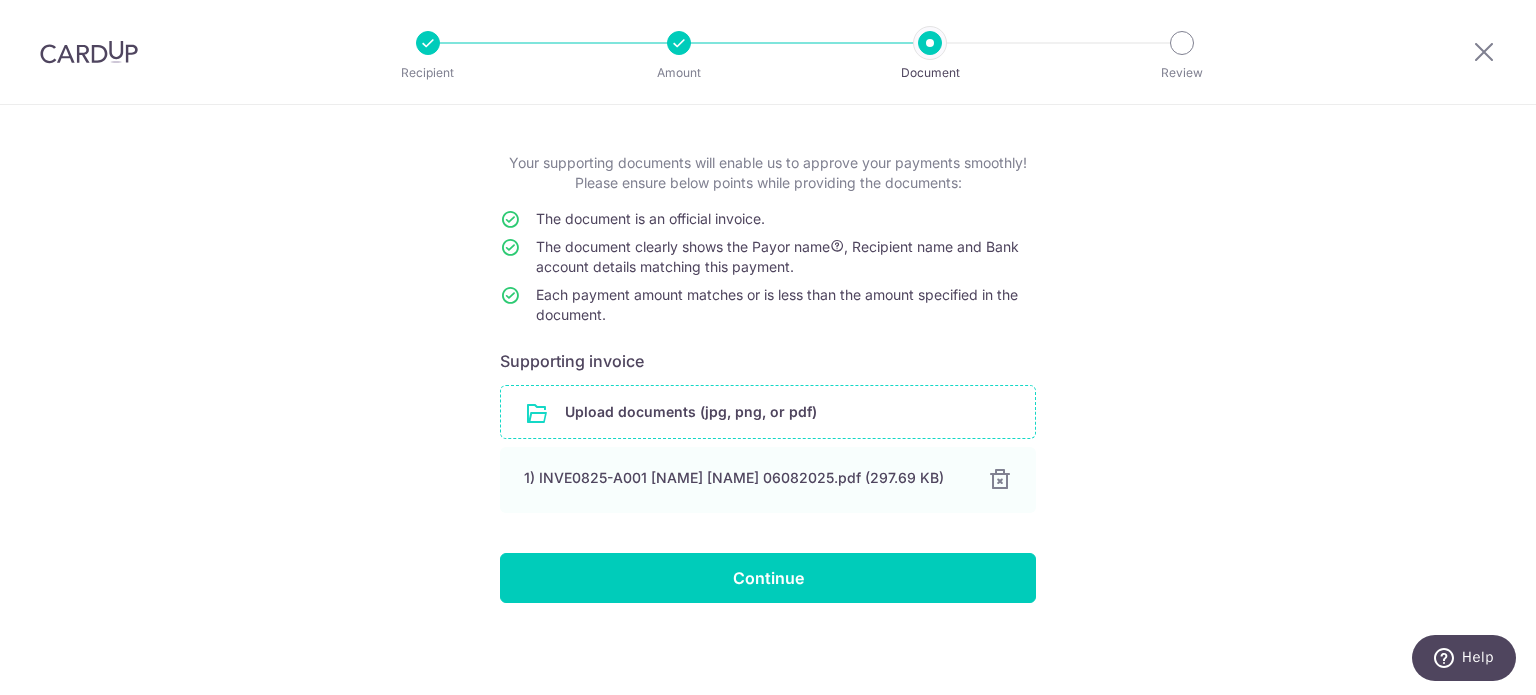 click on "Your supporting documents will enable us to approve your payments smoothly!  Please ensure below points while providing the documents:
The document is an official invoice.
The document clearly shows the Payor name  , Recipient name and Bank account details matching this payment.
Each payment amount matches or is less than the amount specified in the document.
Supporting invoice
Upload documents (jpg, png, or pdf) 1) INVE0825-A001 Lee Jian Wei 06082025.pdf (297.69 KB) 100% Done Download
Continue" at bounding box center (768, 378) 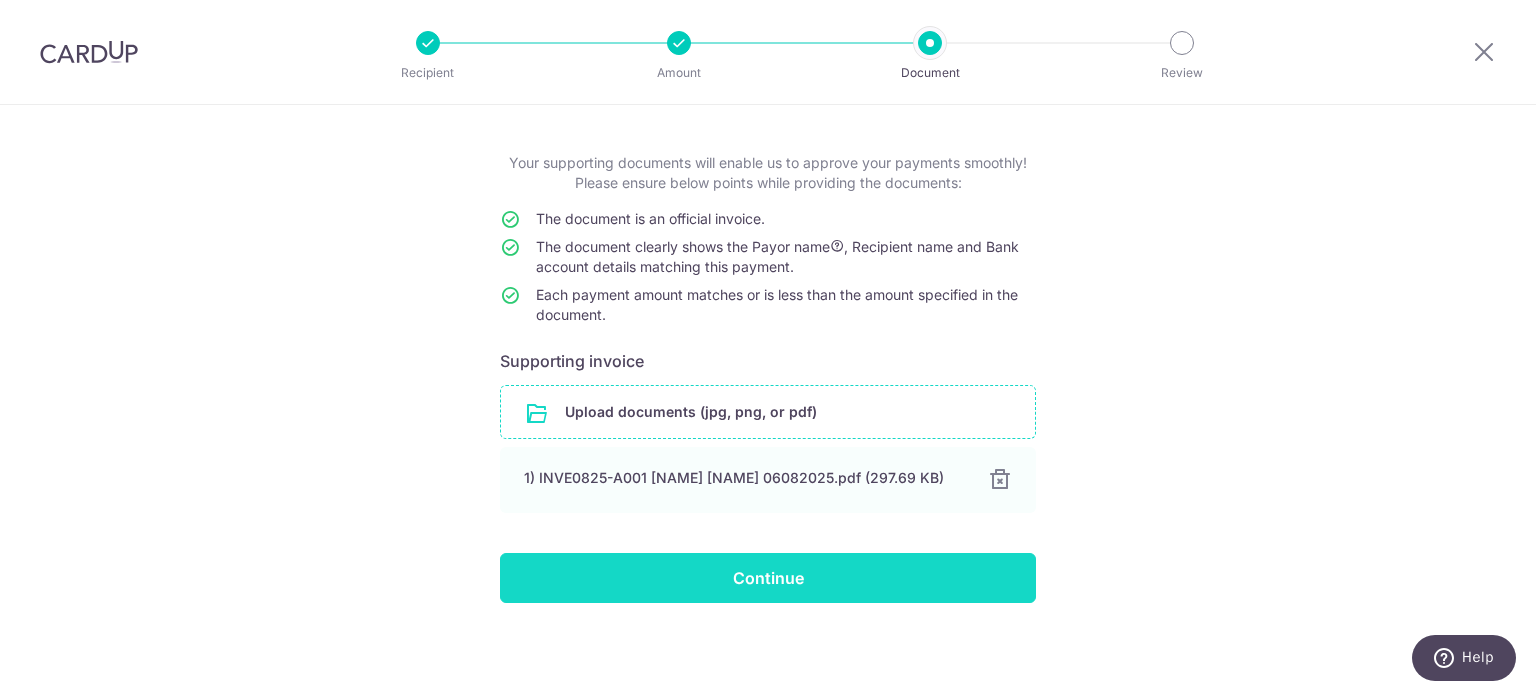 click on "Continue" at bounding box center (768, 578) 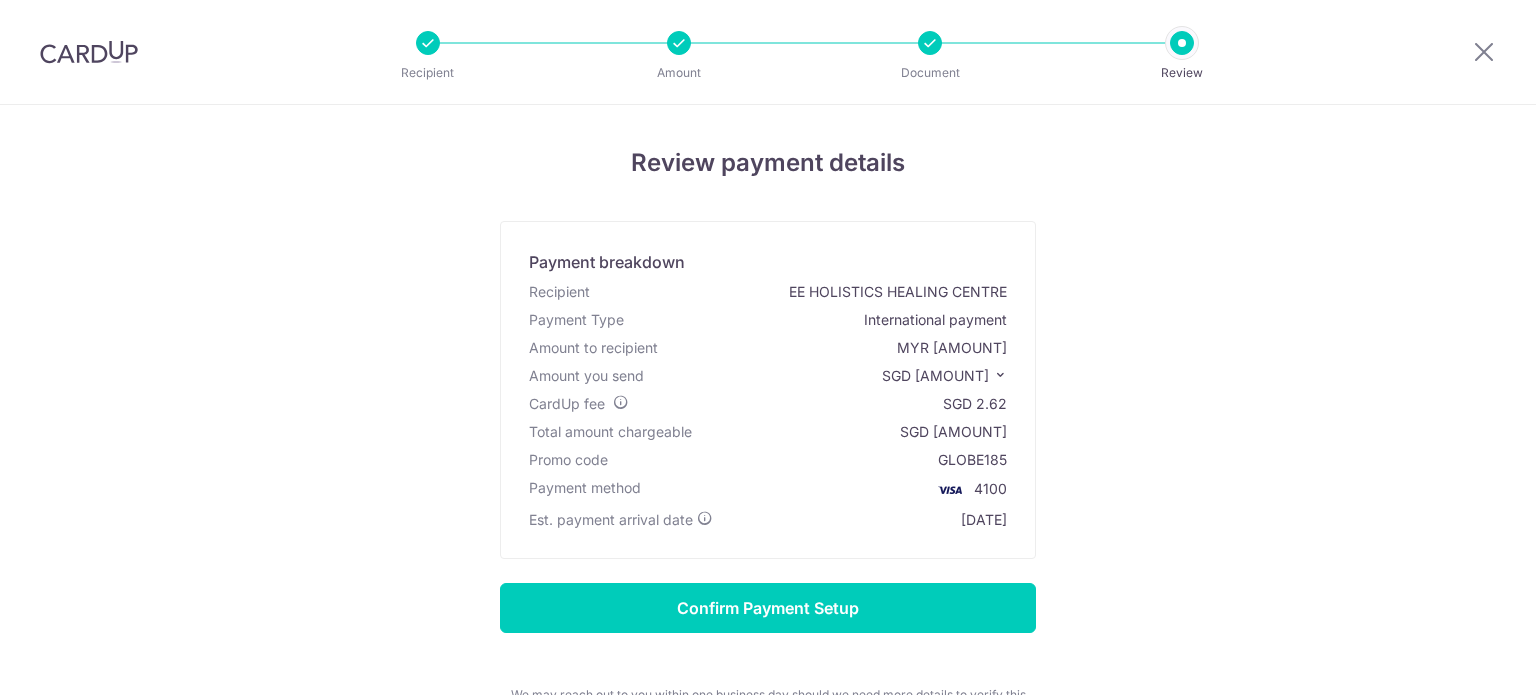 scroll, scrollTop: 0, scrollLeft: 0, axis: both 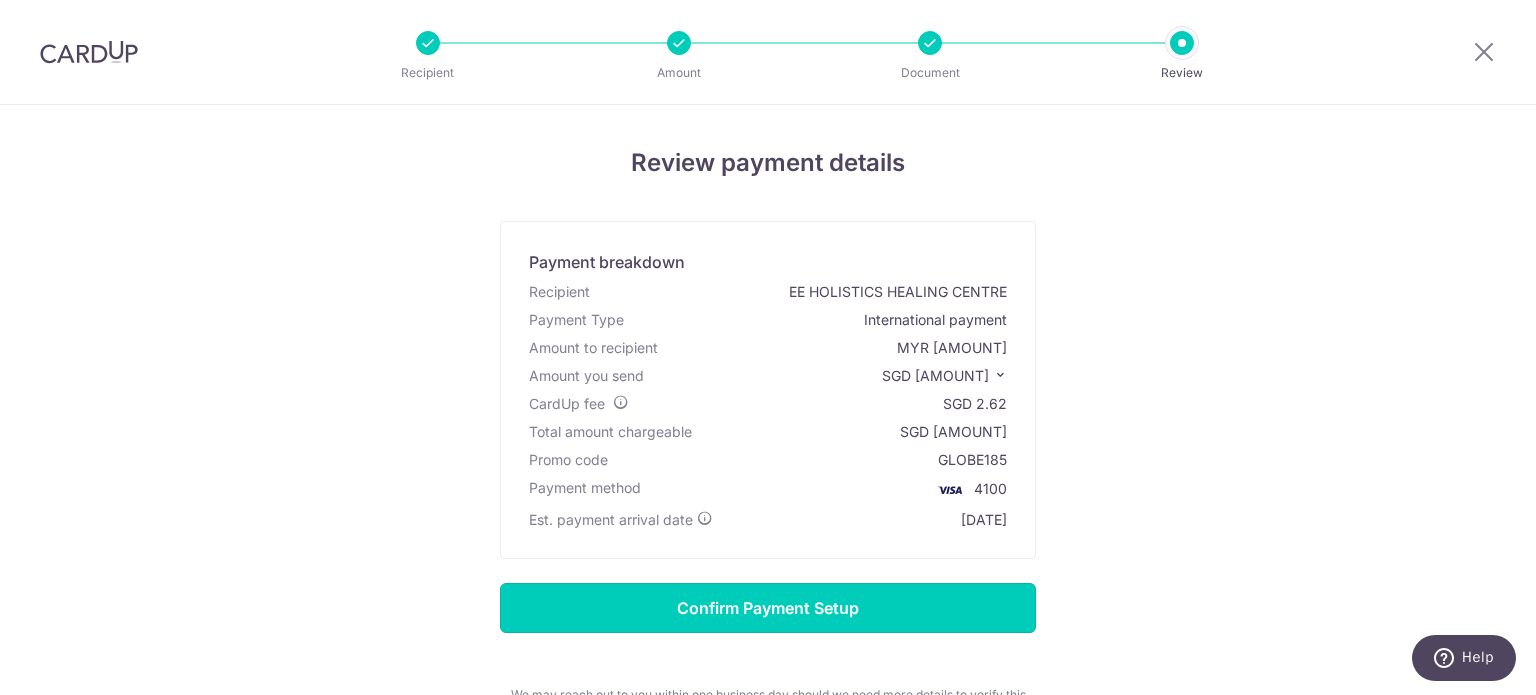 drag, startPoint x: 918, startPoint y: 606, endPoint x: 281, endPoint y: 544, distance: 640.01013 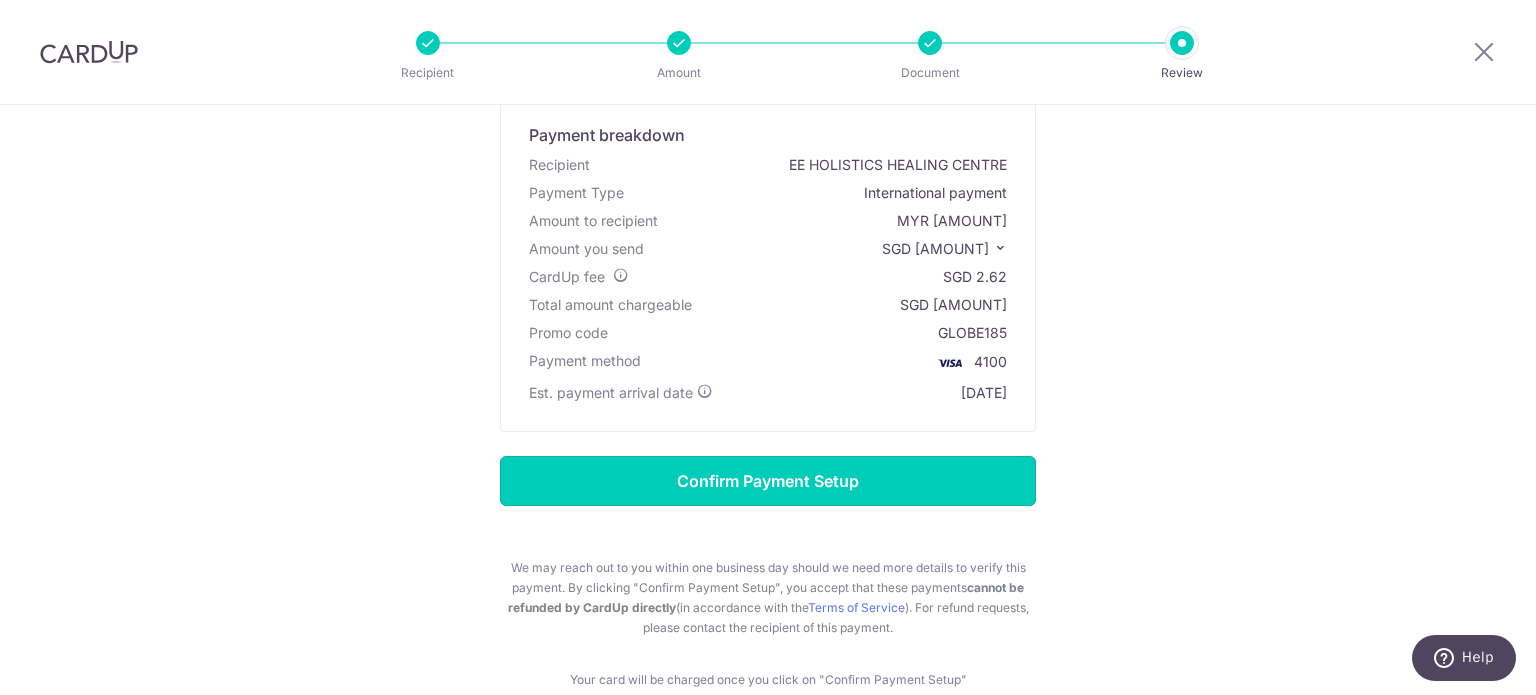 scroll, scrollTop: 39, scrollLeft: 0, axis: vertical 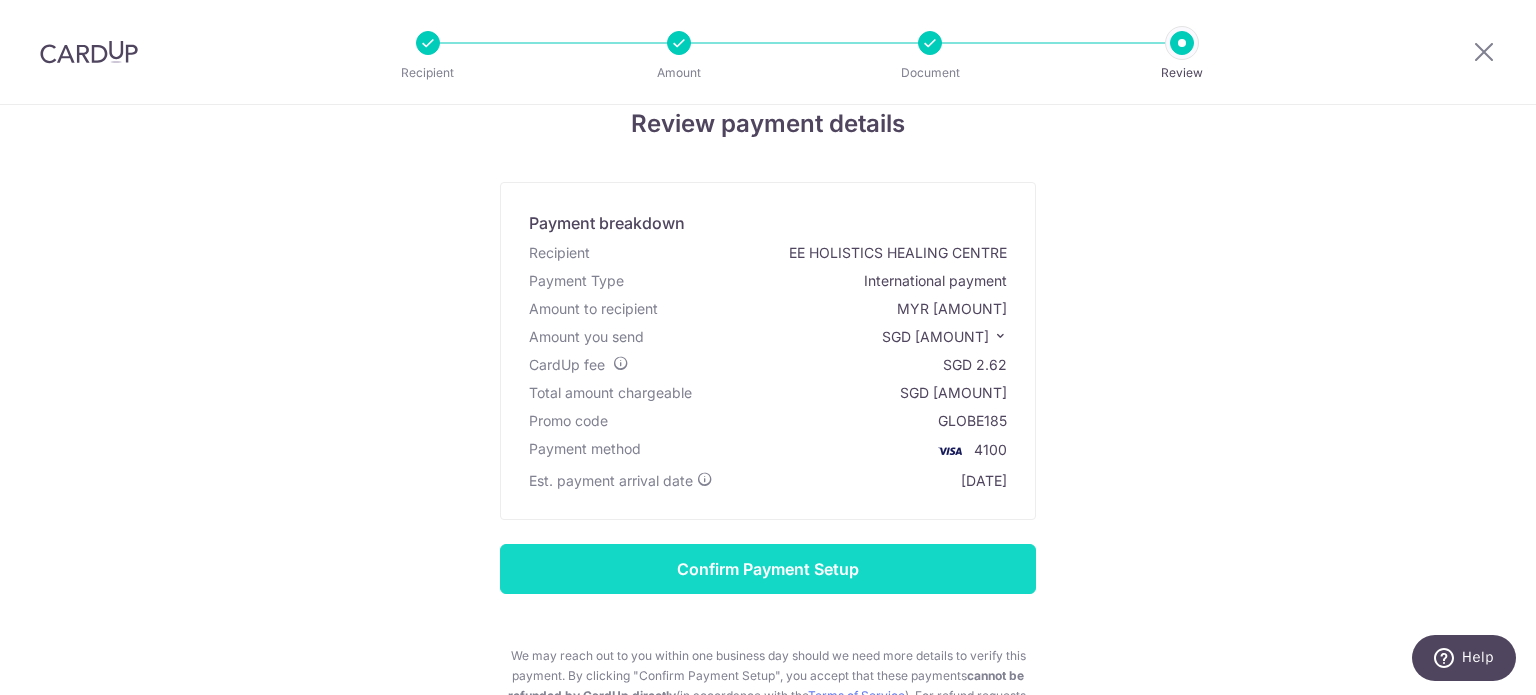 click on "Confirm Payment Setup" at bounding box center [768, 569] 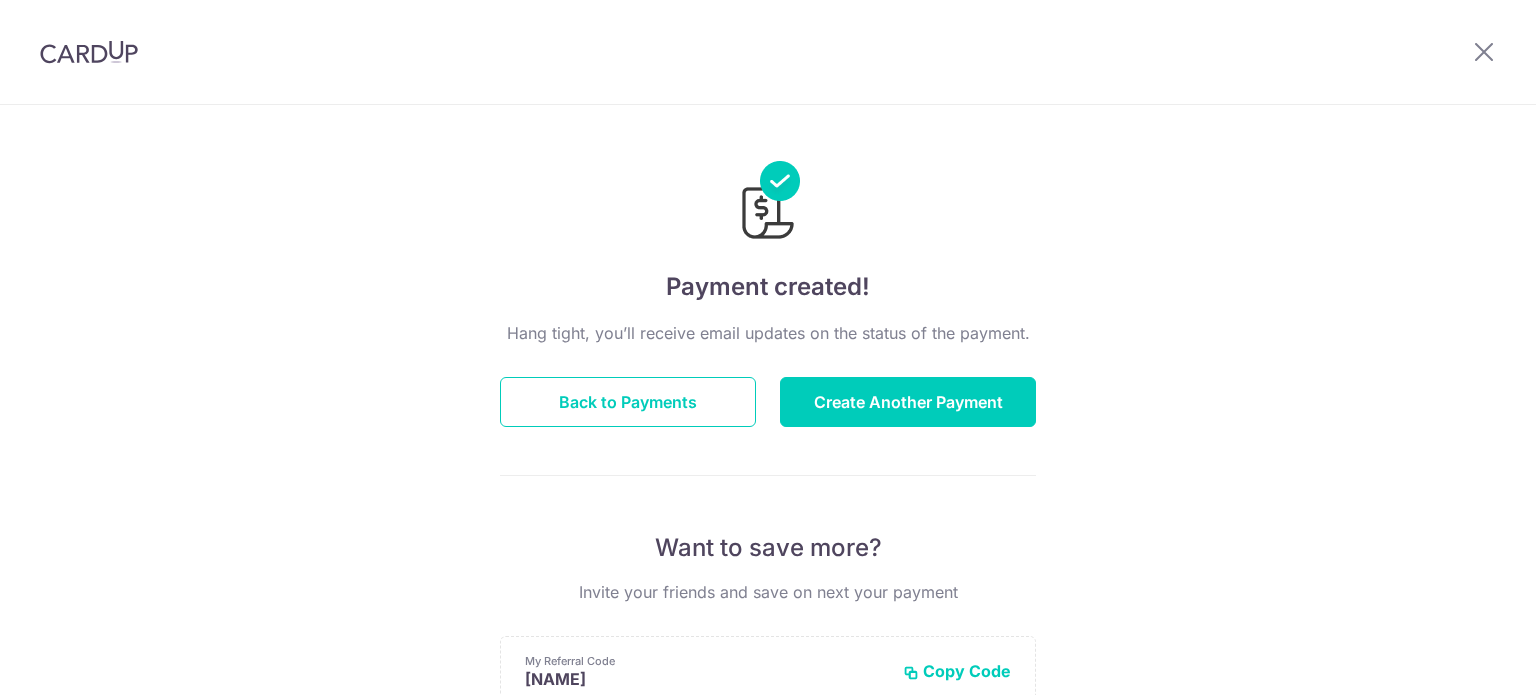 scroll, scrollTop: 0, scrollLeft: 0, axis: both 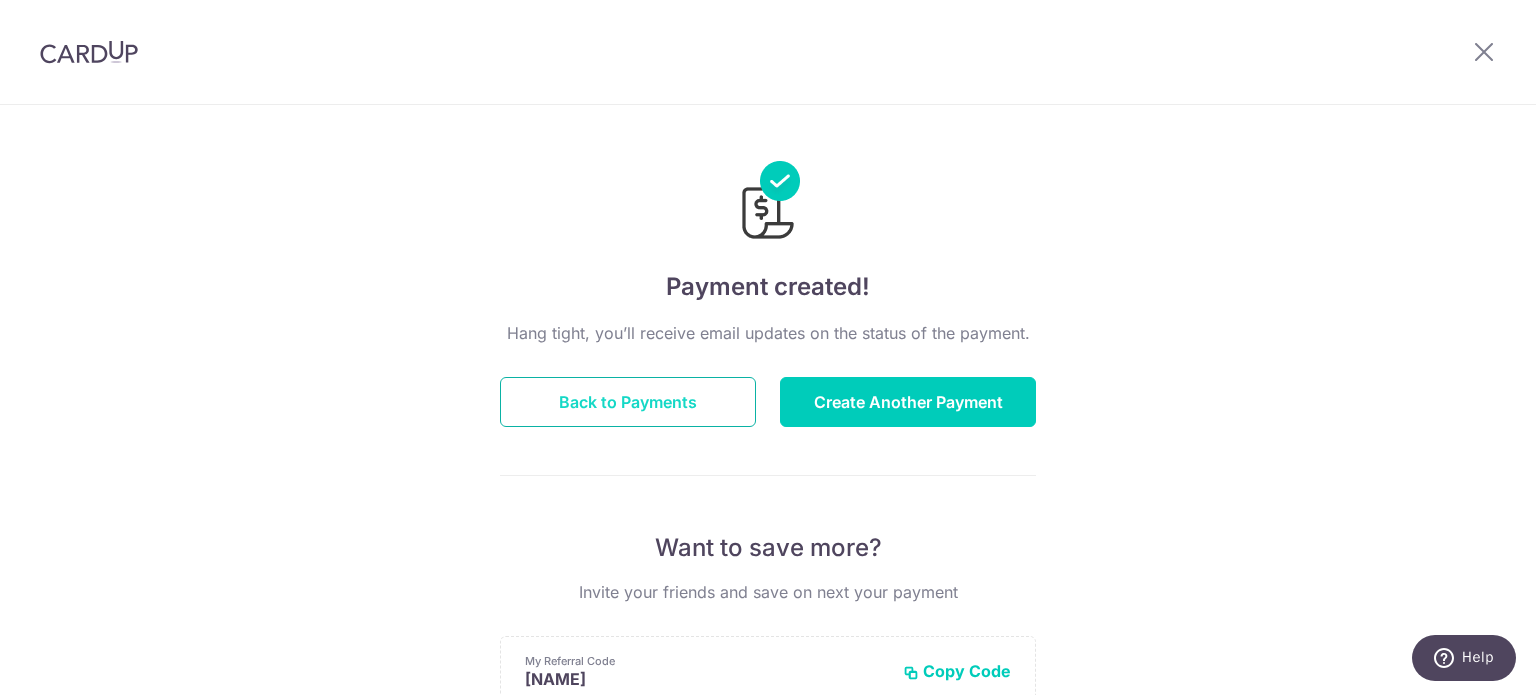 click on "Back to Payments" at bounding box center [628, 402] 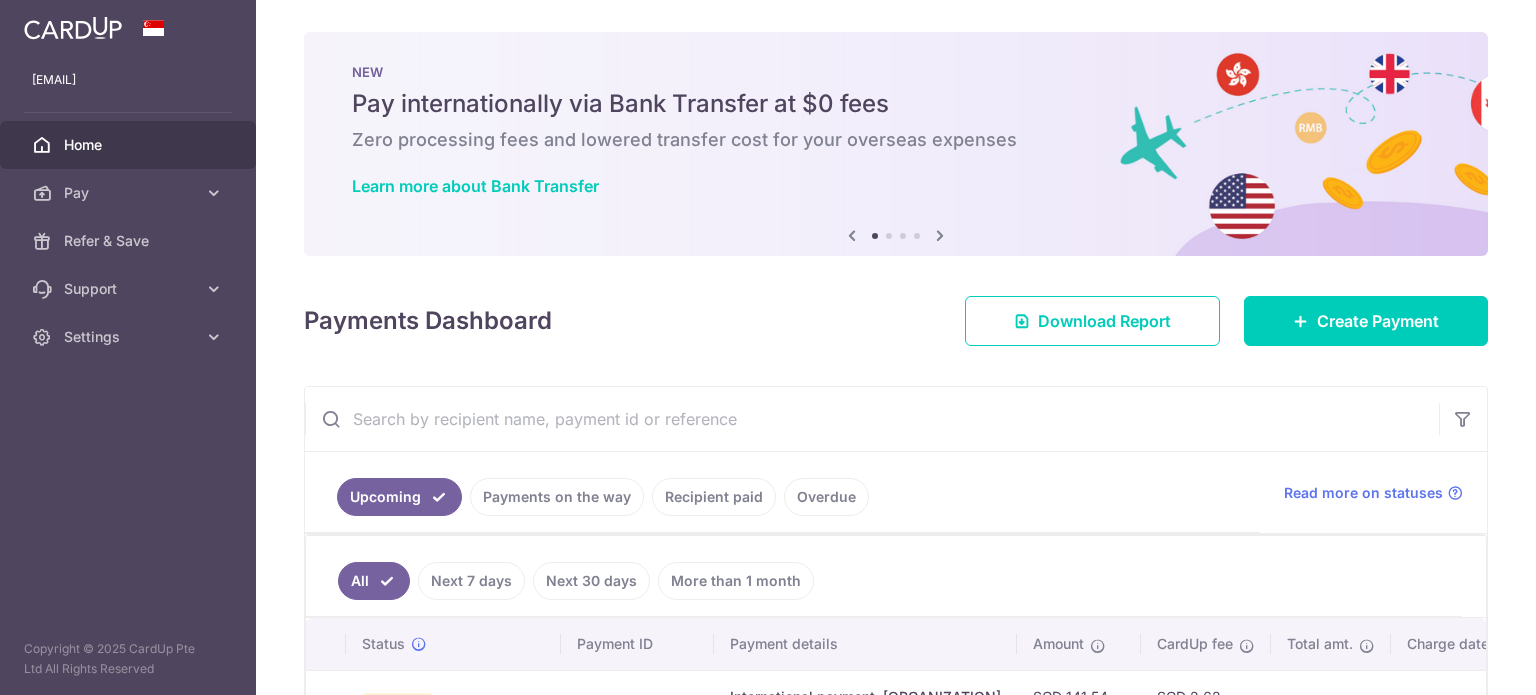 scroll, scrollTop: 0, scrollLeft: 0, axis: both 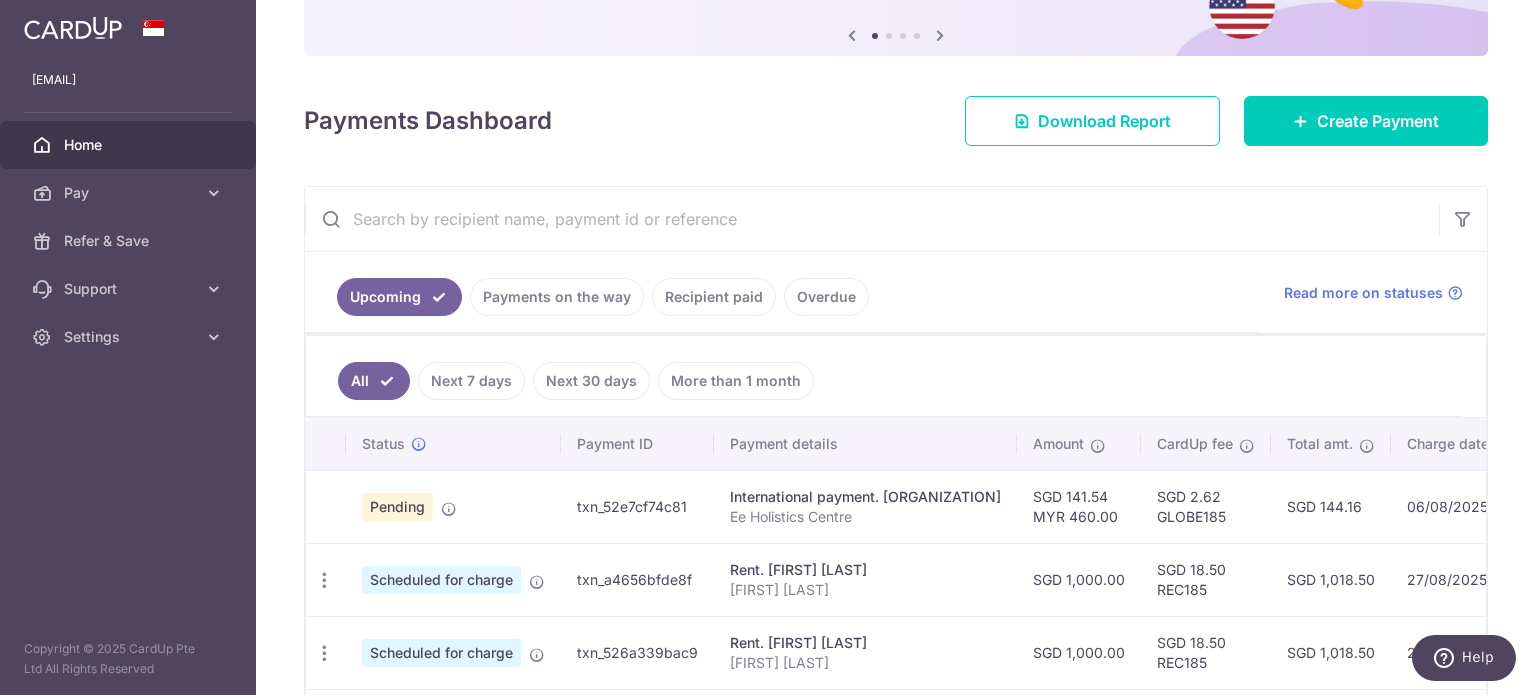 click on "SGD 144.16" at bounding box center (1331, 506) 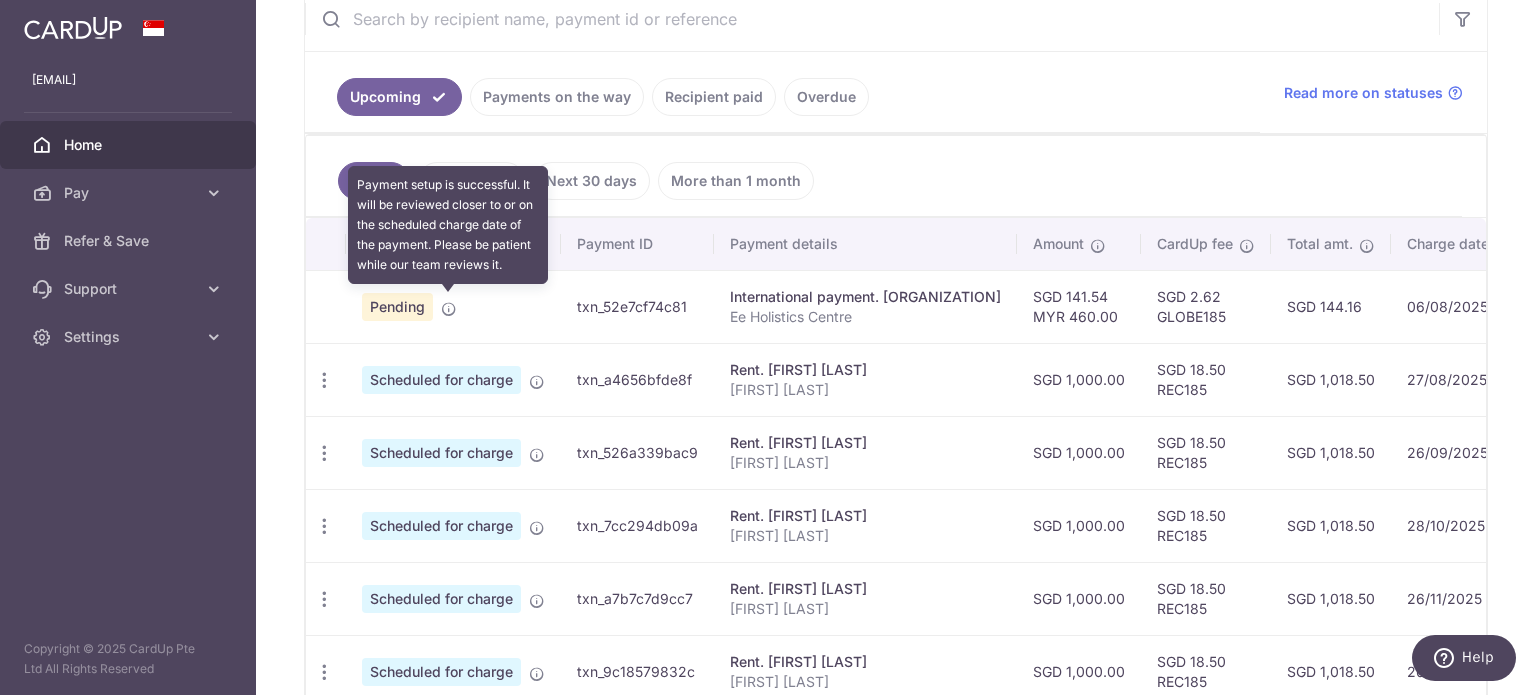 click at bounding box center (449, 309) 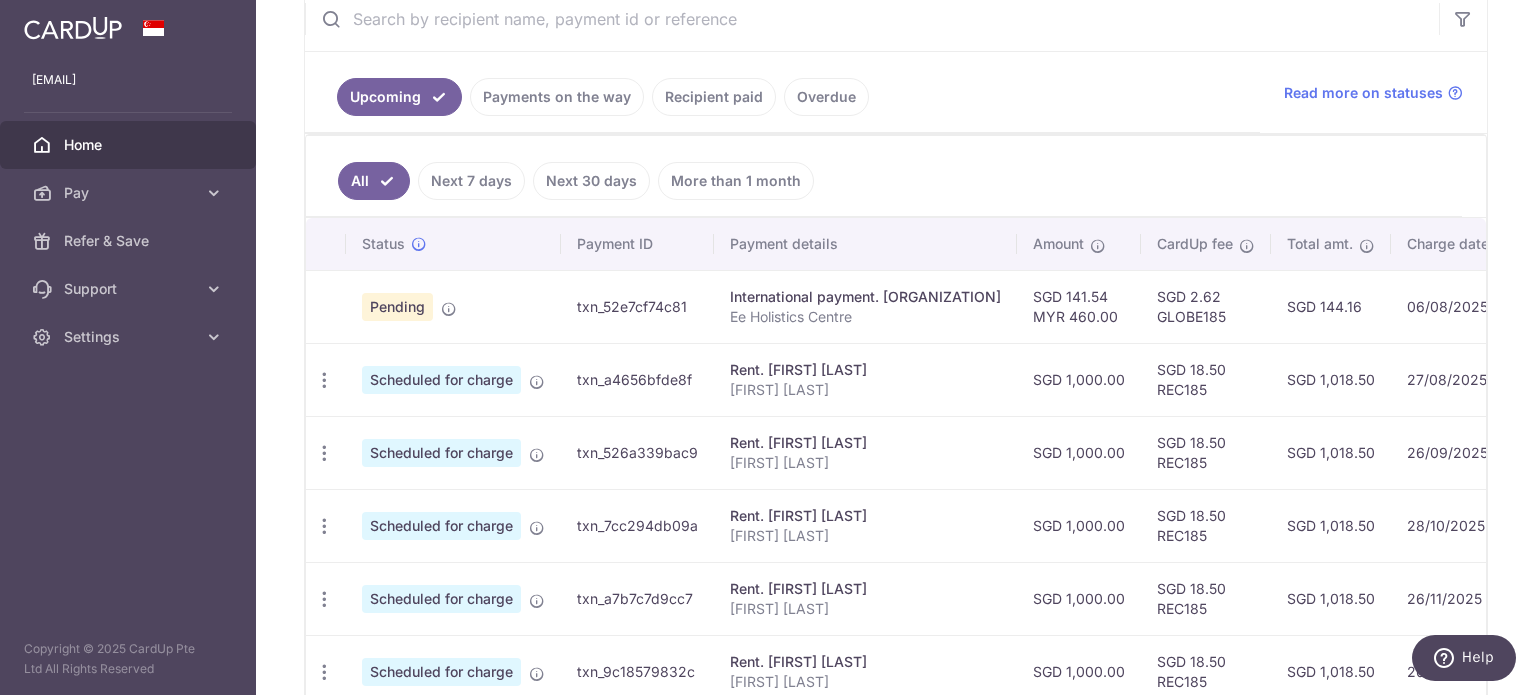 click on "Ee Holistics Centre" at bounding box center (865, 317) 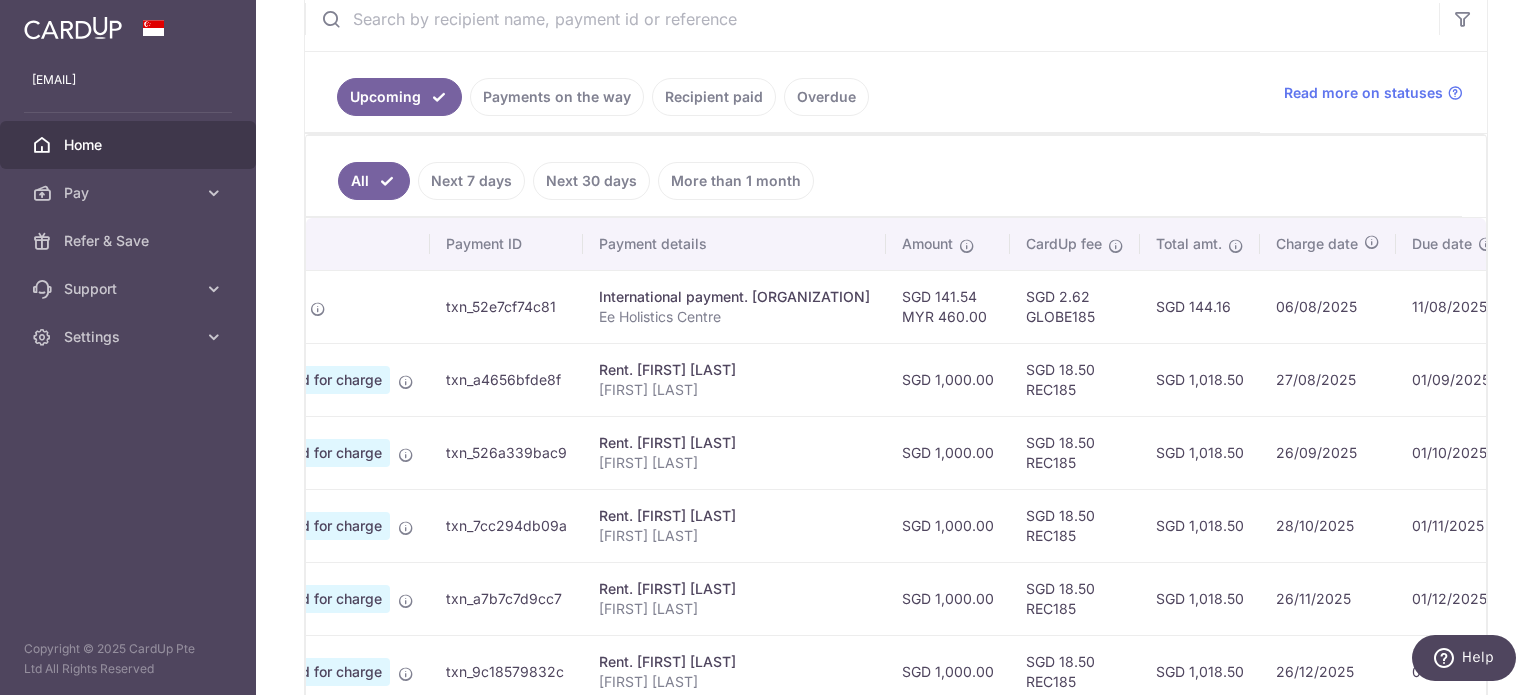 scroll, scrollTop: 0, scrollLeft: 416, axis: horizontal 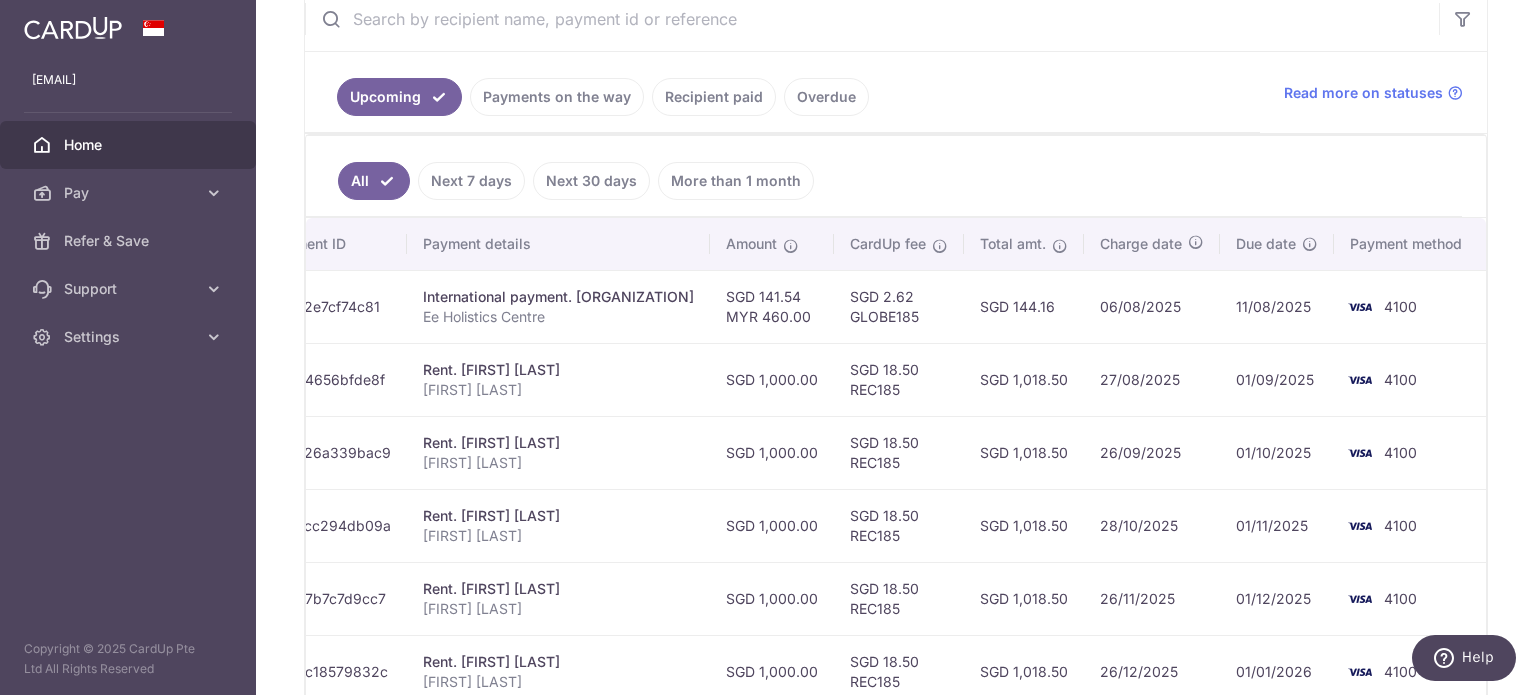 drag, startPoint x: 1195, startPoint y: 304, endPoint x: 1534, endPoint y: 317, distance: 339.24918 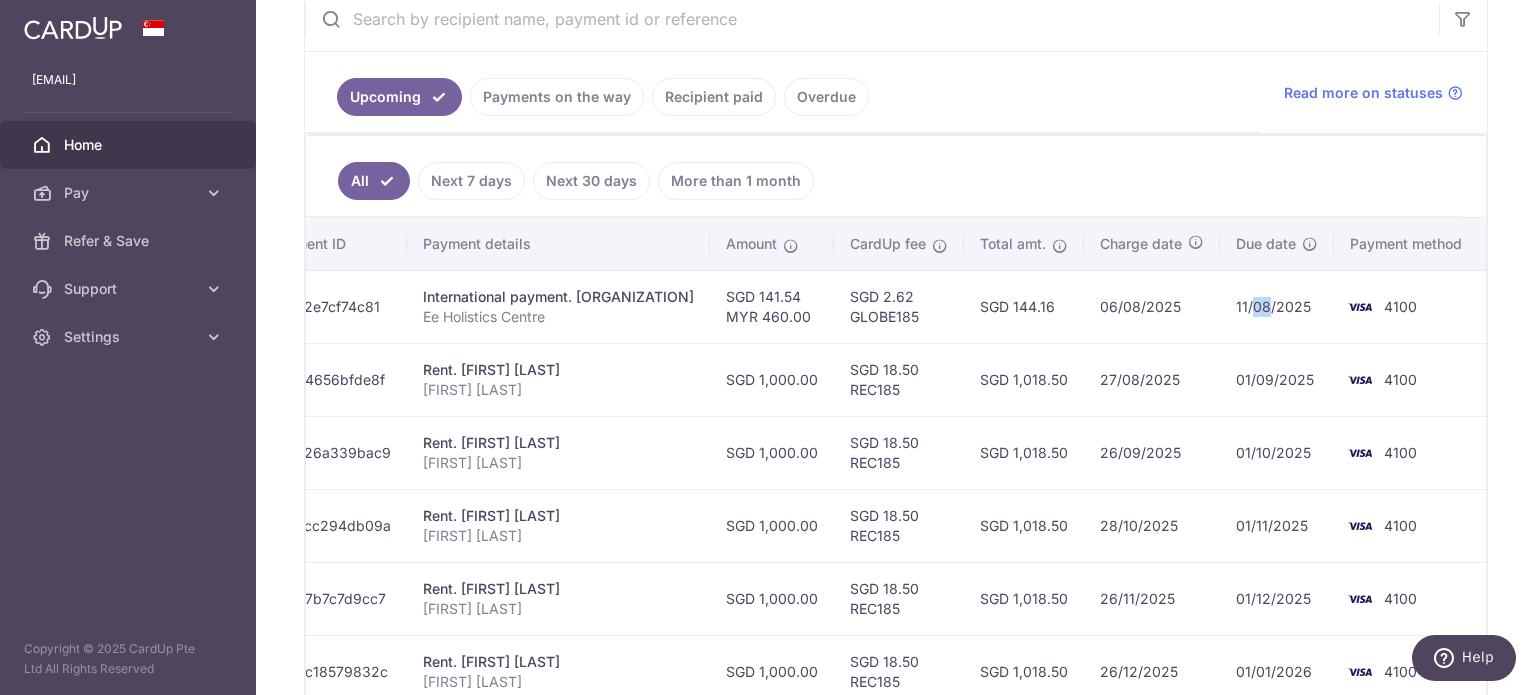click on "11/08/2025" at bounding box center (1277, 306) 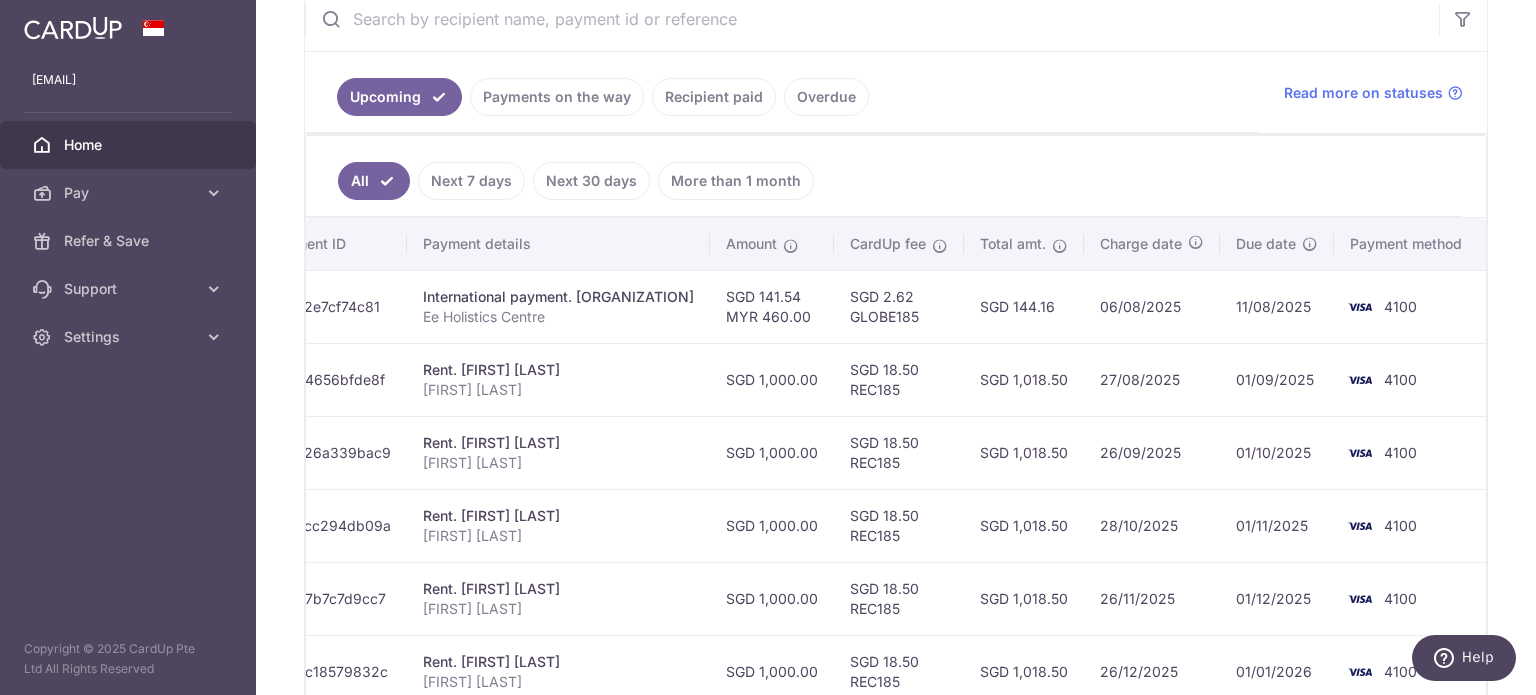 click on "4100" at bounding box center [1410, 306] 